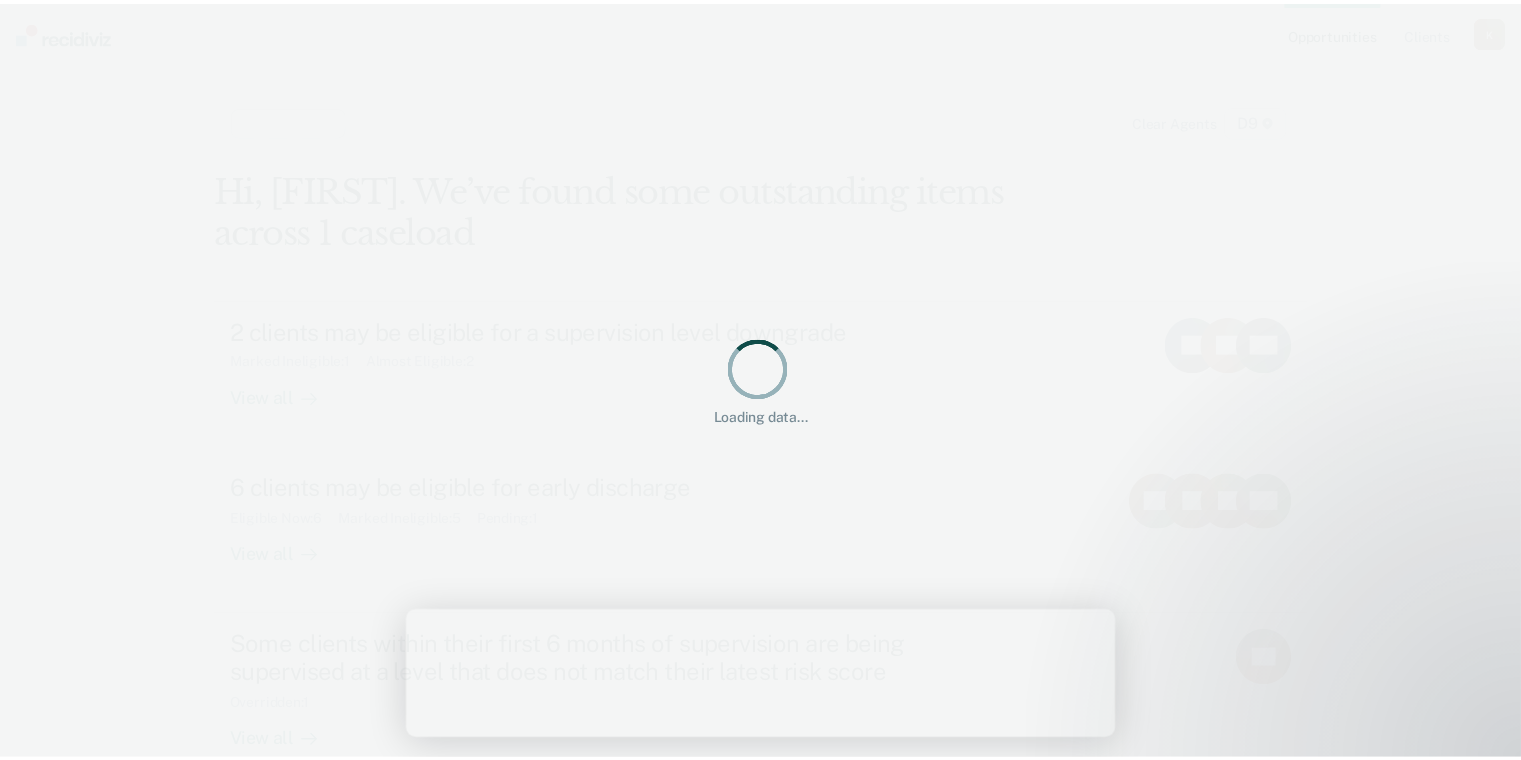 scroll, scrollTop: 0, scrollLeft: 0, axis: both 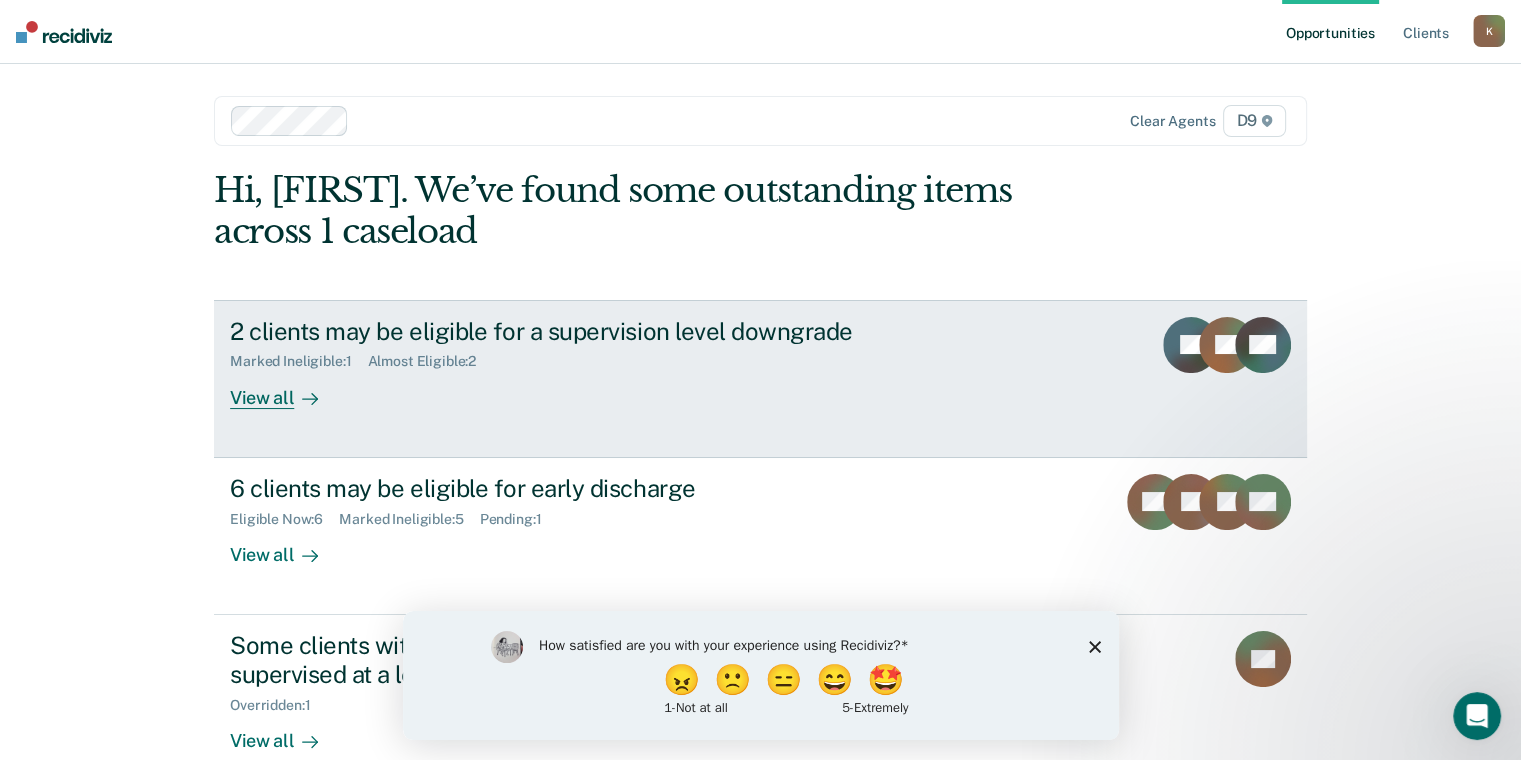 click on "2 clients may be eligible for a supervision level downgrade Marked Ineligible : 1 Almost Eligible : 2 View all NJ CT KO" at bounding box center (760, 379) 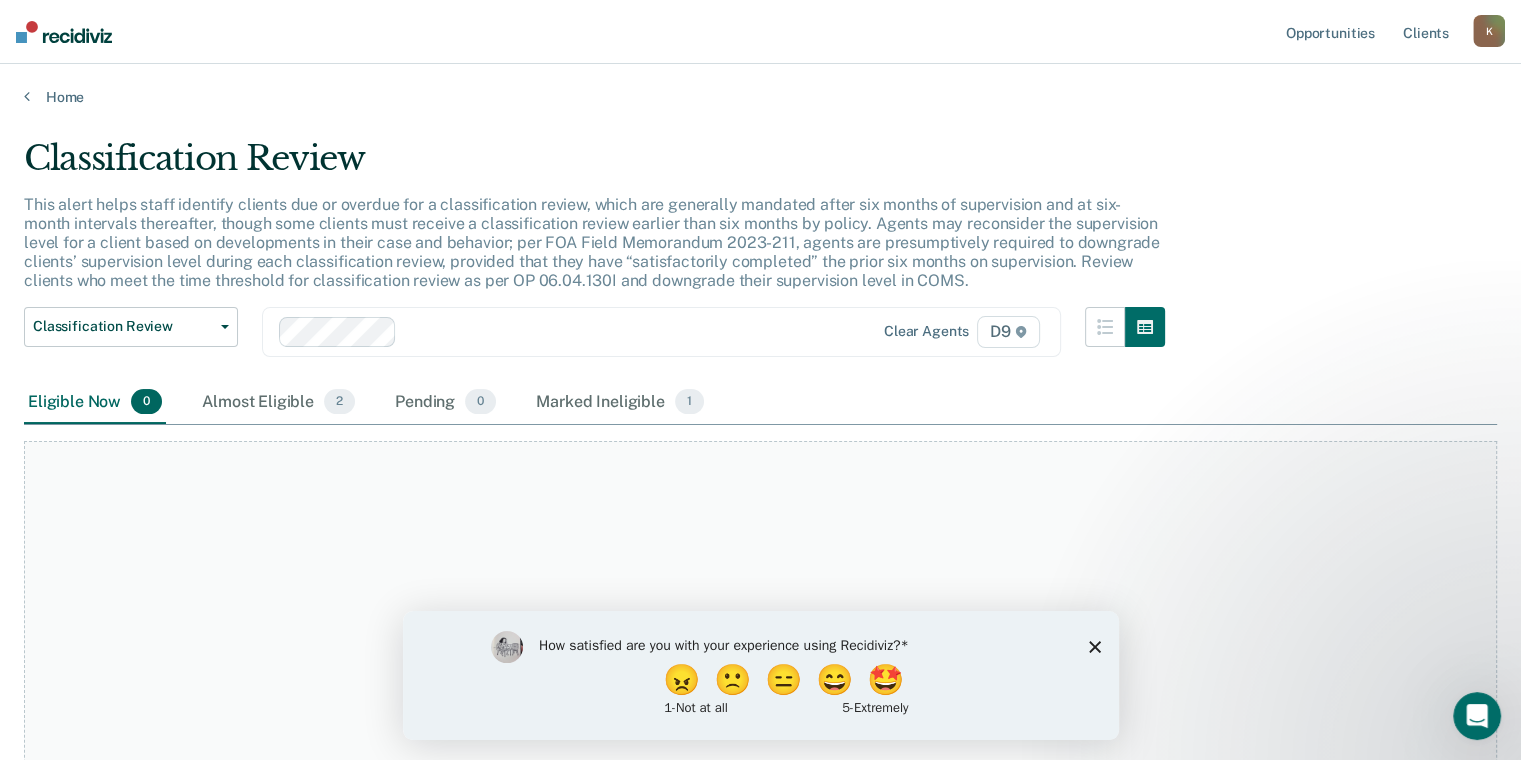 scroll, scrollTop: 135, scrollLeft: 0, axis: vertical 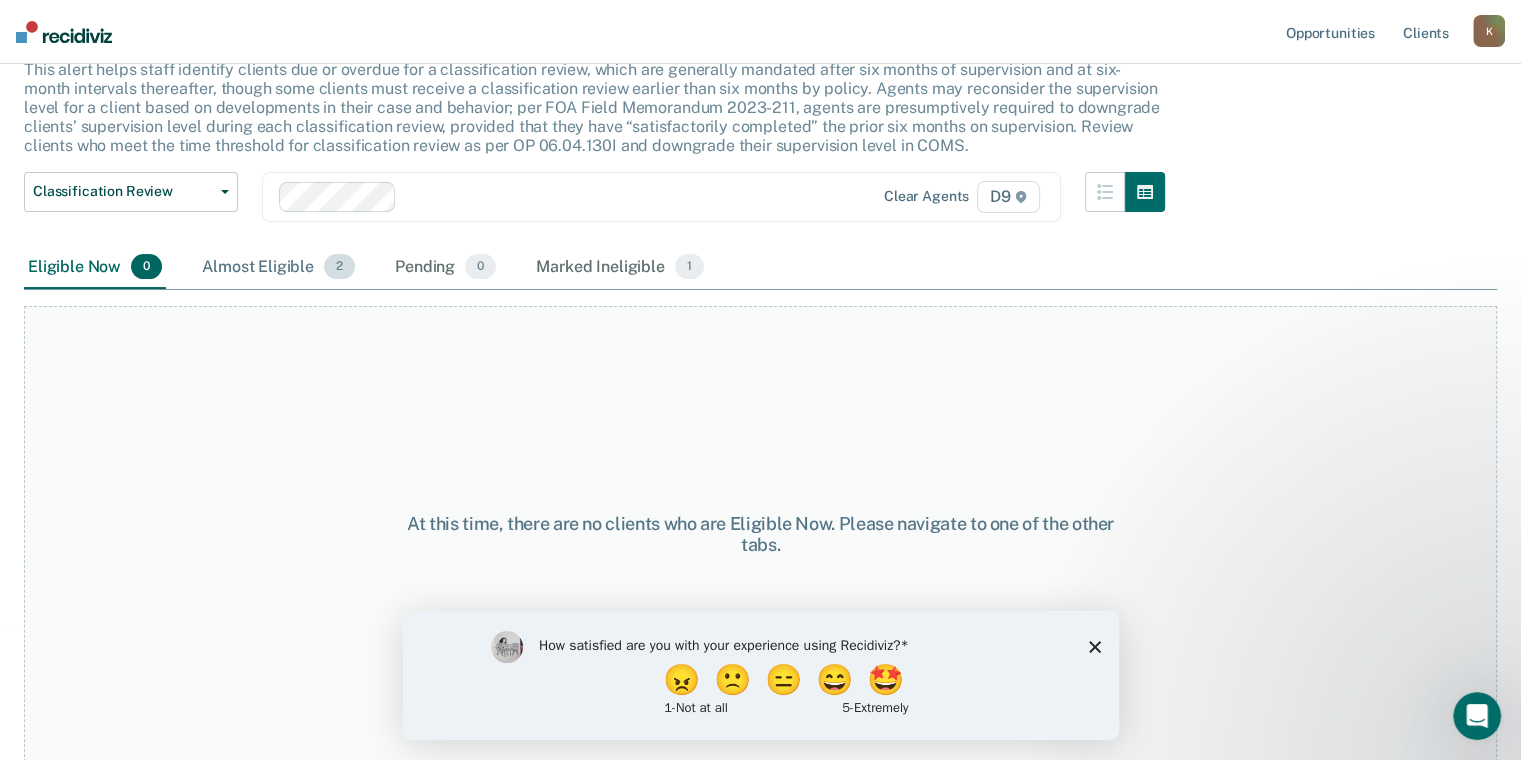 click on "Almost Eligible 2" at bounding box center [278, 268] 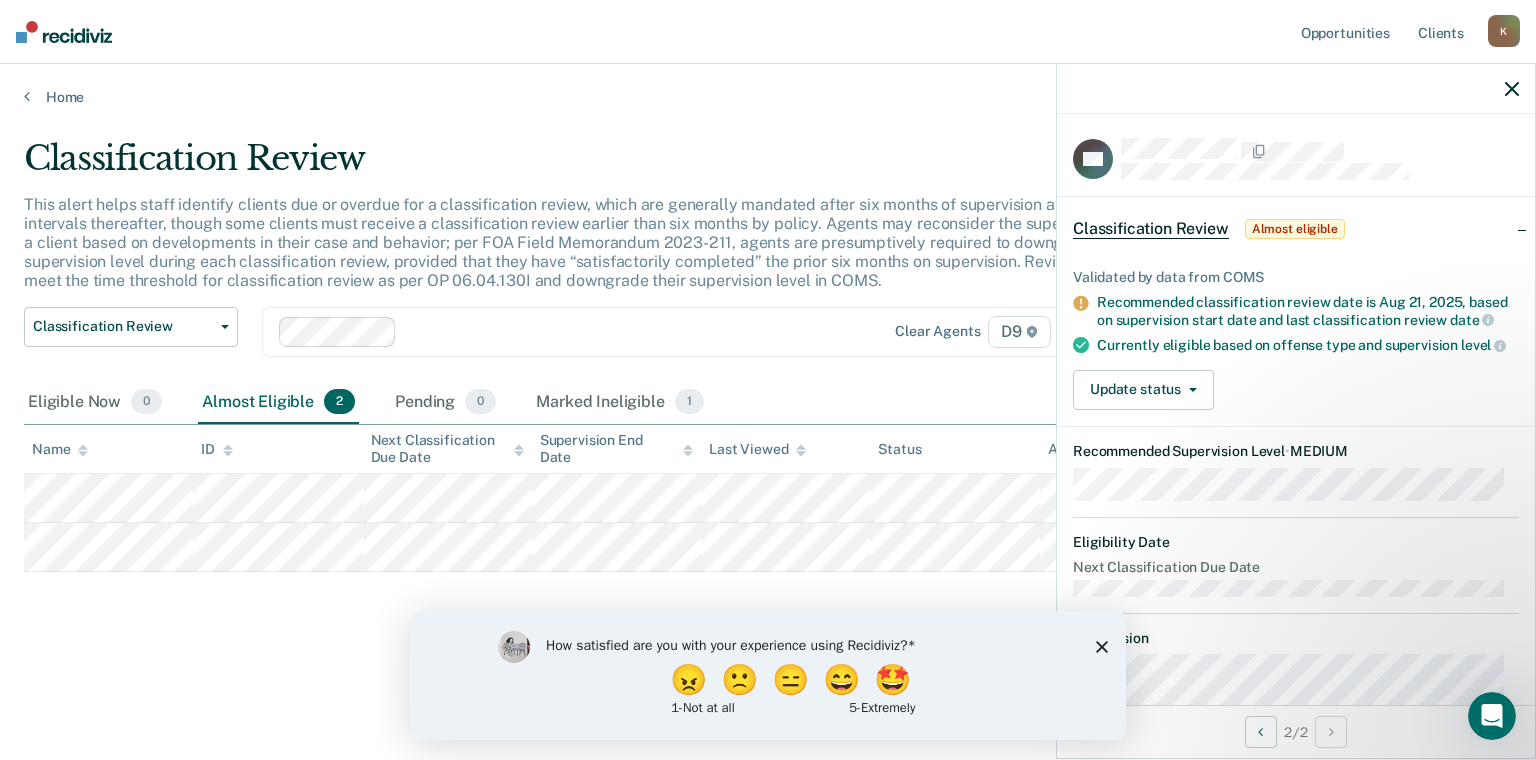 click 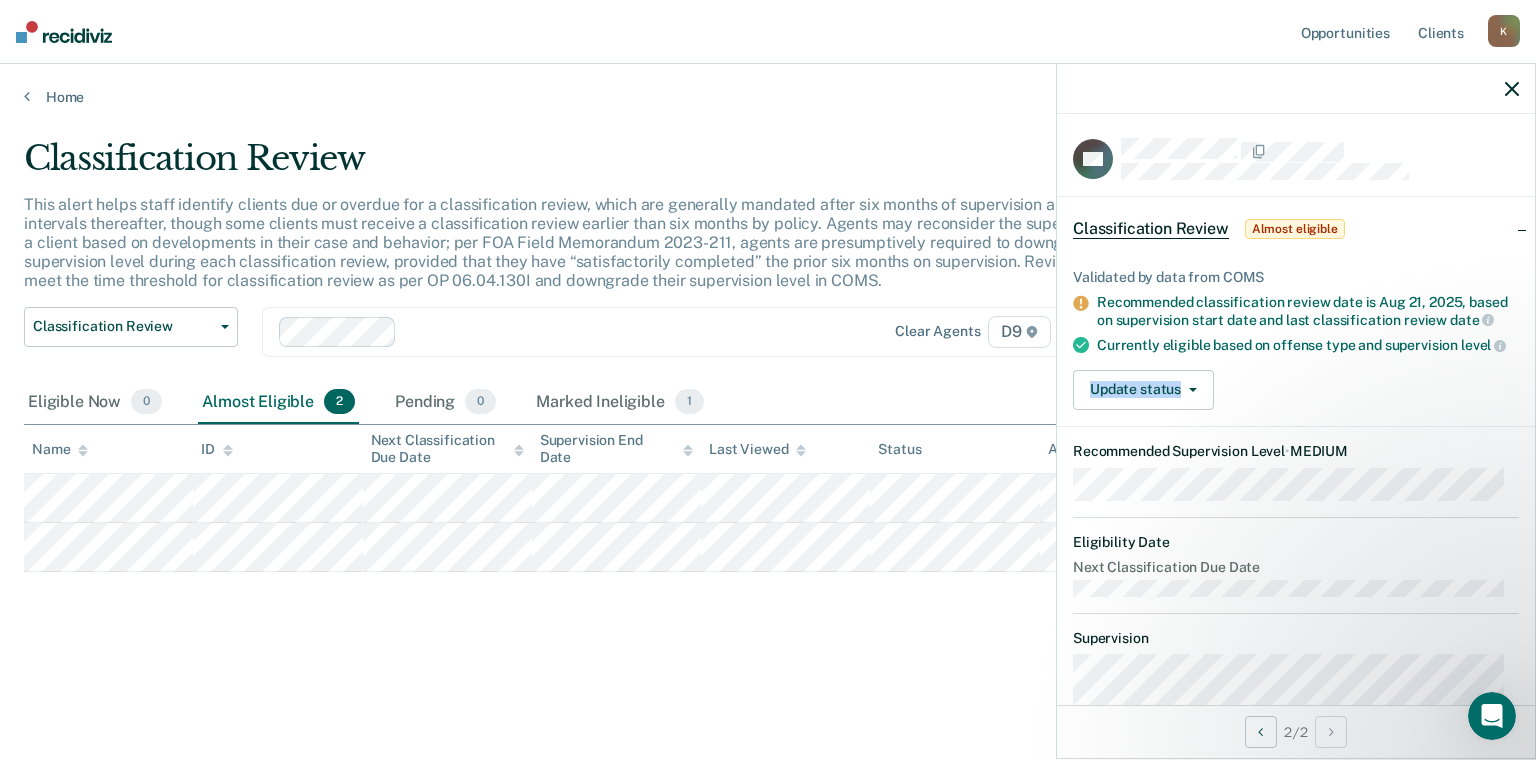 drag, startPoint x: 1535, startPoint y: 380, endPoint x: 1535, endPoint y: 428, distance: 48 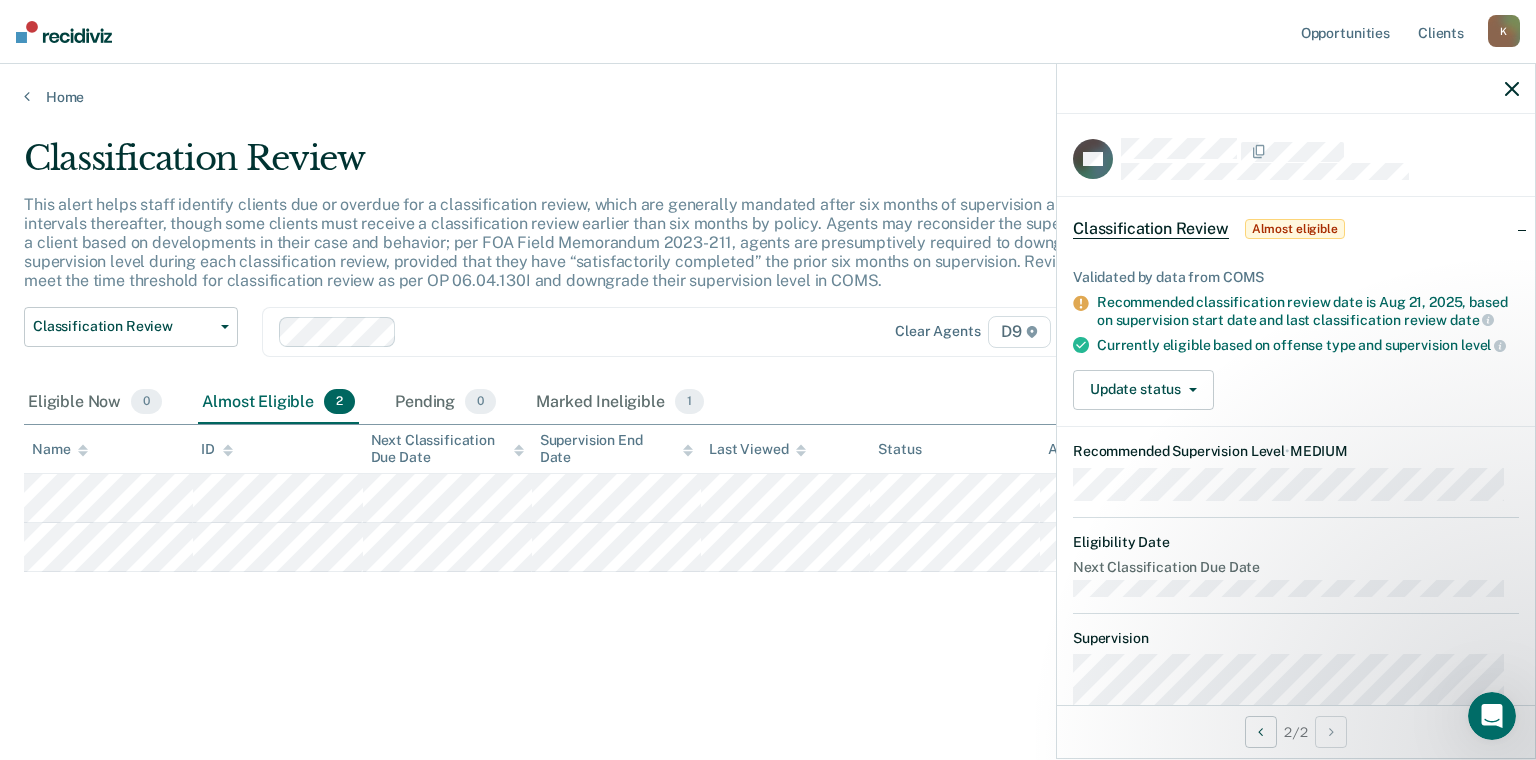 drag, startPoint x: 1535, startPoint y: 428, endPoint x: 1308, endPoint y: 358, distance: 237.5479 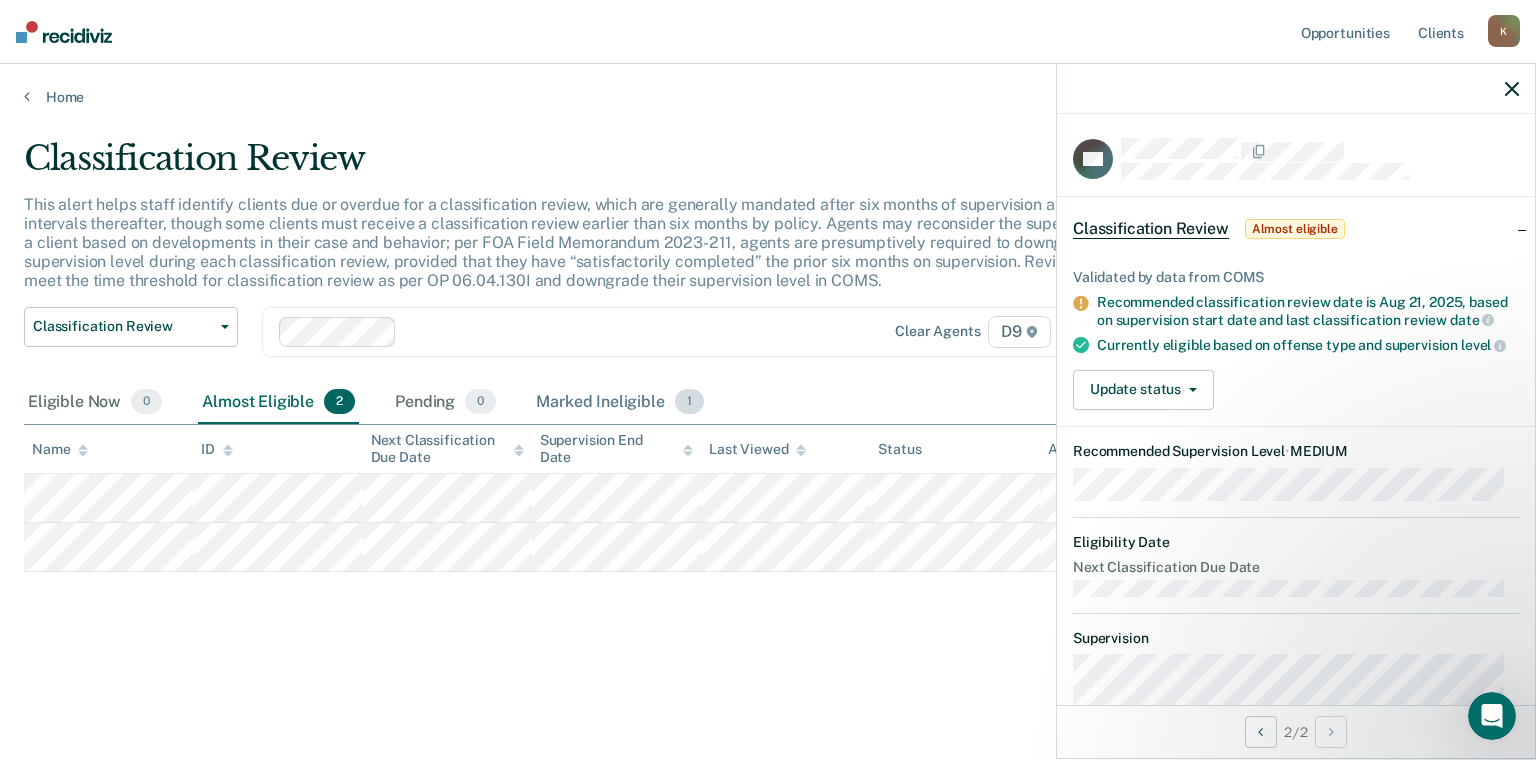 click on "Marked Ineligible 1" at bounding box center (620, 403) 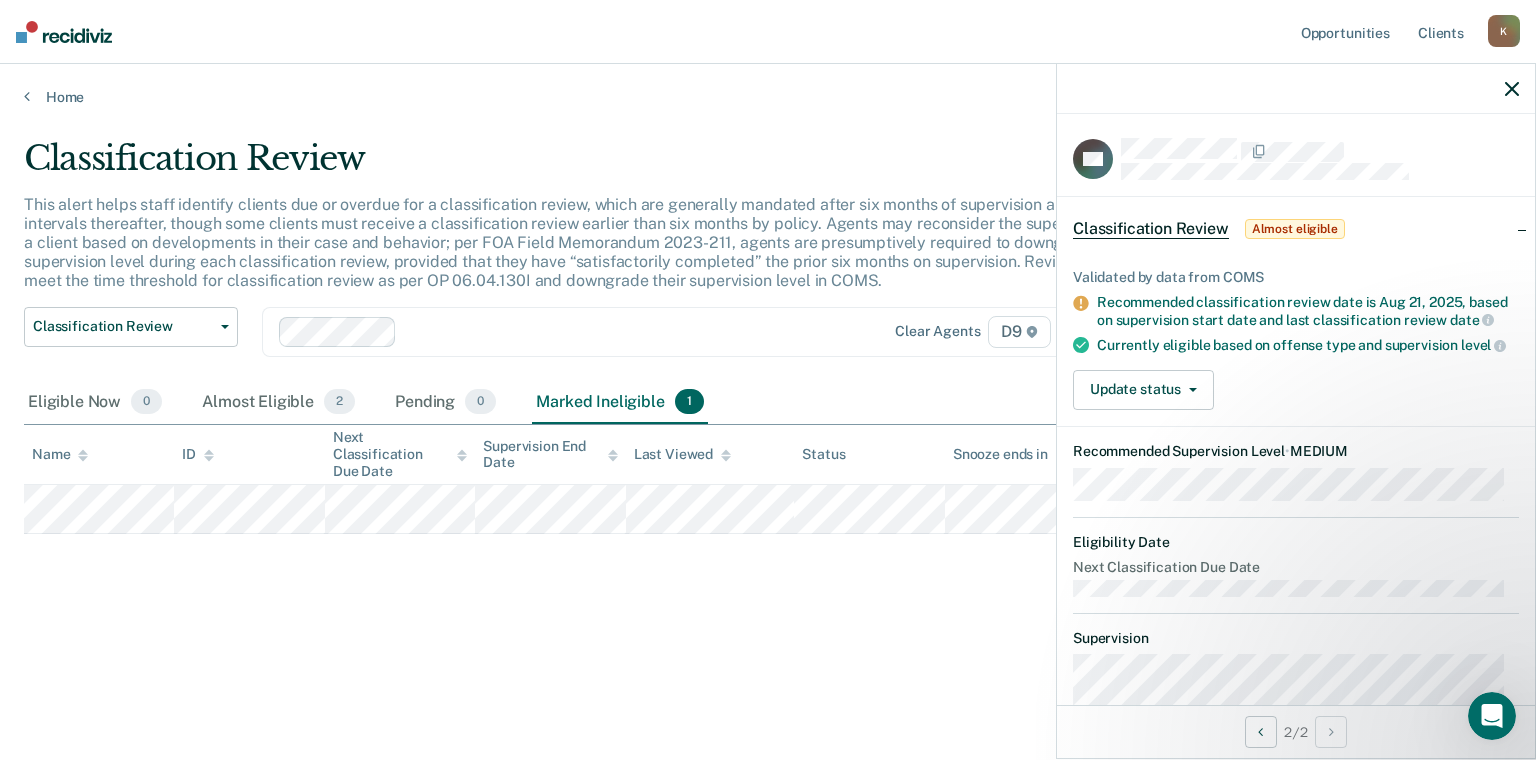 click on "Home" at bounding box center (768, 85) 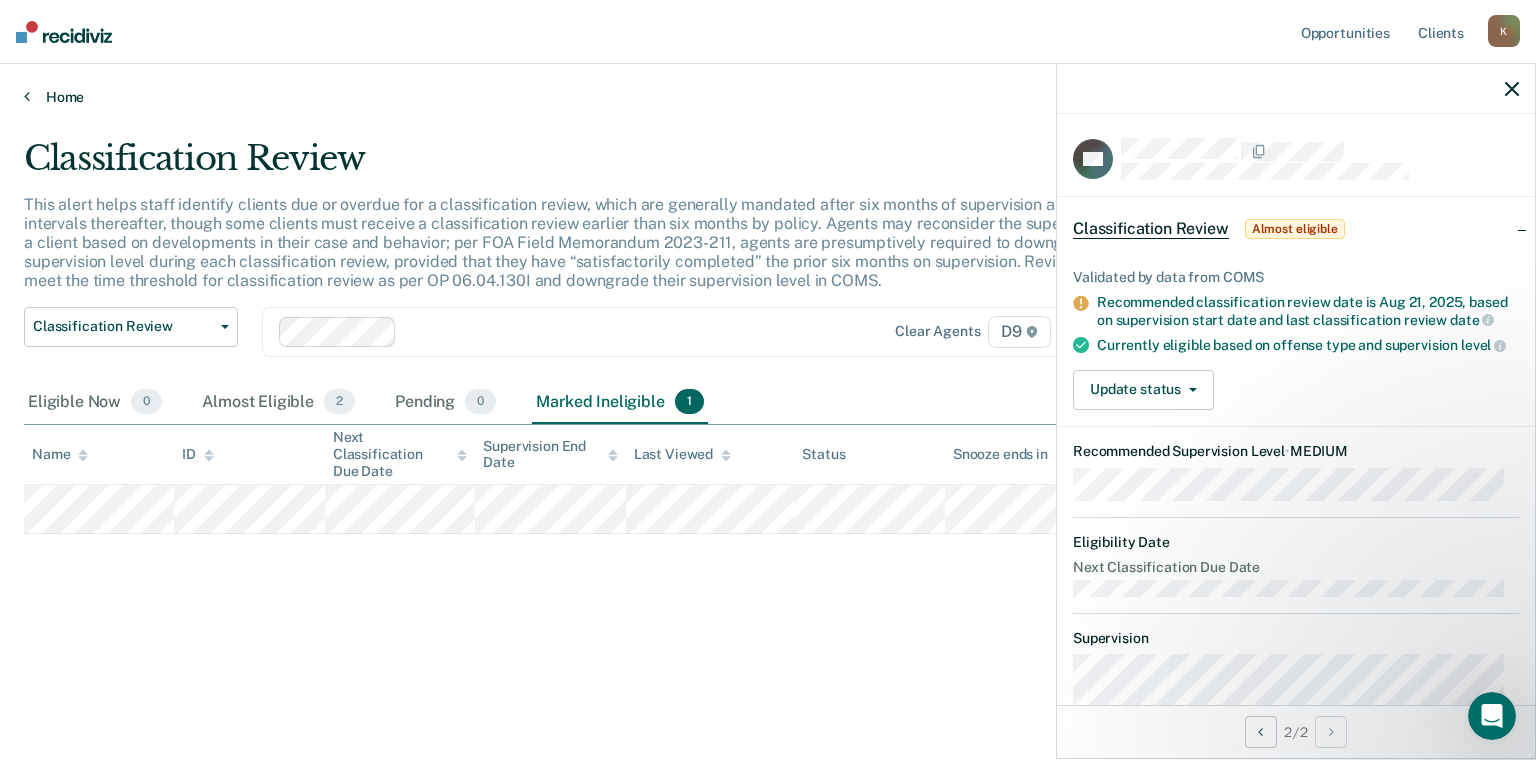 click on "Home" at bounding box center [768, 97] 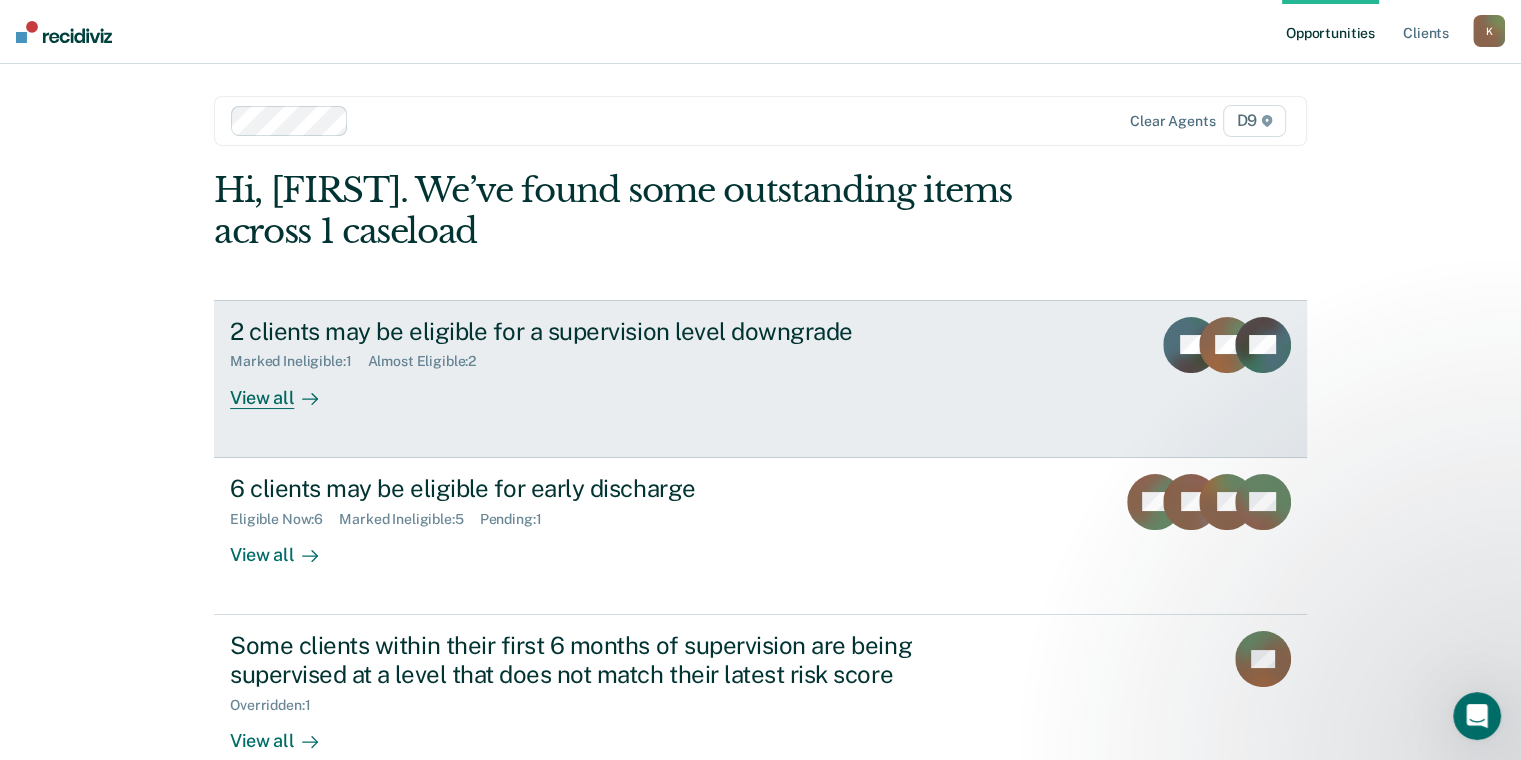 click on "2 clients may be eligible for a supervision level downgrade Marked Ineligible : 1 Almost Eligible : 2 View all NJ CT KO" at bounding box center [760, 379] 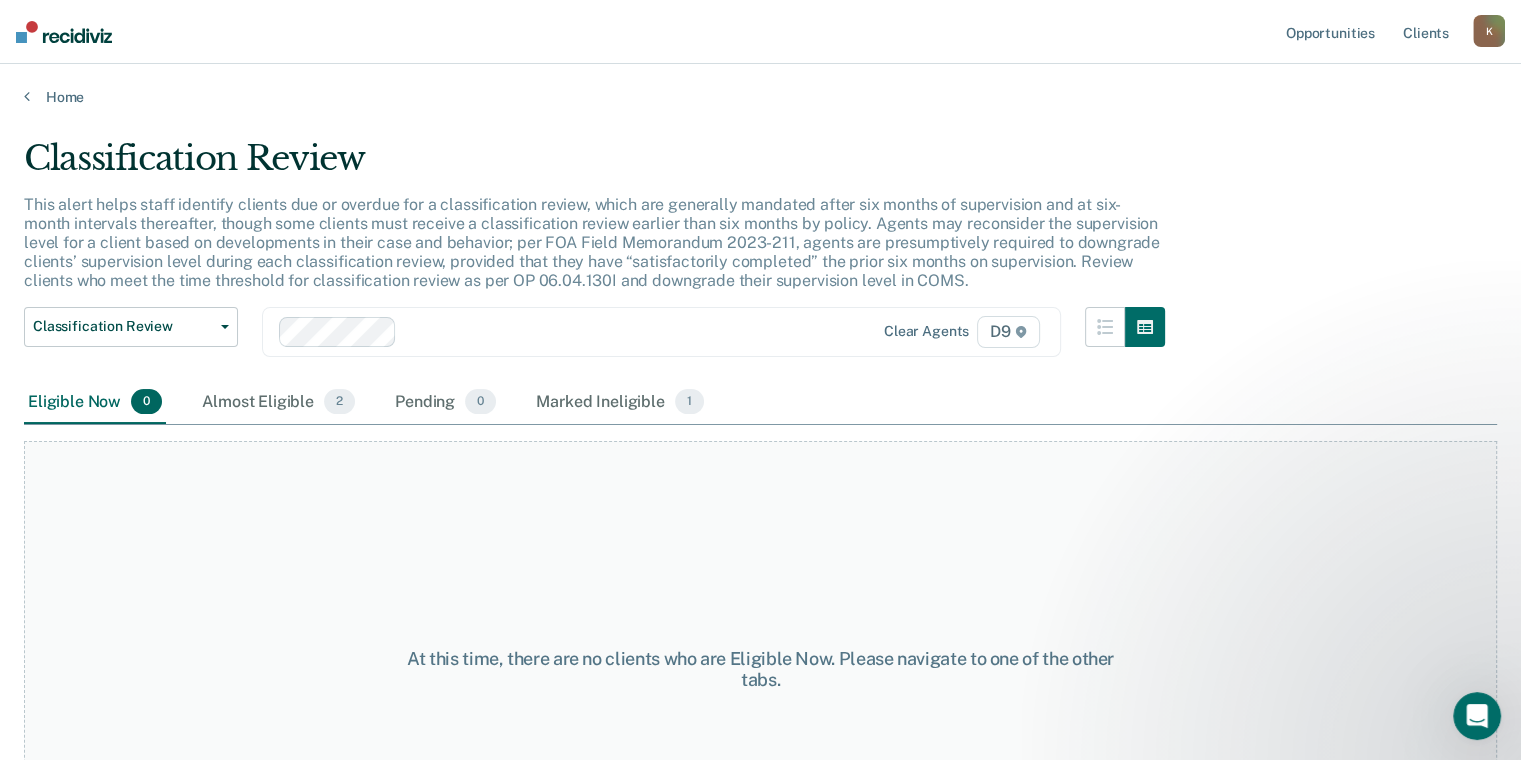 click on "Home" at bounding box center [760, 85] 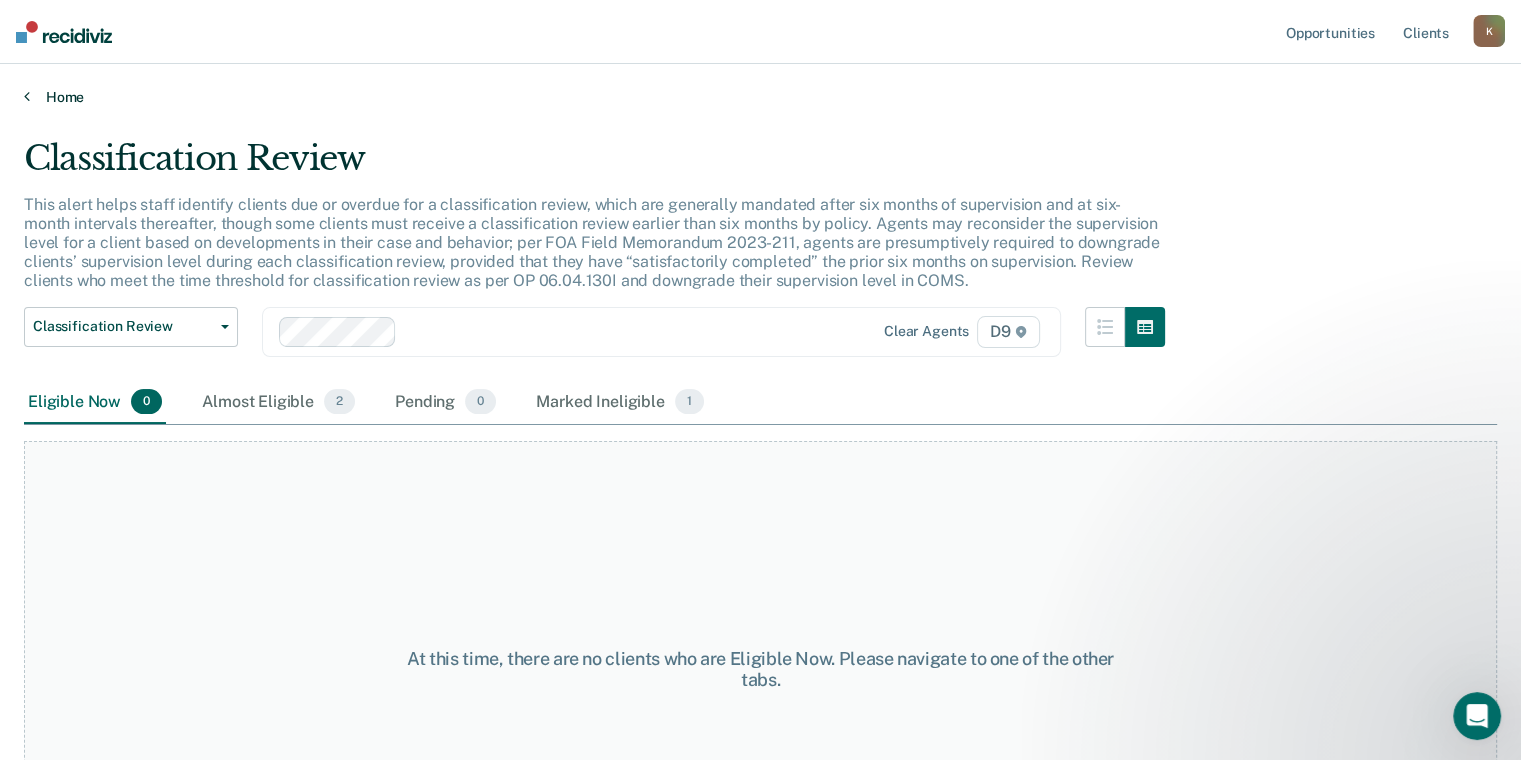 click on "Home" at bounding box center [760, 97] 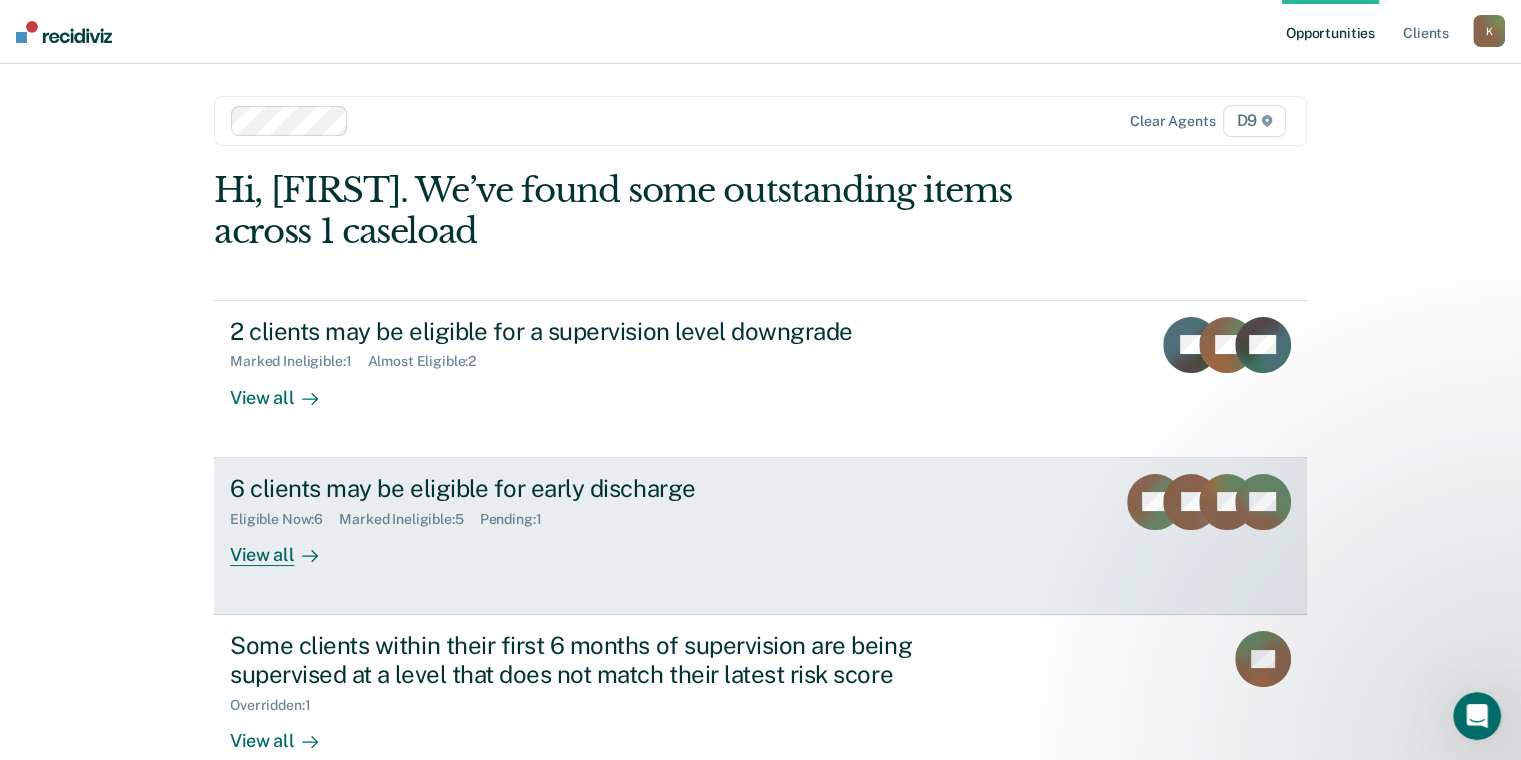 click on "Eligible Now :  6" at bounding box center [284, 519] 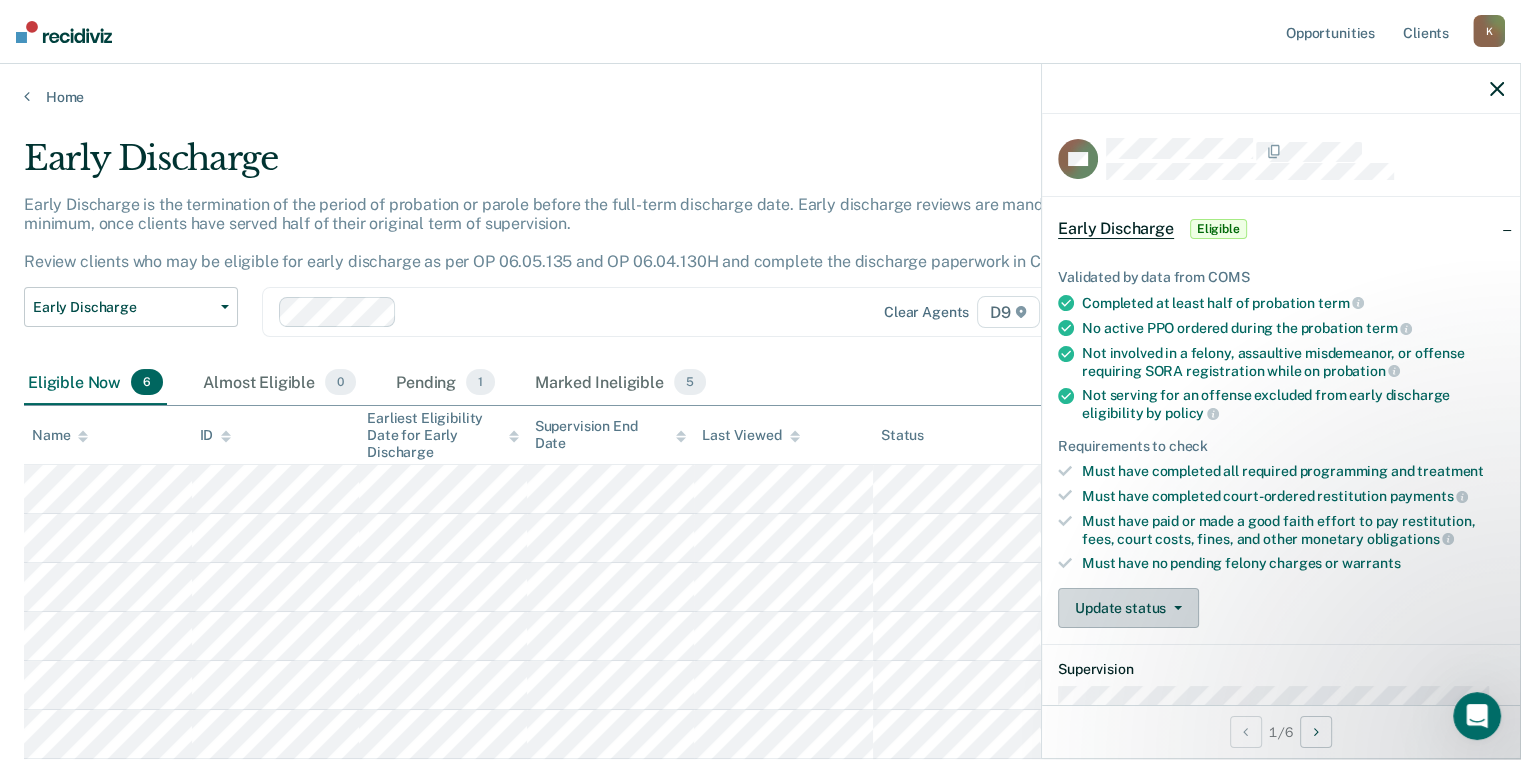 click on "Update status" at bounding box center (1128, 608) 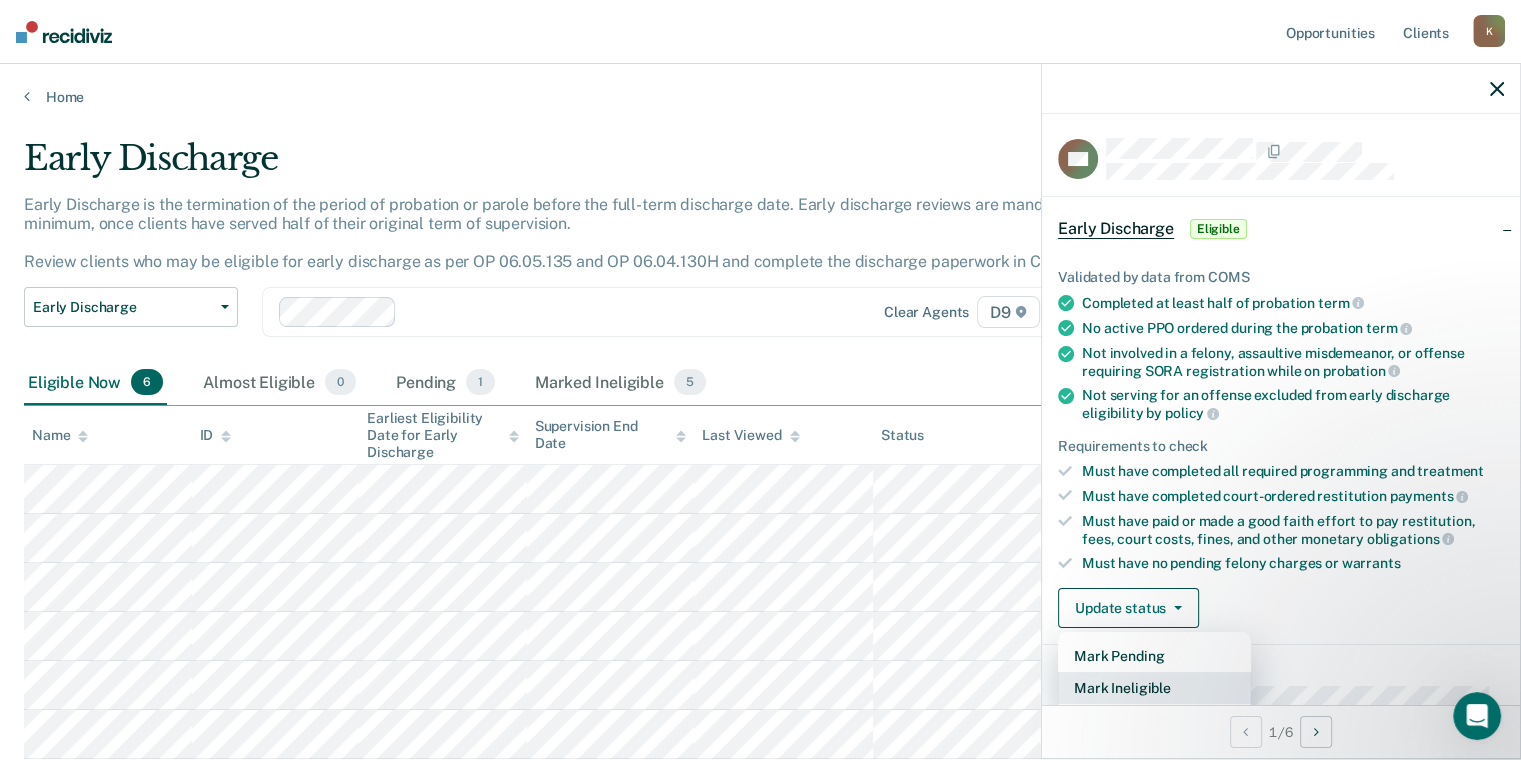 click on "Mark Ineligible" at bounding box center [1154, 688] 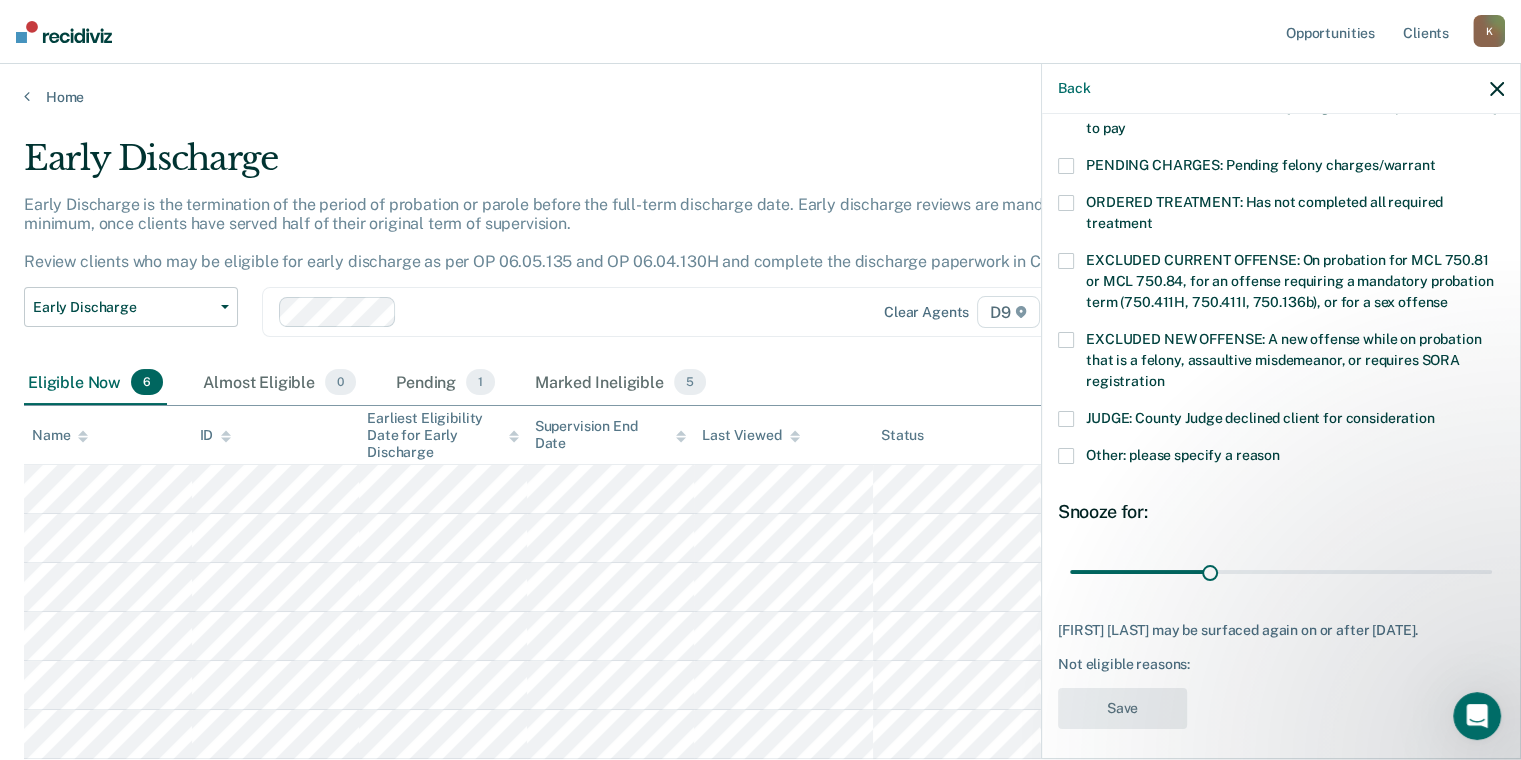 scroll, scrollTop: 633, scrollLeft: 0, axis: vertical 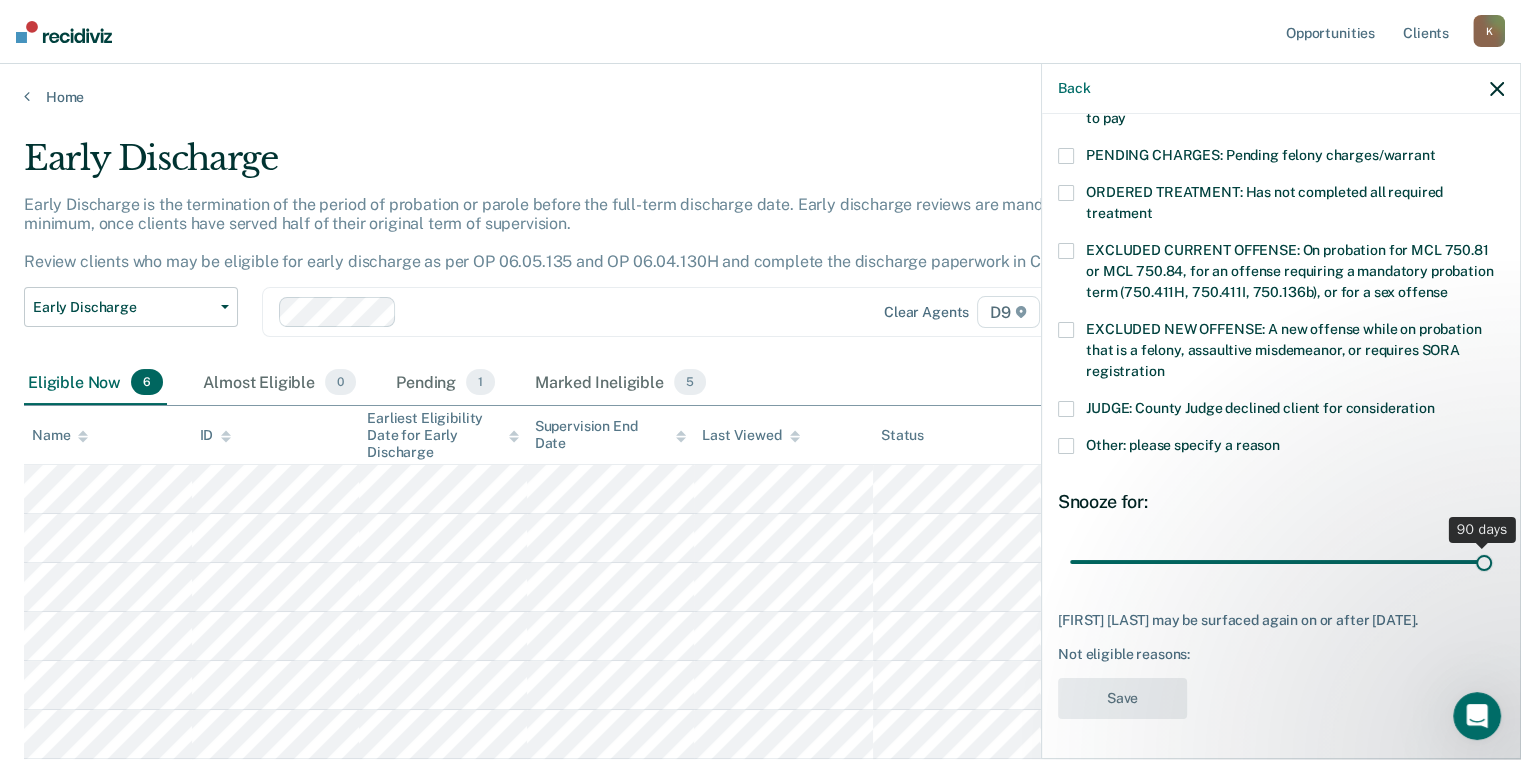 drag, startPoint x: 1211, startPoint y: 547, endPoint x: 1535, endPoint y: 616, distance: 331.26575 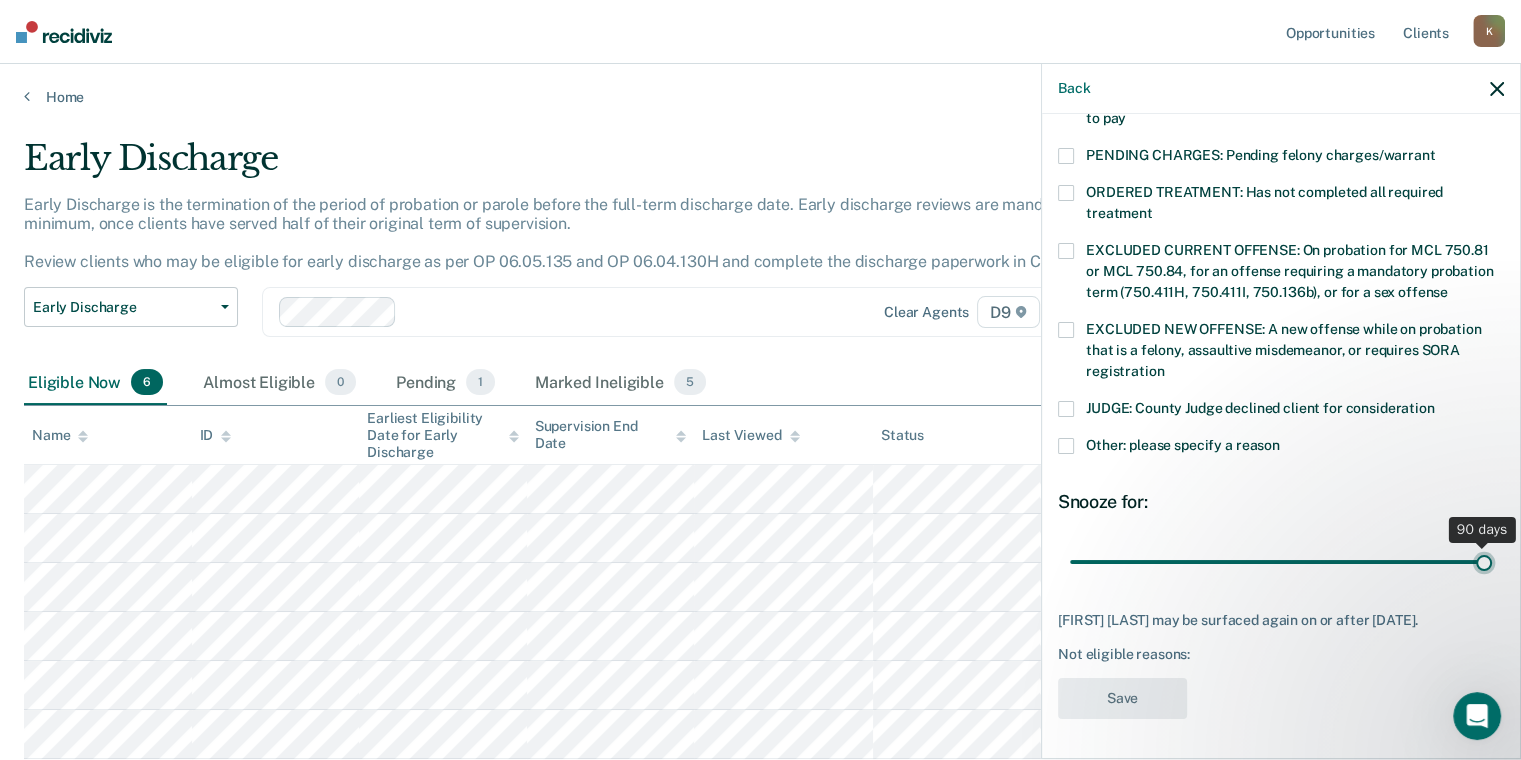 type on "90" 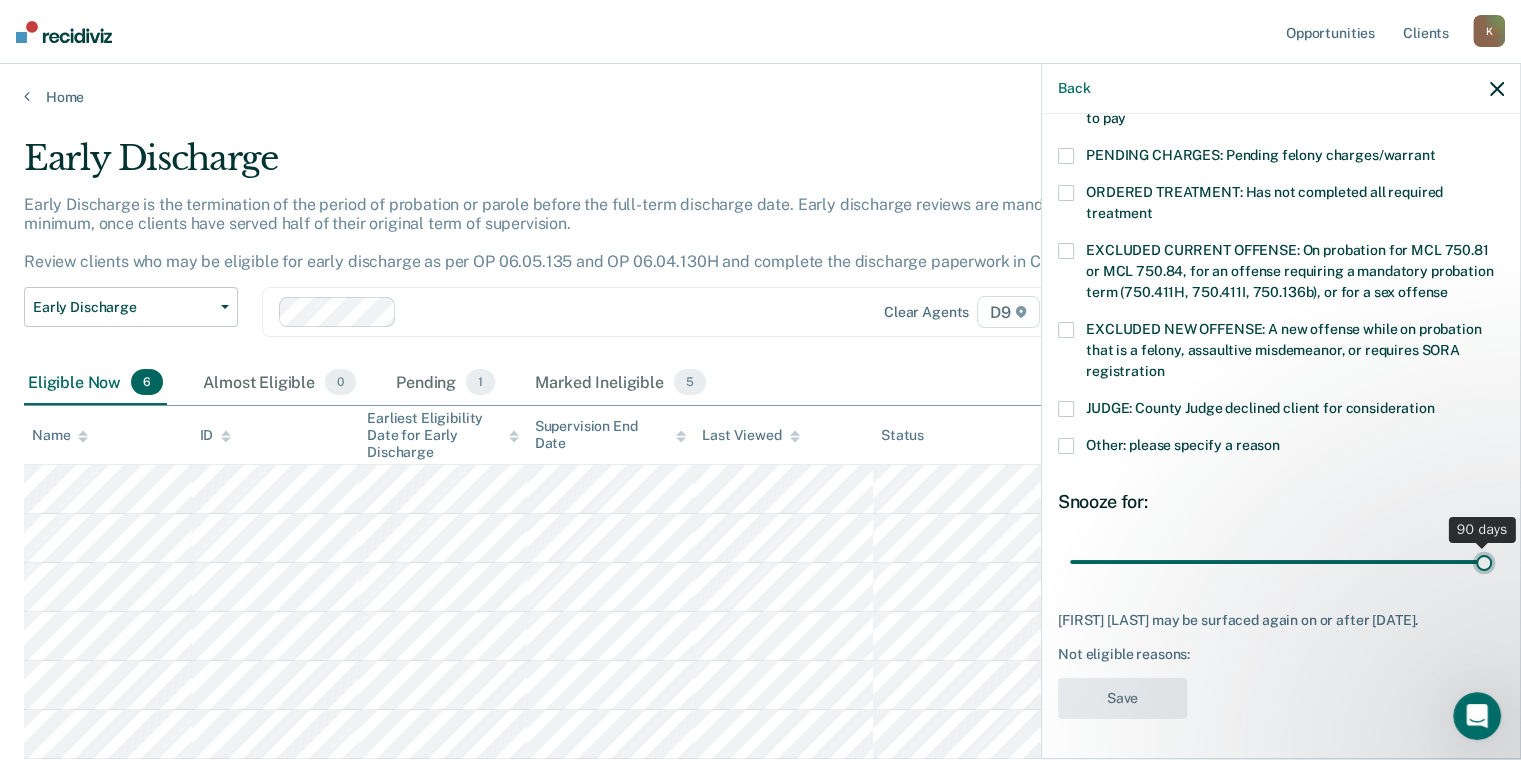 click at bounding box center [1281, 562] 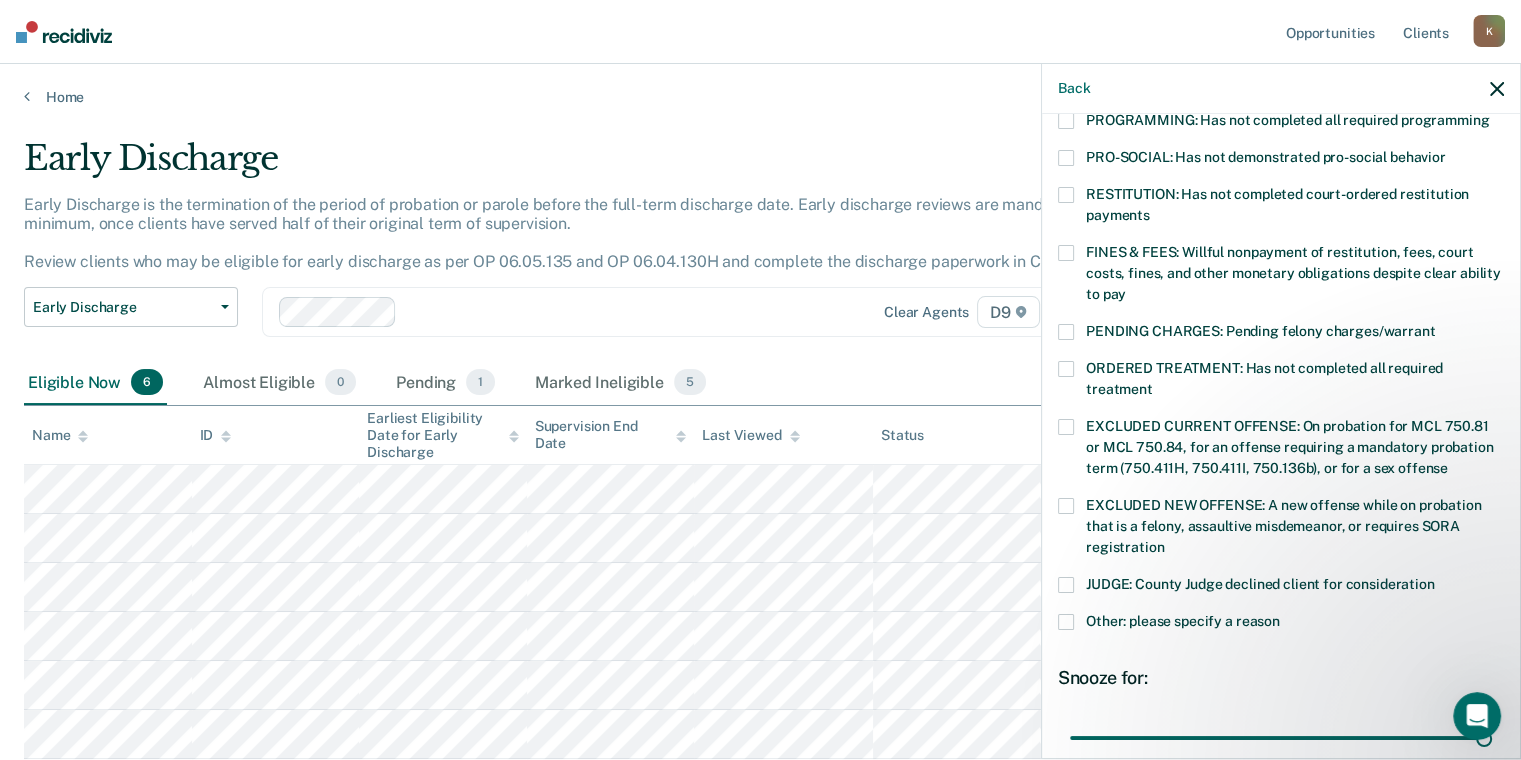 scroll, scrollTop: 440, scrollLeft: 0, axis: vertical 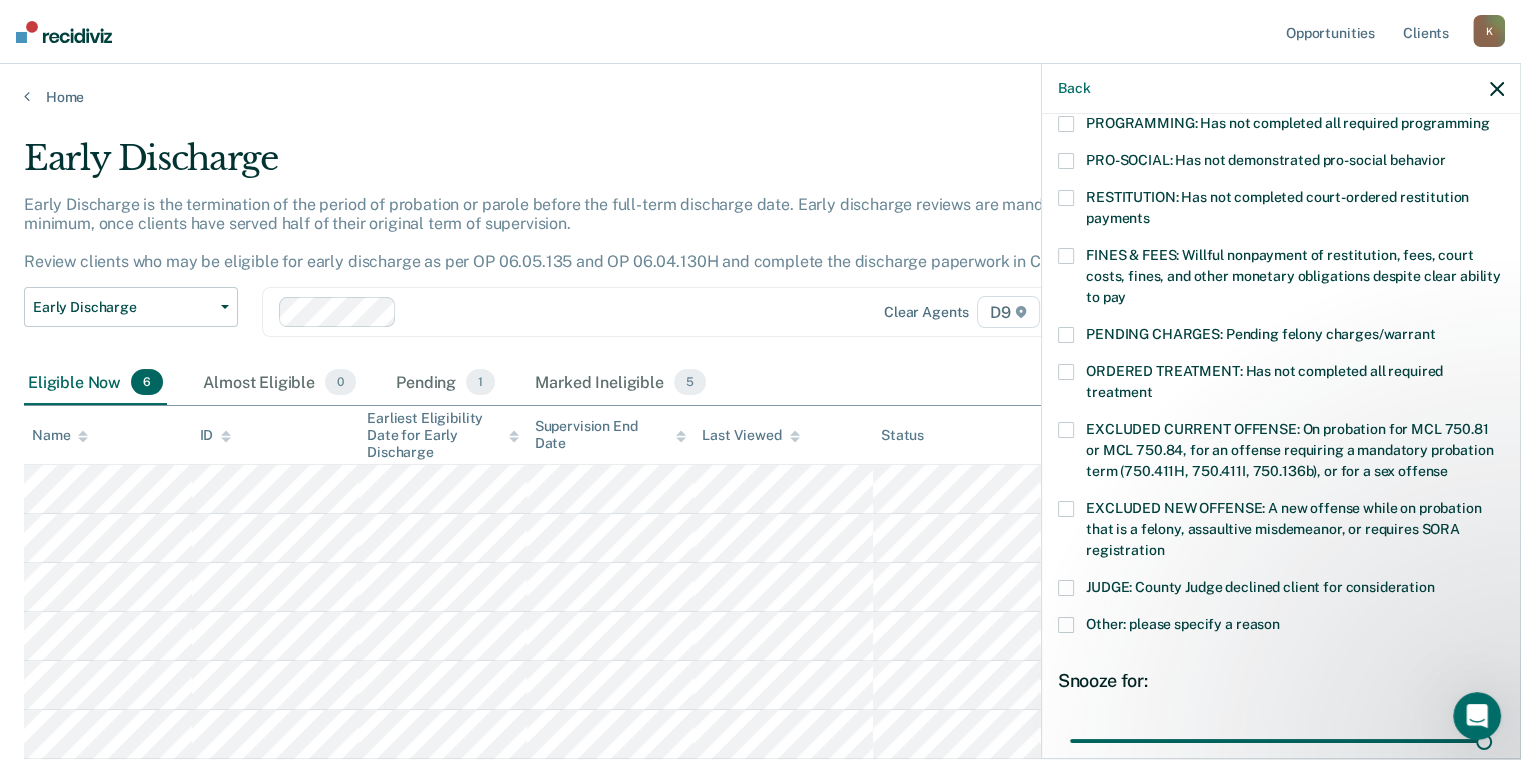 click on "FINES & FEES: Willful nonpayment of restitution, fees, court costs, fines, and other monetary obligations despite clear ability to pay" at bounding box center [1281, 279] 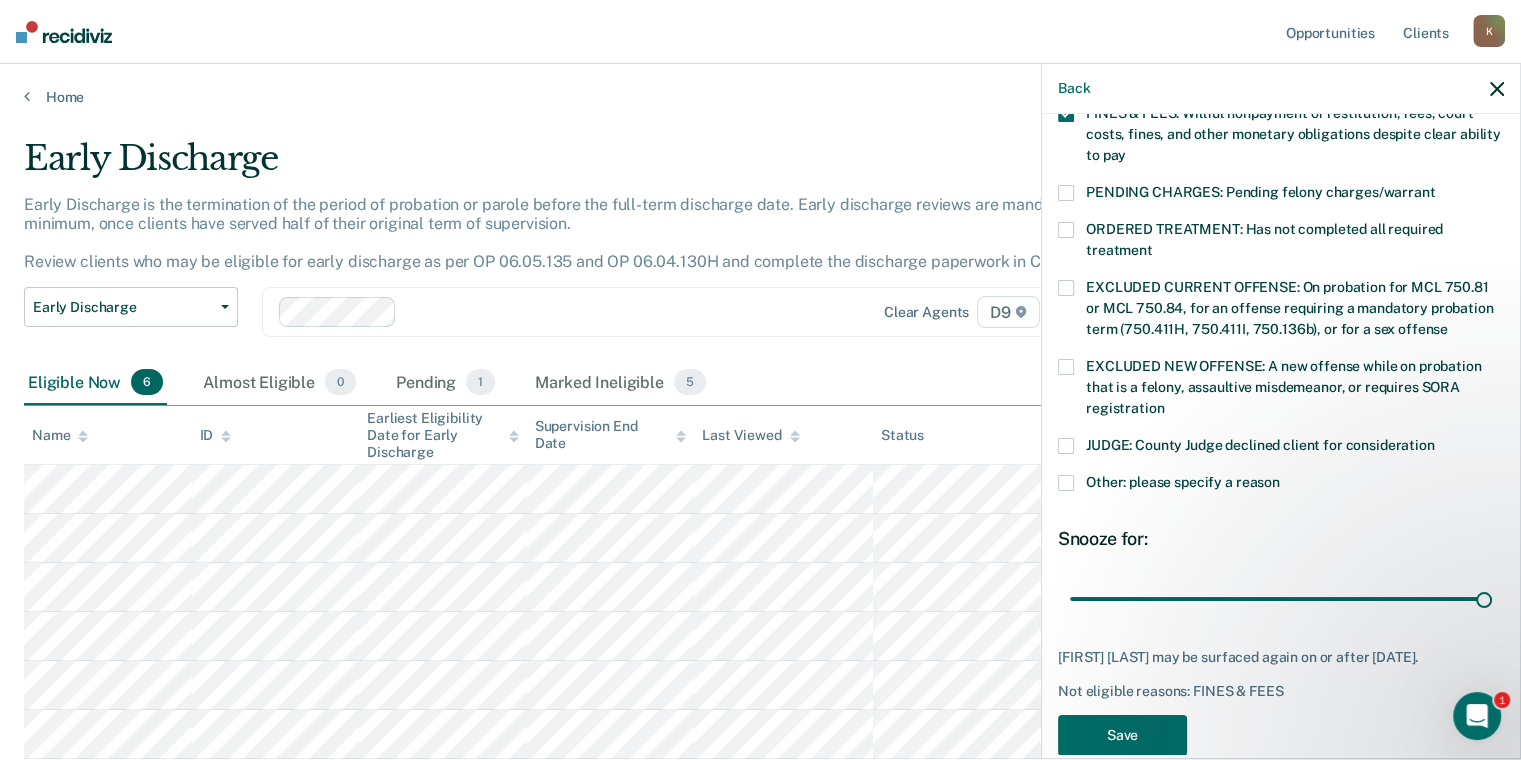 scroll, scrollTop: 633, scrollLeft: 0, axis: vertical 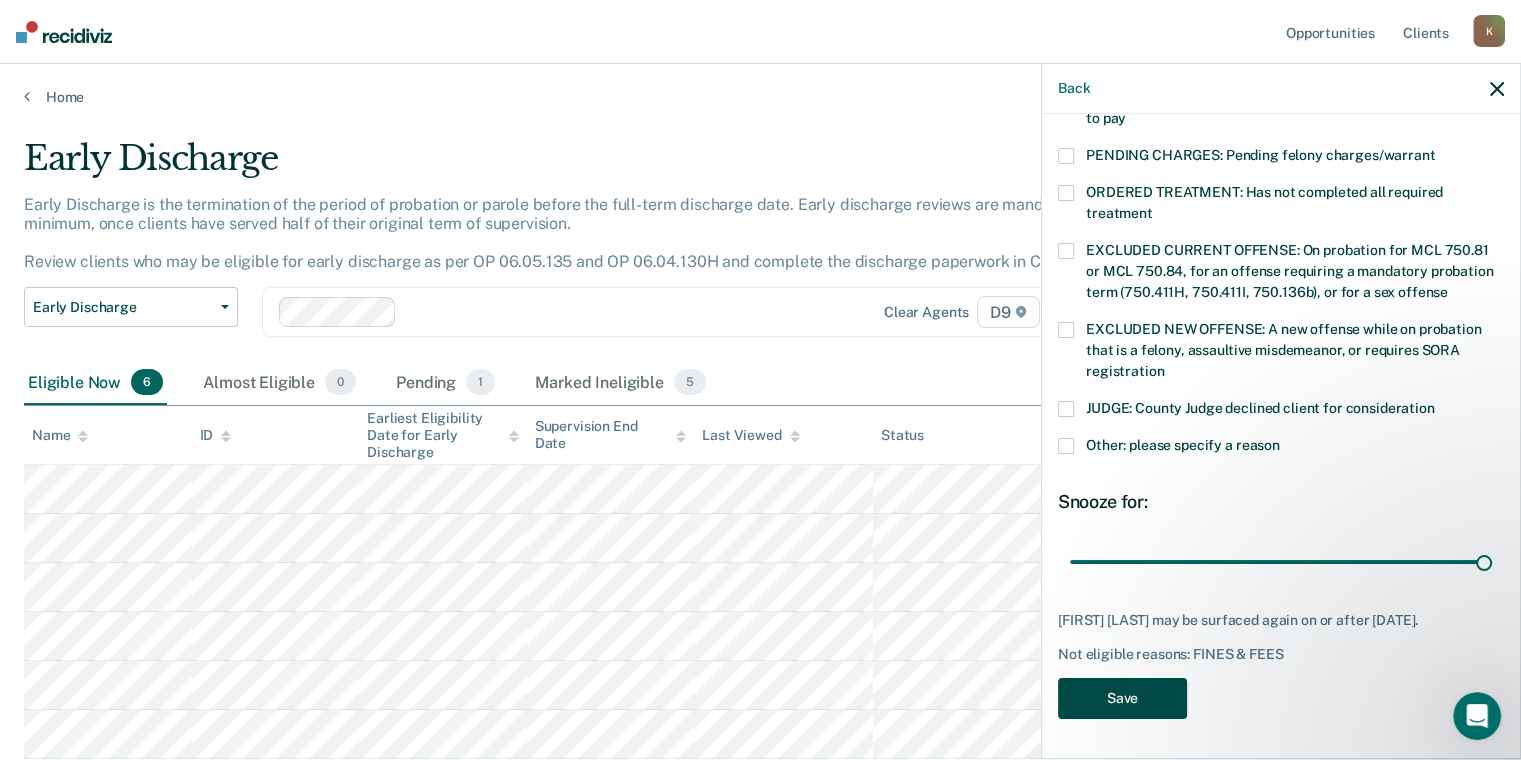 click on "Save" at bounding box center (1122, 698) 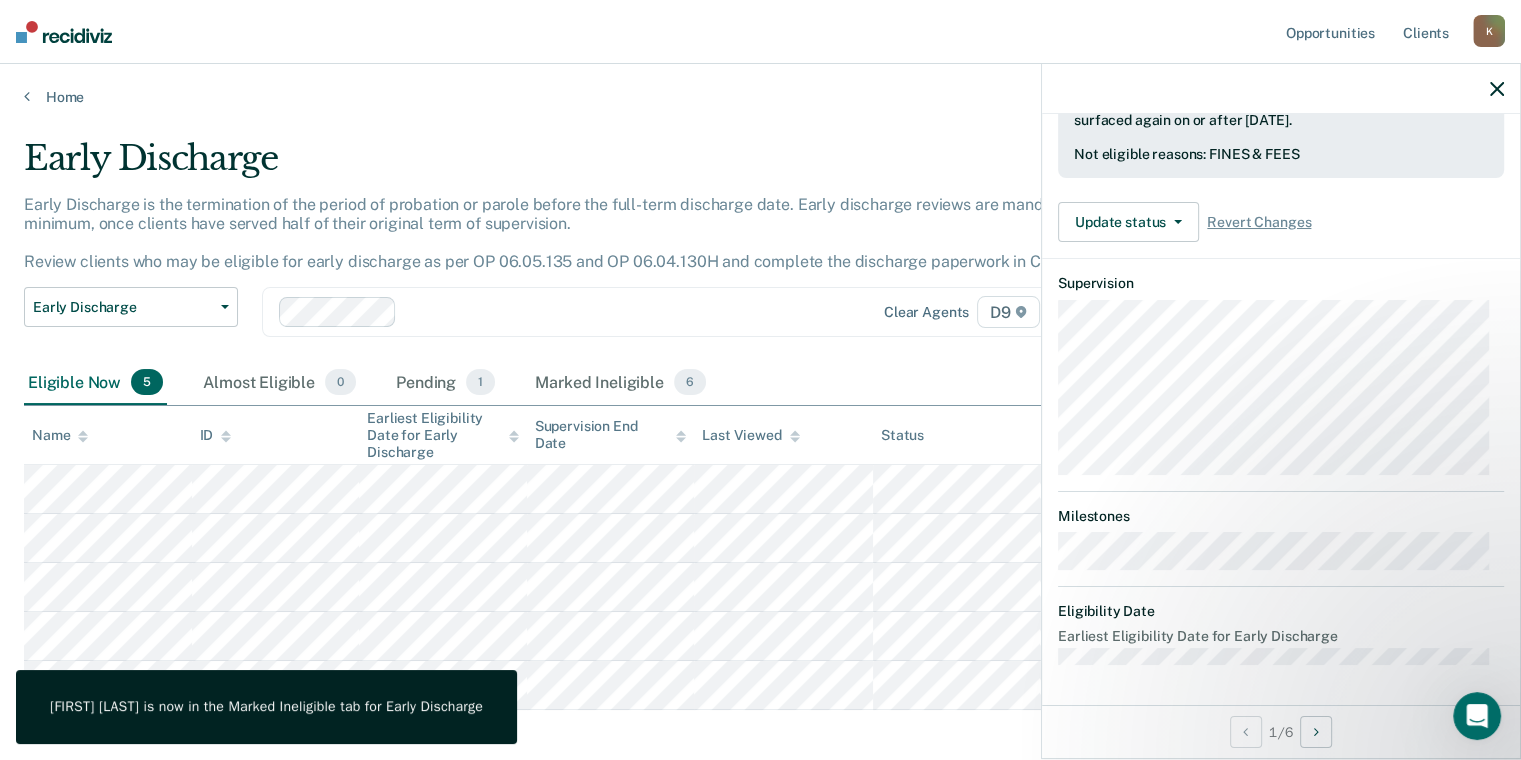 scroll, scrollTop: 378, scrollLeft: 0, axis: vertical 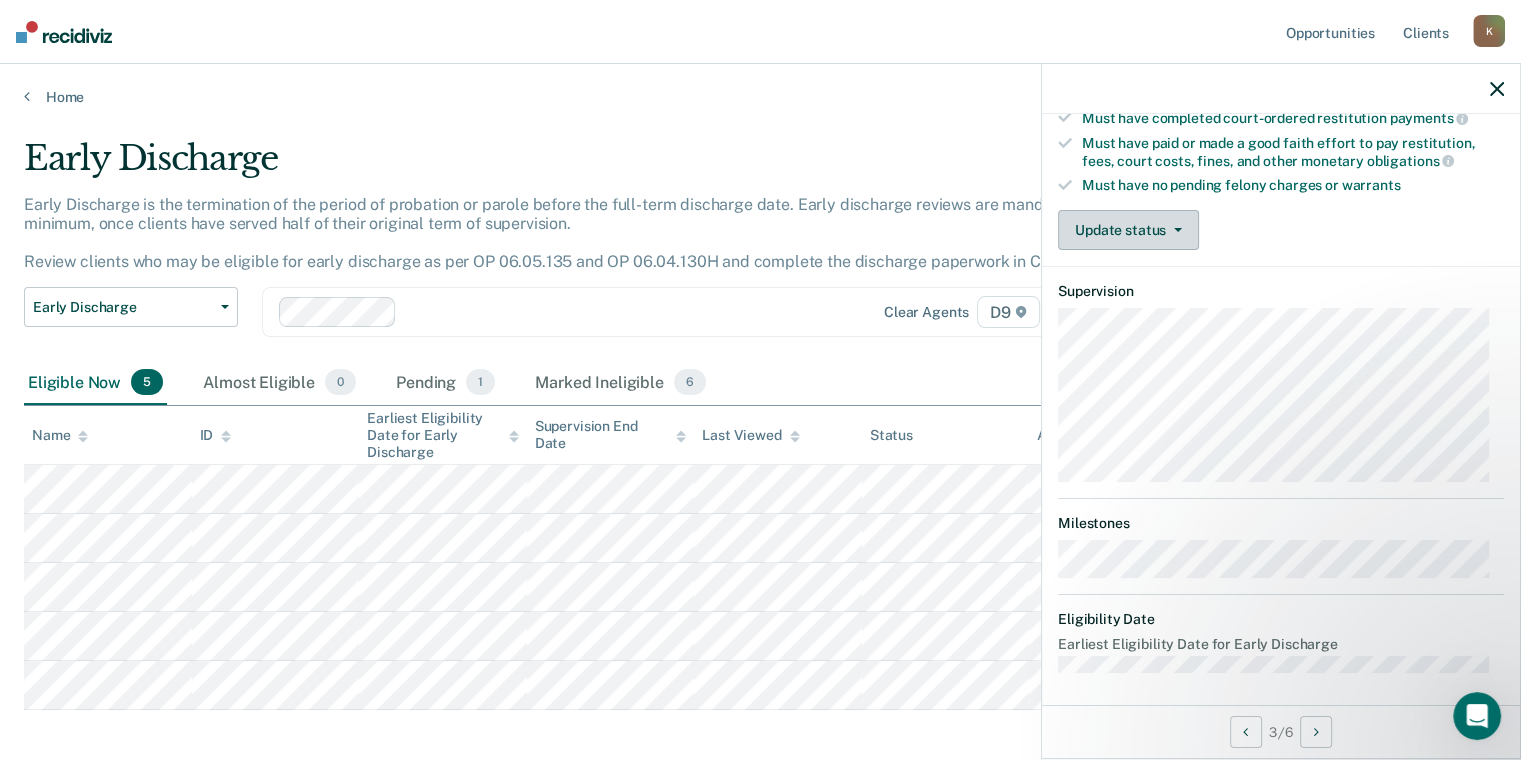 click on "Update status" at bounding box center (1128, 230) 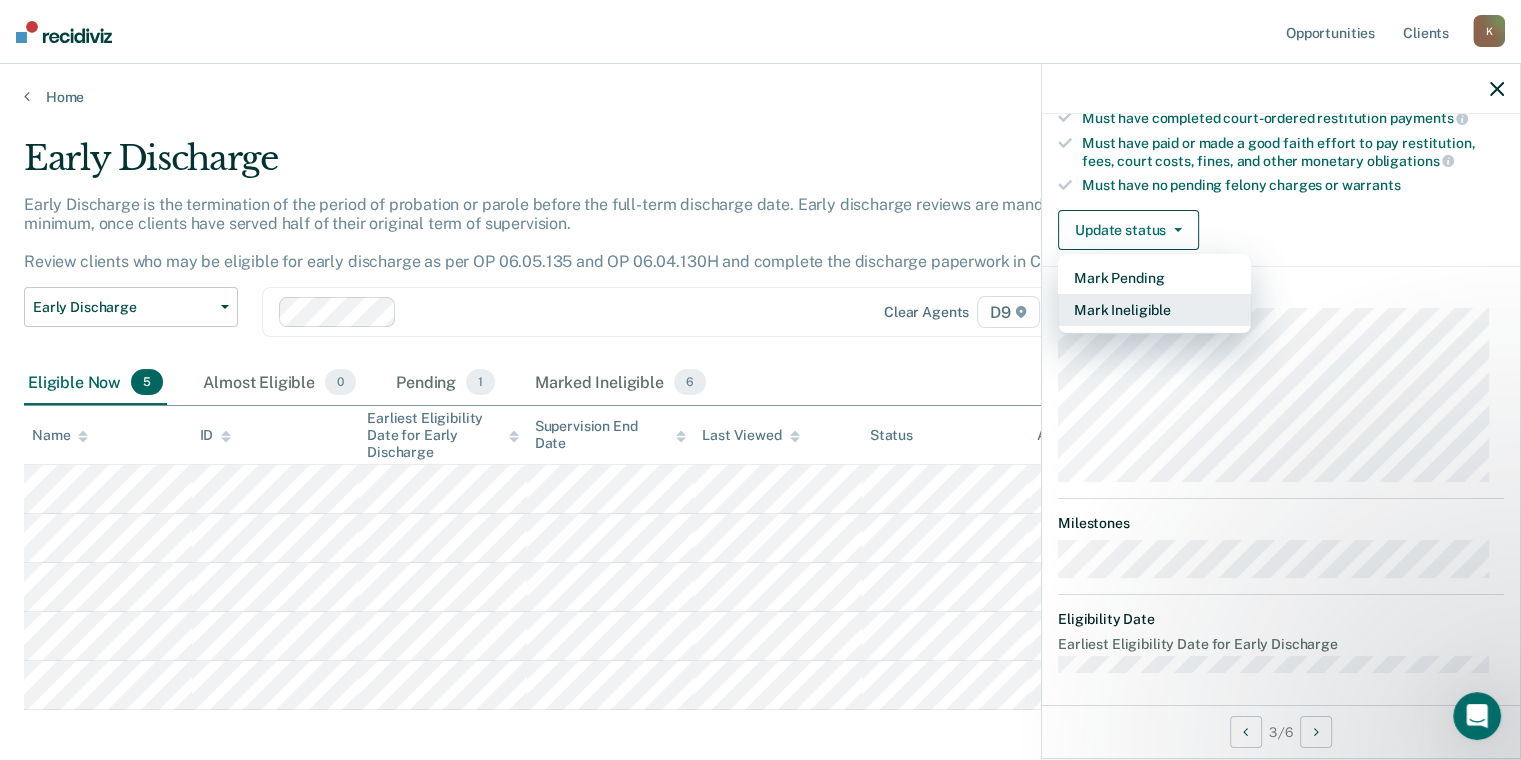 click on "Mark Ineligible" at bounding box center [1154, 310] 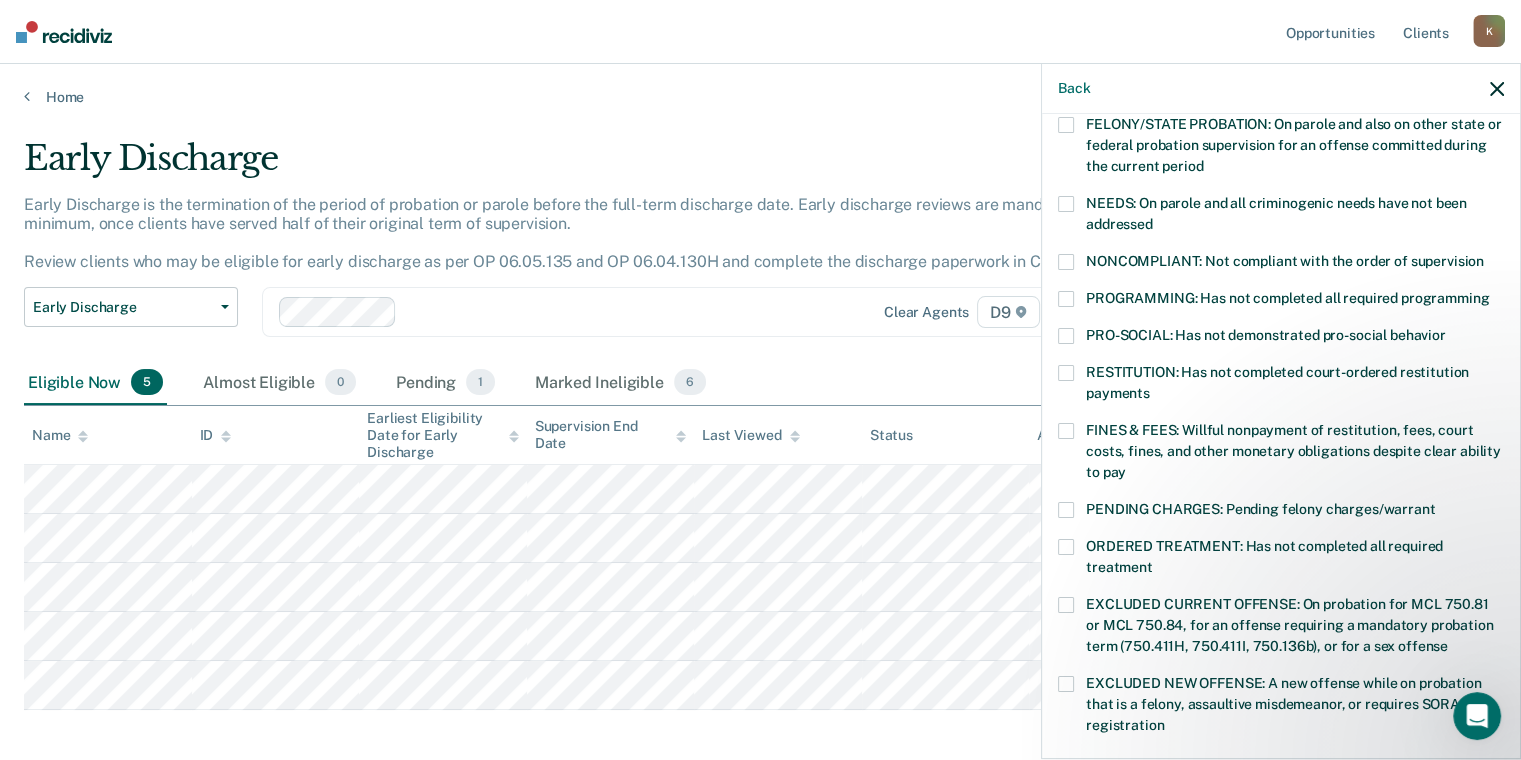scroll, scrollTop: 8, scrollLeft: 0, axis: vertical 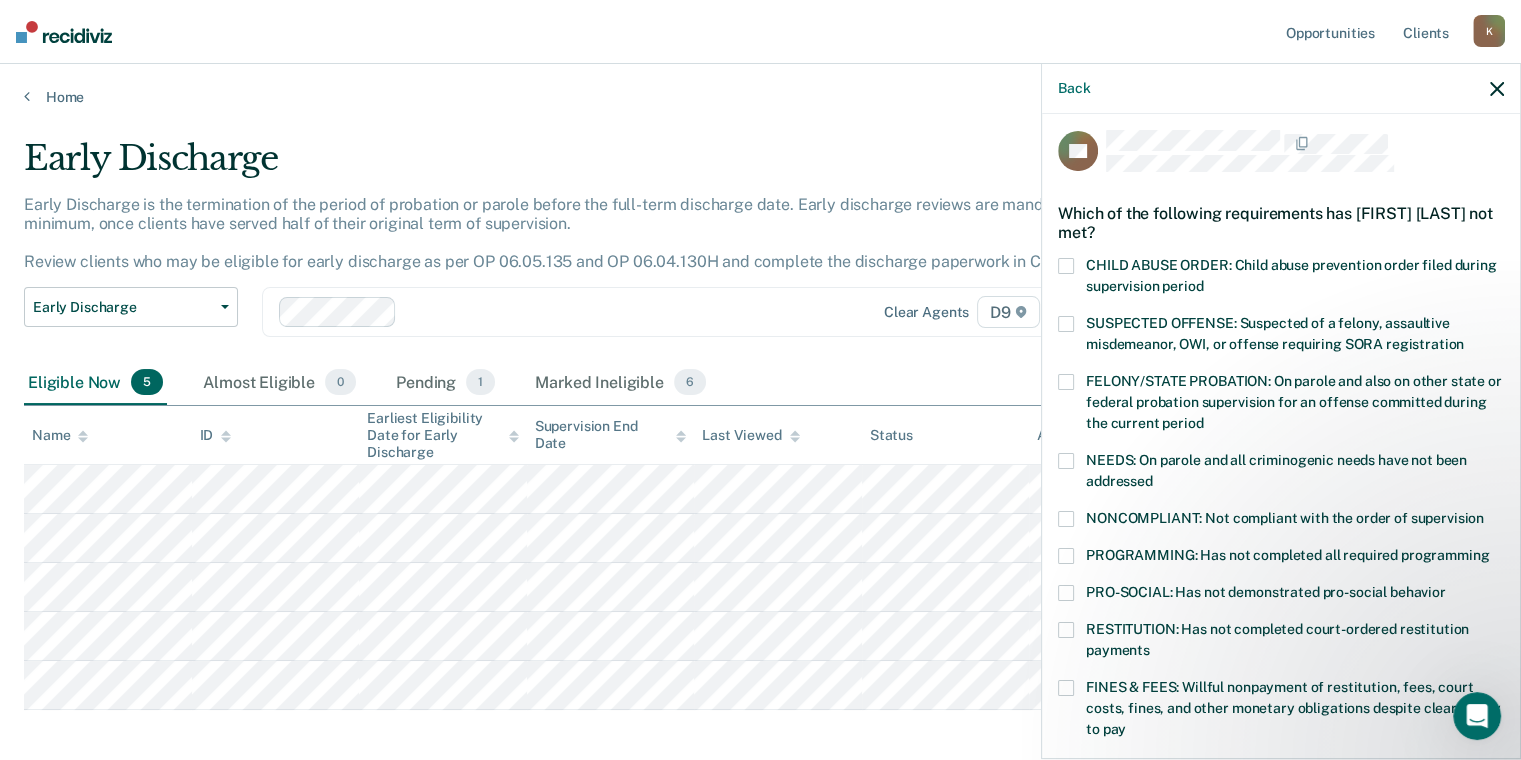 click on "PROGRAMMING: Has not completed all required programming" at bounding box center (1287, 555) 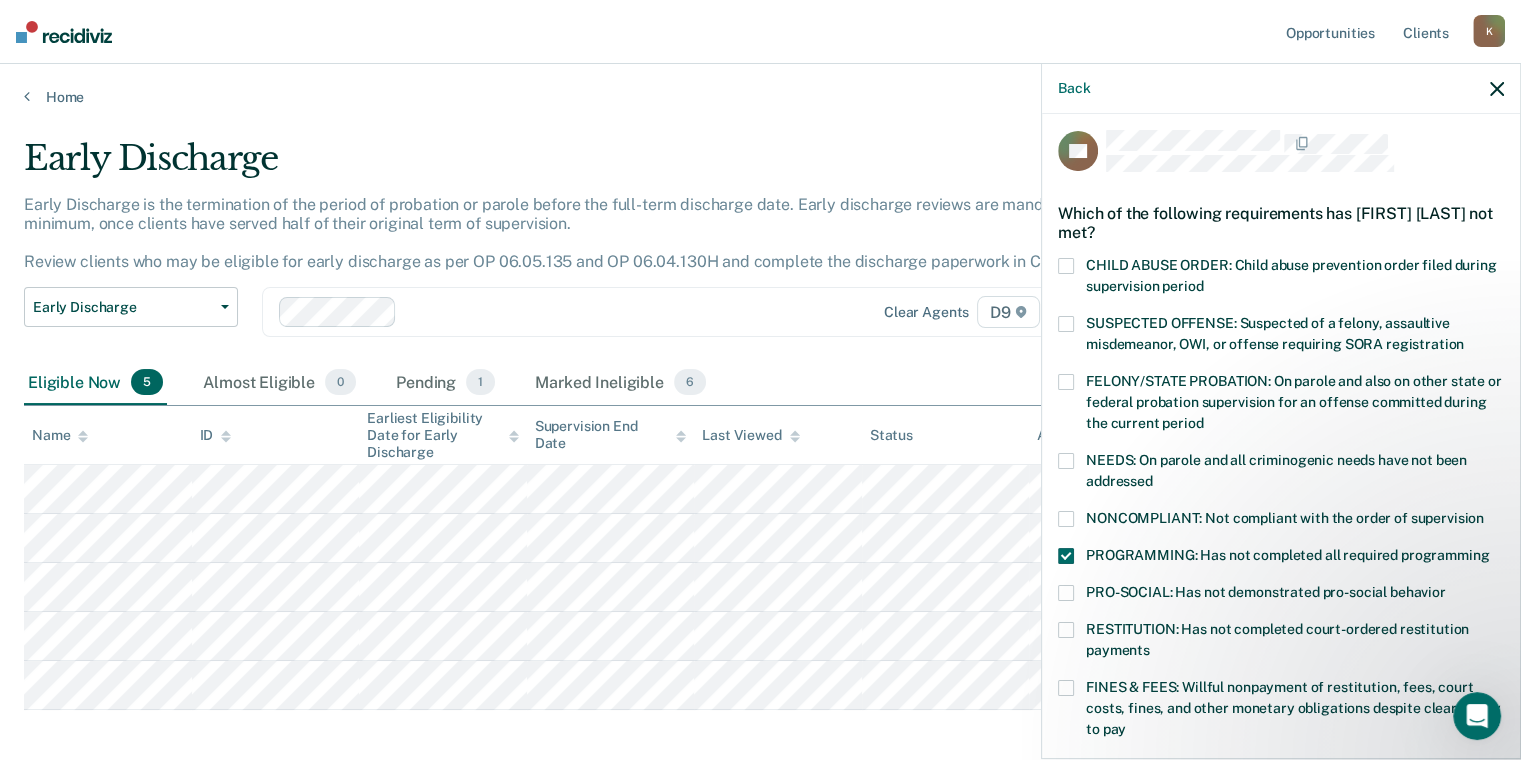 click on "SUSPECTED OFFENSE: Suspected of a felony, assaultive misdemeanor, OWI, or offense requiring SORA registration" at bounding box center [1275, 333] 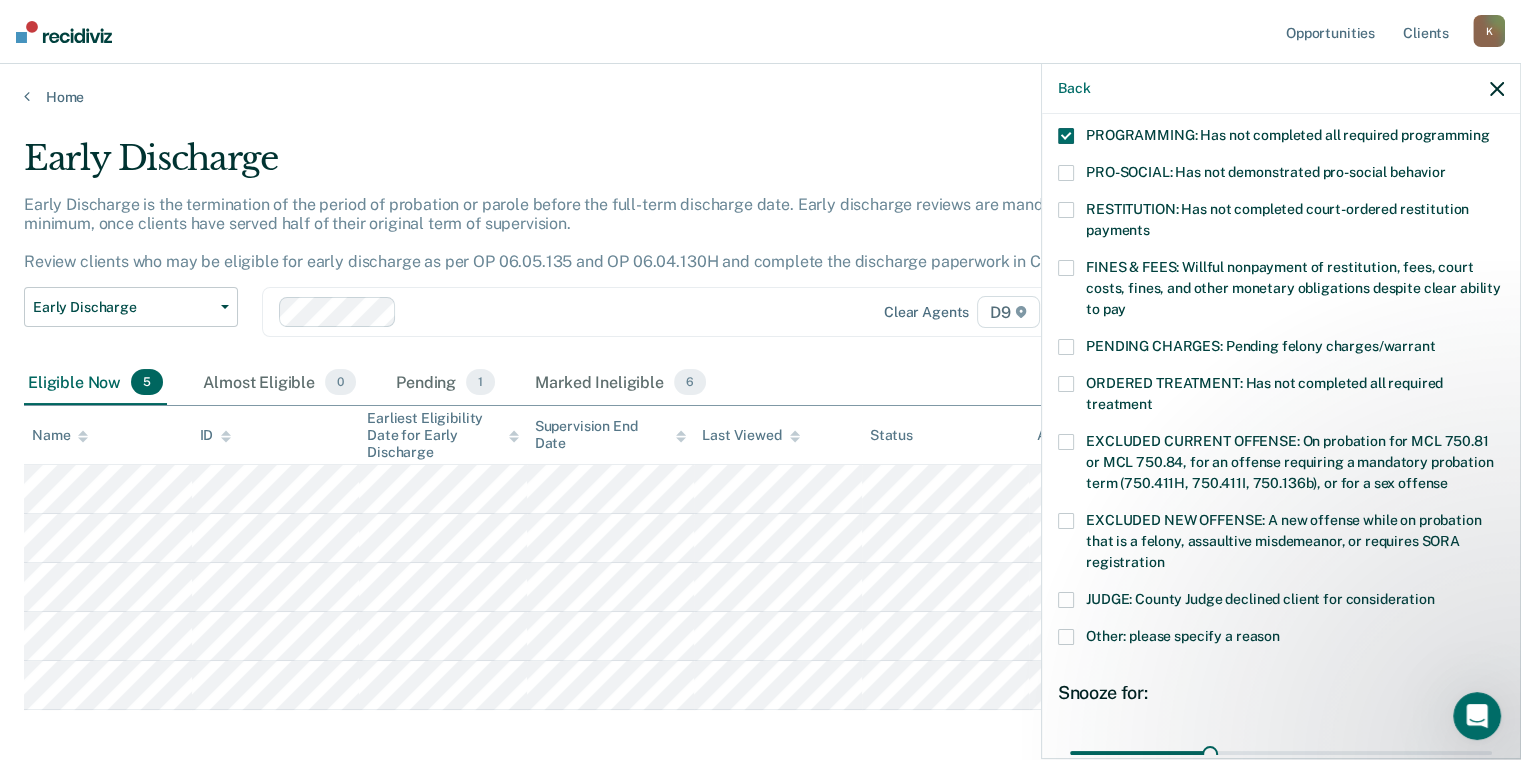 scroll, scrollTop: 633, scrollLeft: 0, axis: vertical 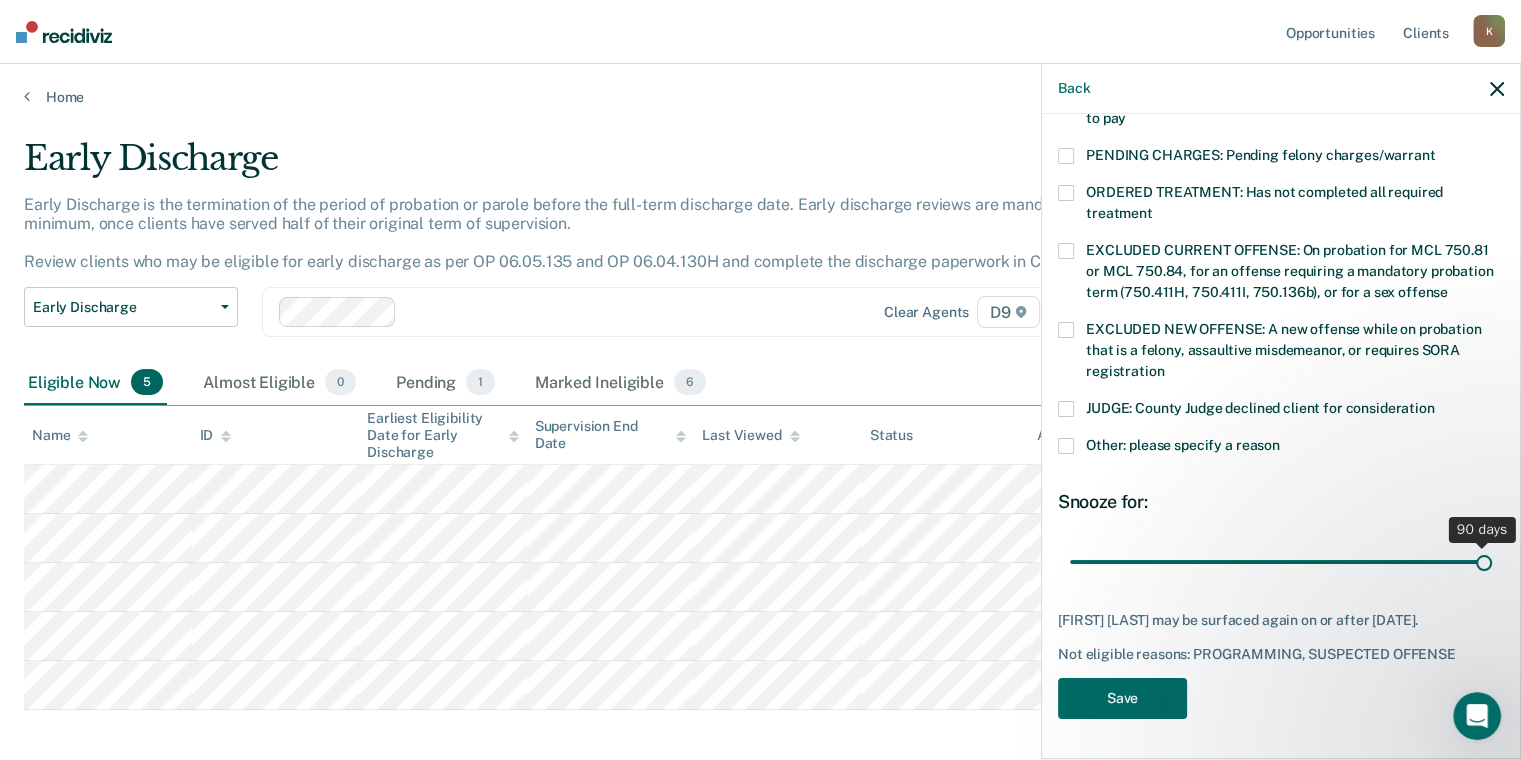 drag, startPoint x: 1204, startPoint y: 552, endPoint x: 1535, endPoint y: 630, distance: 340.06616 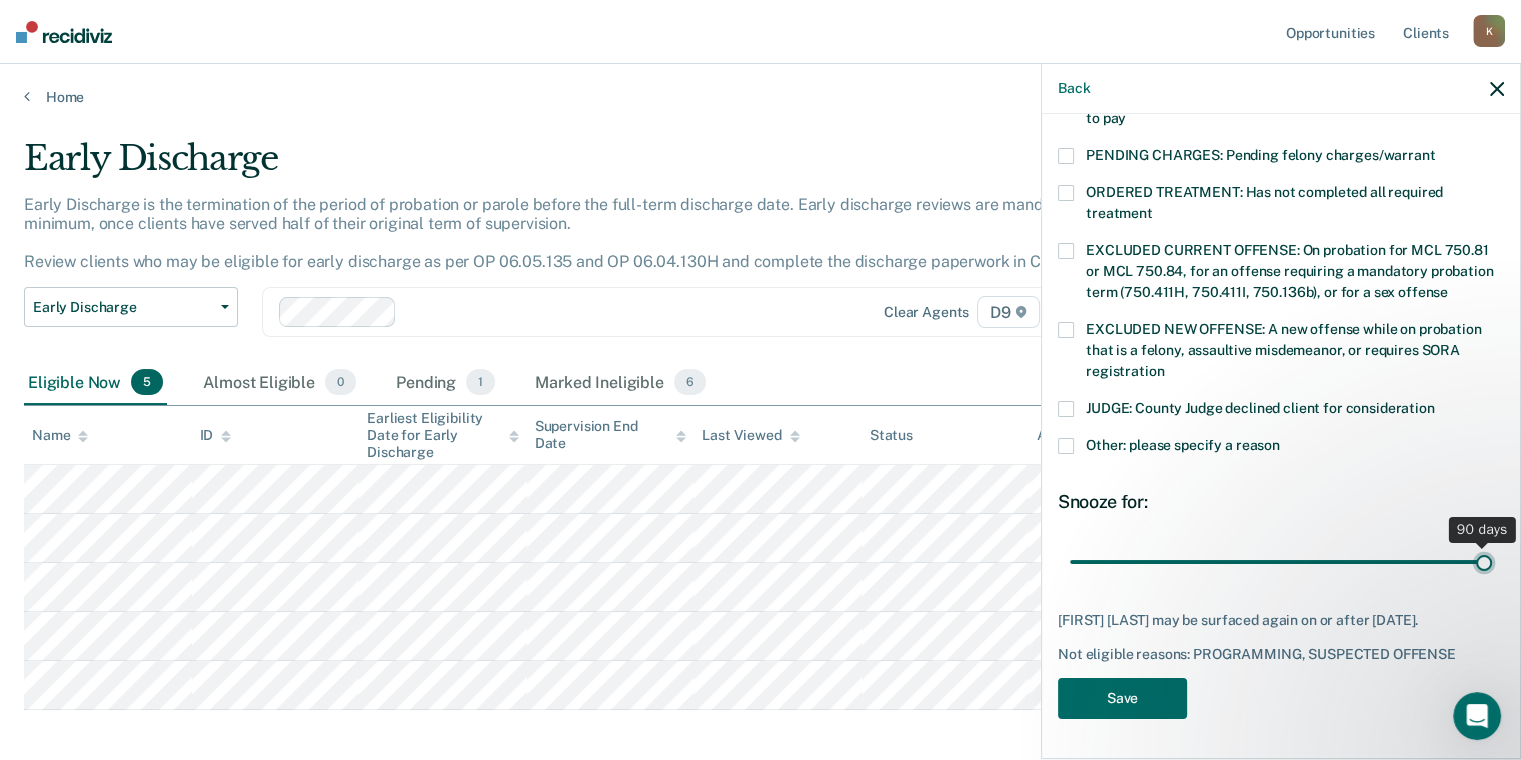 type on "90" 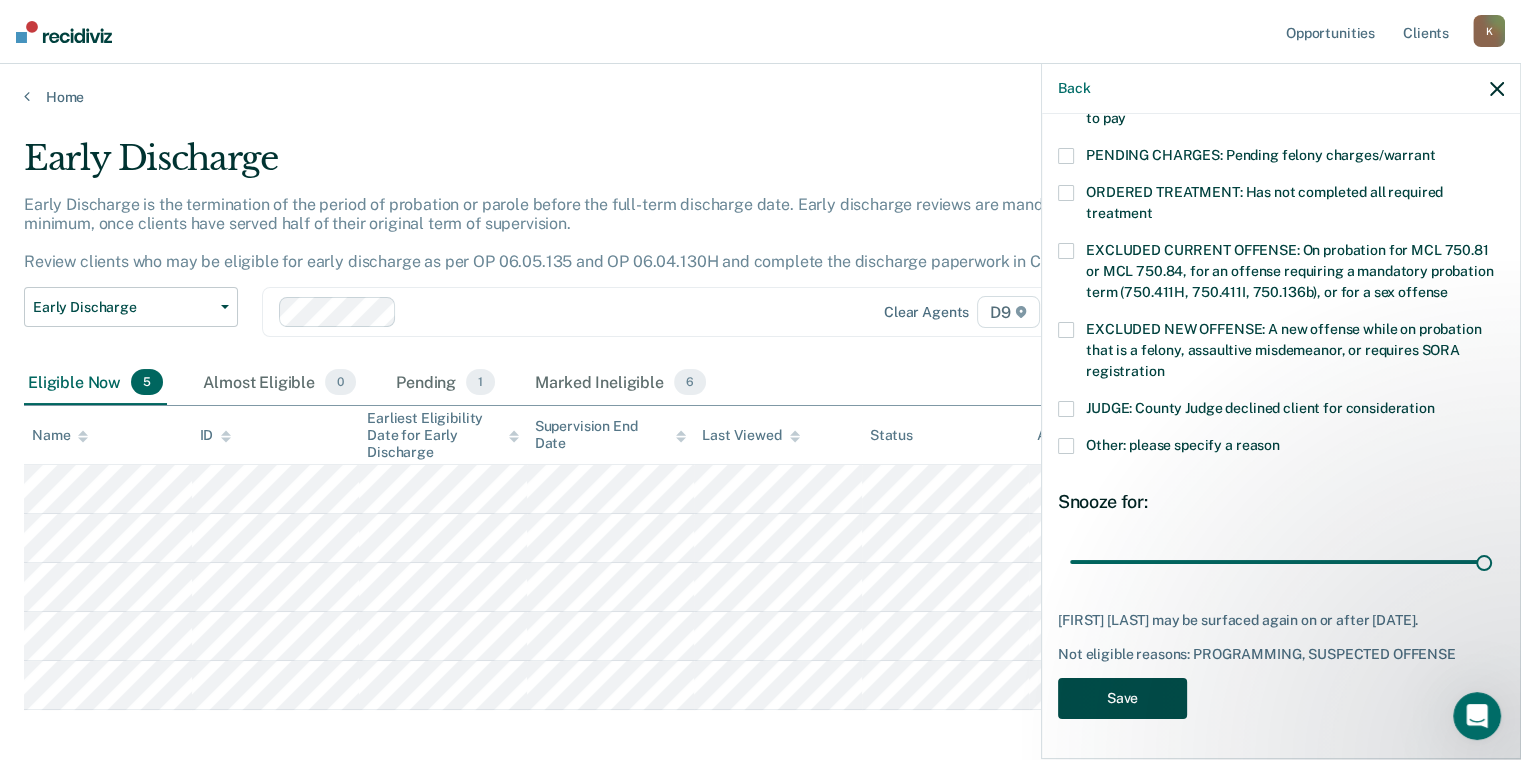 click on "Save" at bounding box center (1122, 698) 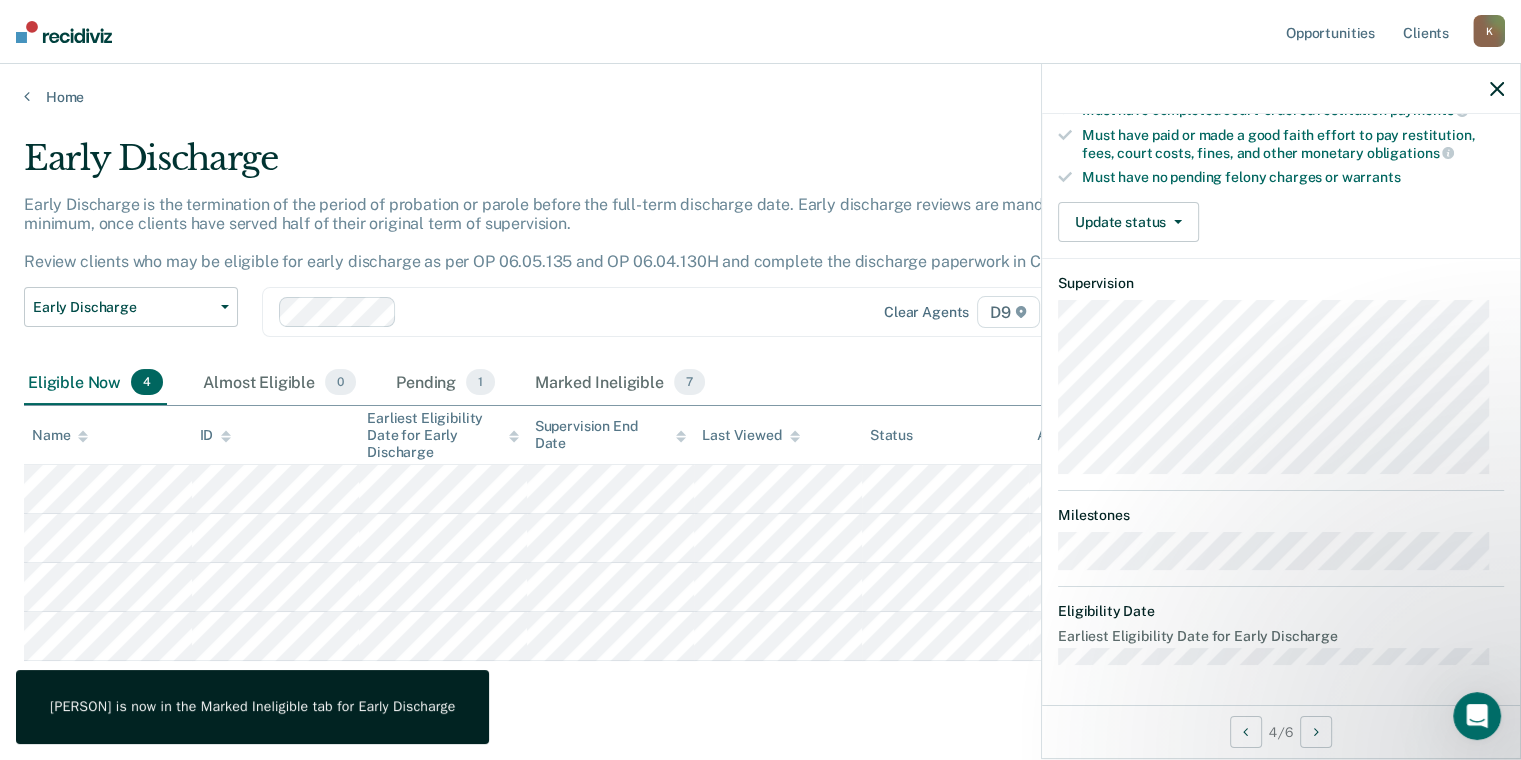 scroll, scrollTop: 378, scrollLeft: 0, axis: vertical 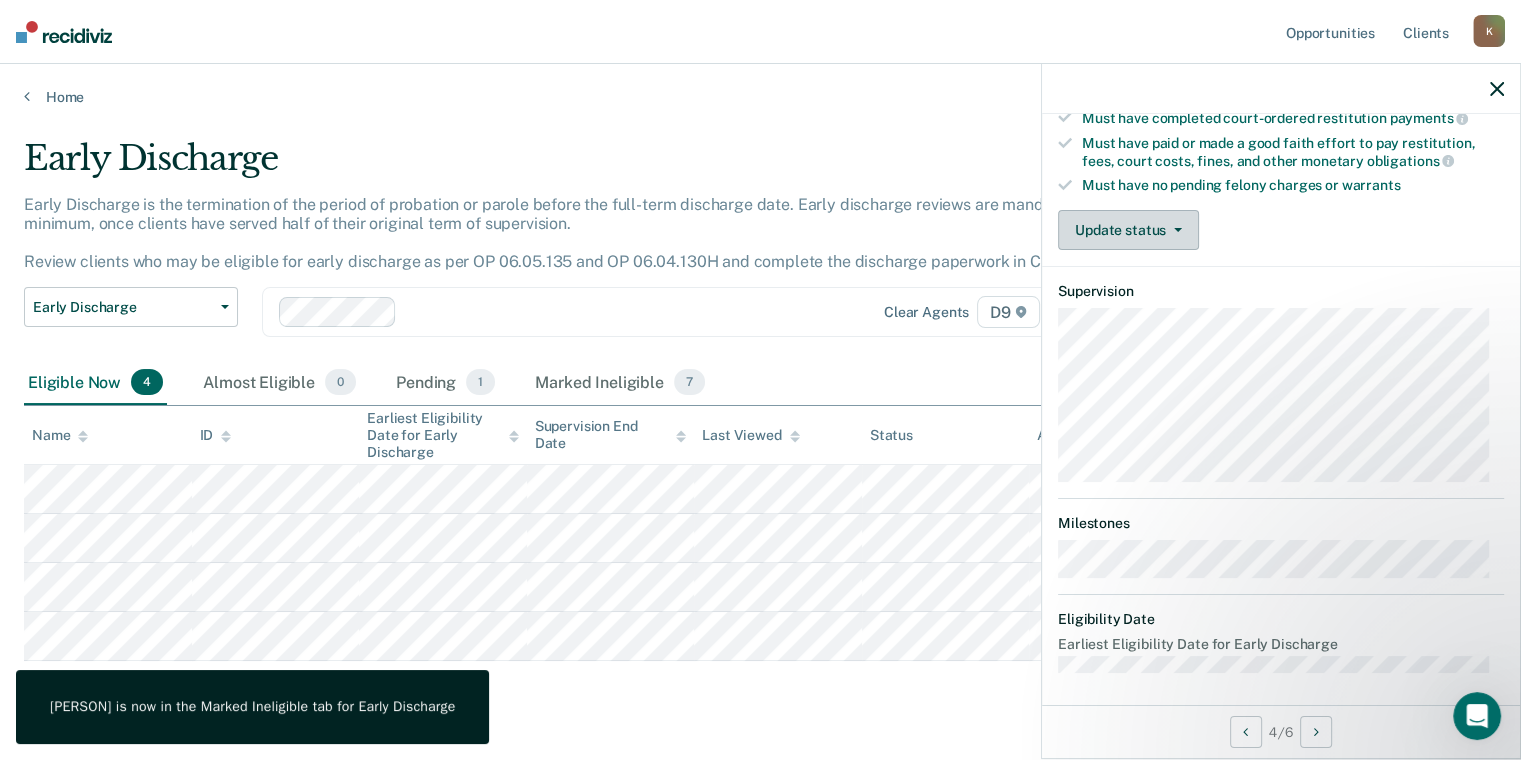 click on "Update status" at bounding box center [1128, 230] 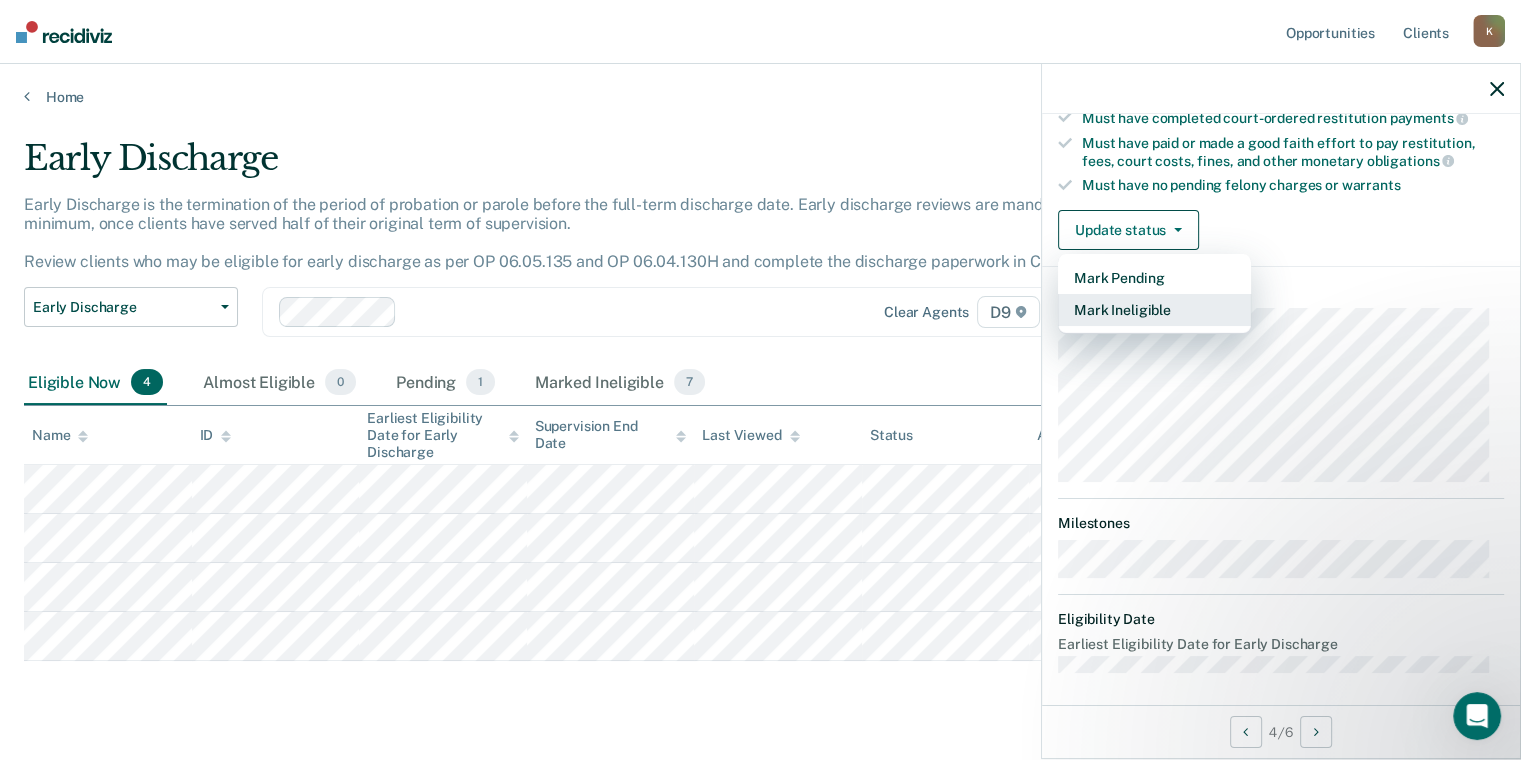 drag, startPoint x: 1152, startPoint y: 298, endPoint x: 1118, endPoint y: 298, distance: 34 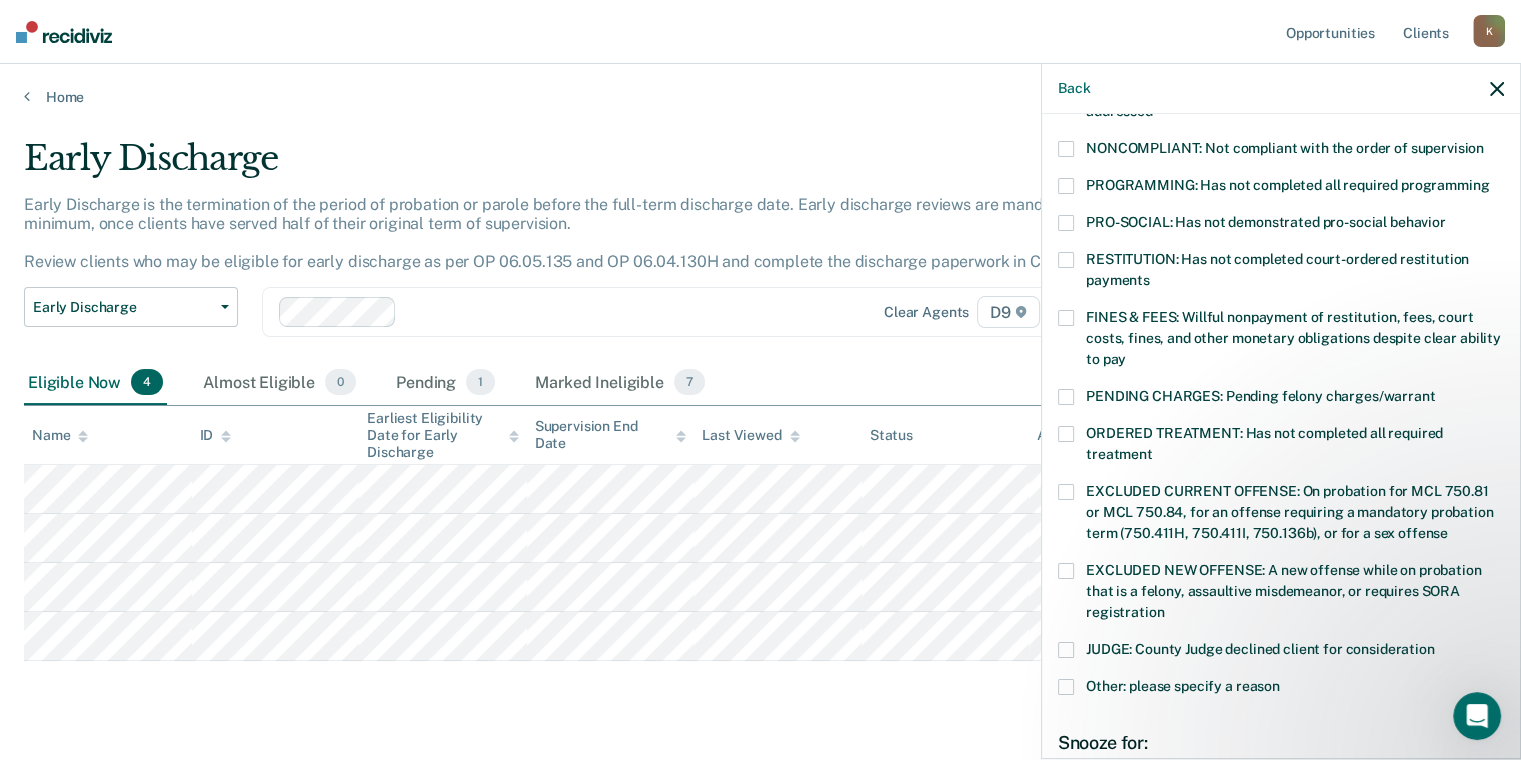 click at bounding box center (1066, 650) 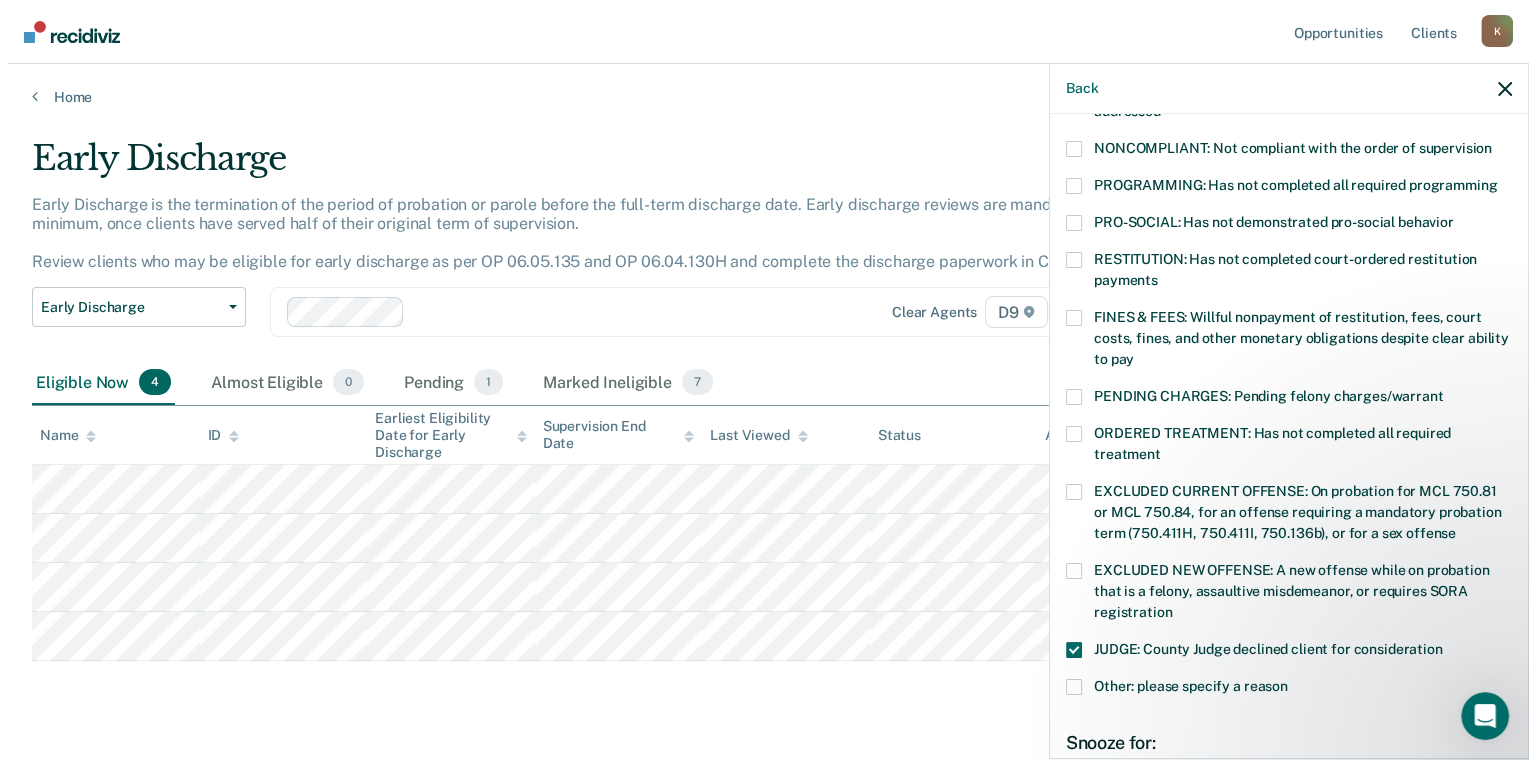scroll, scrollTop: 604, scrollLeft: 0, axis: vertical 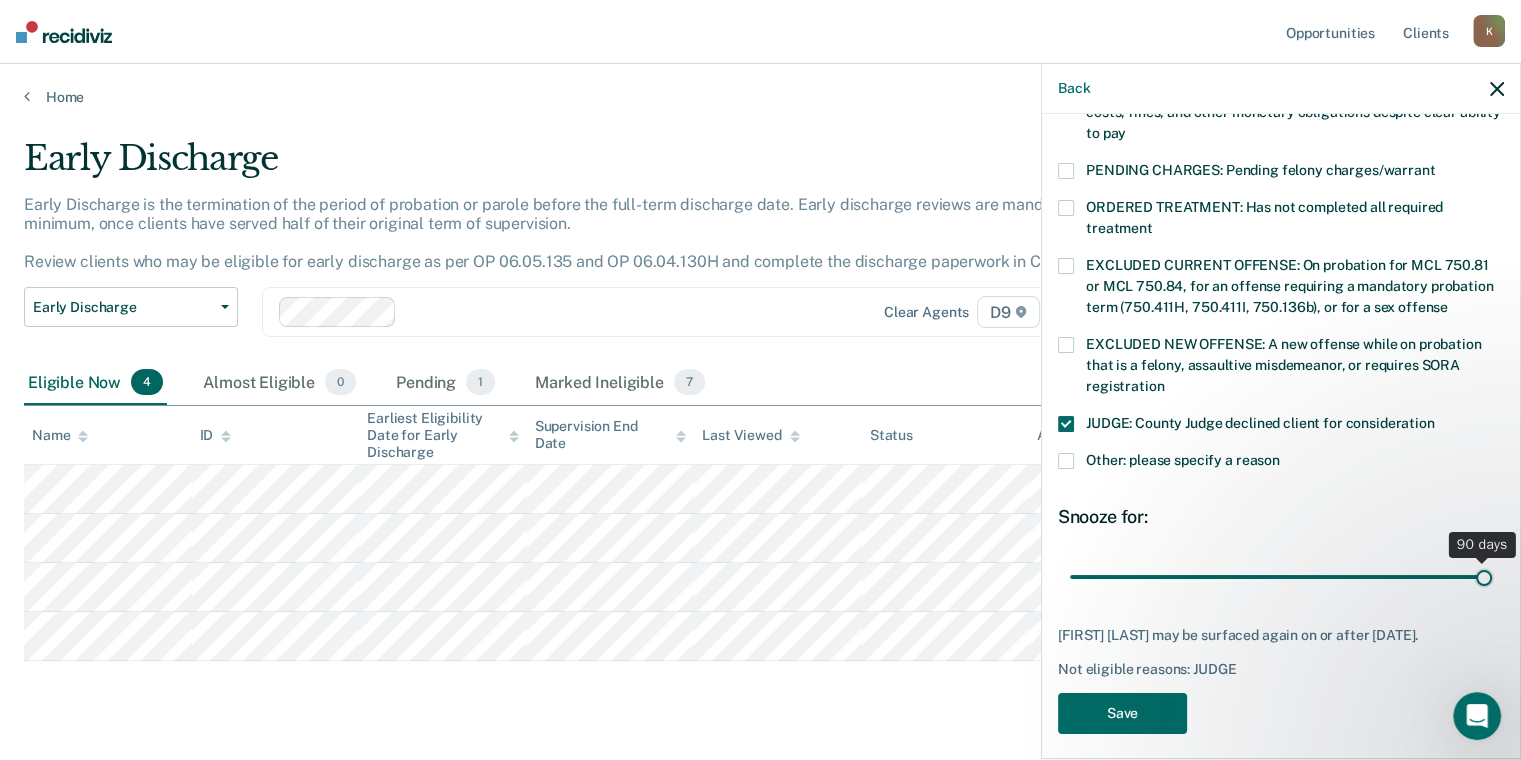 drag, startPoint x: 1207, startPoint y: 577, endPoint x: 1528, endPoint y: 600, distance: 321.82294 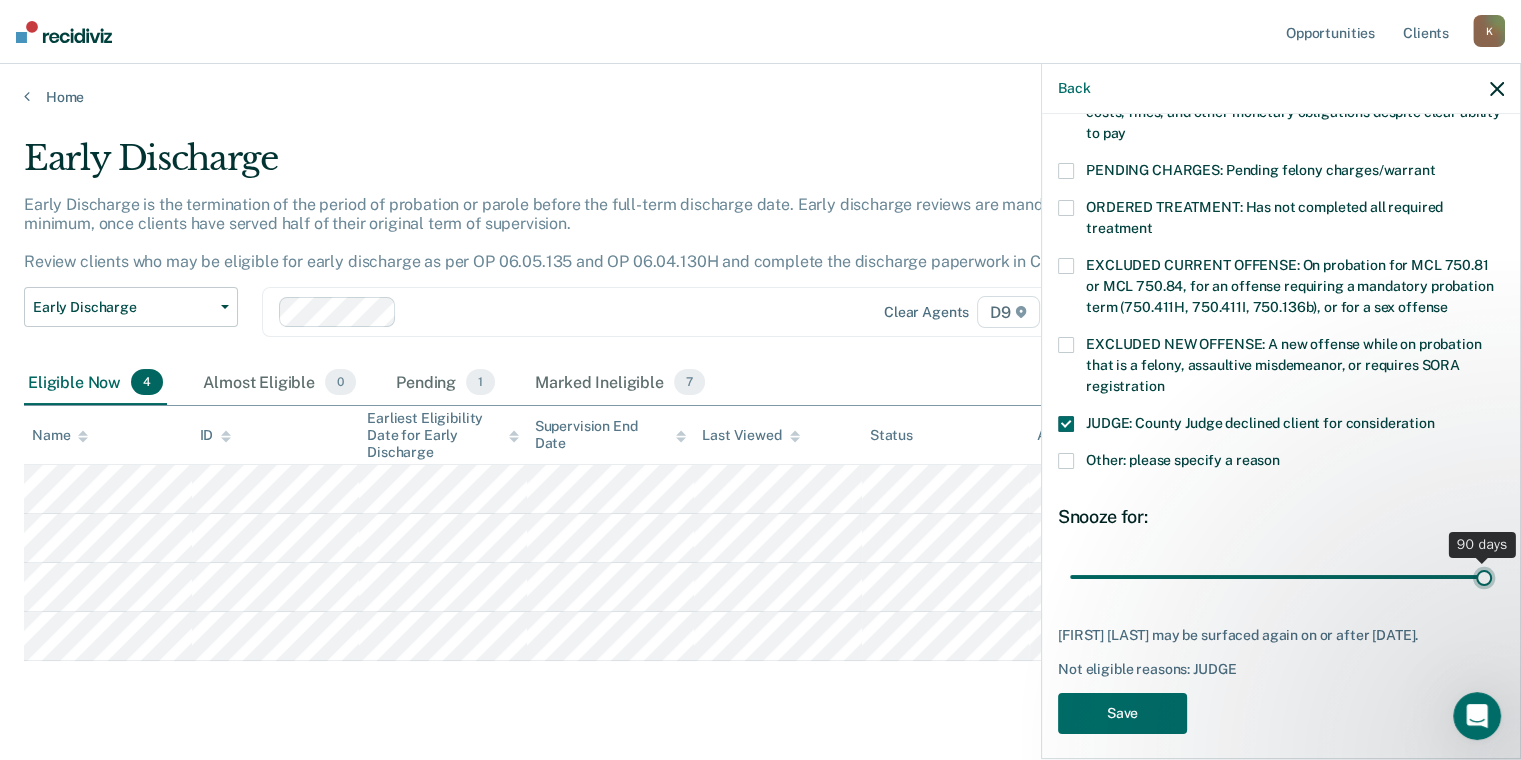 type on "90" 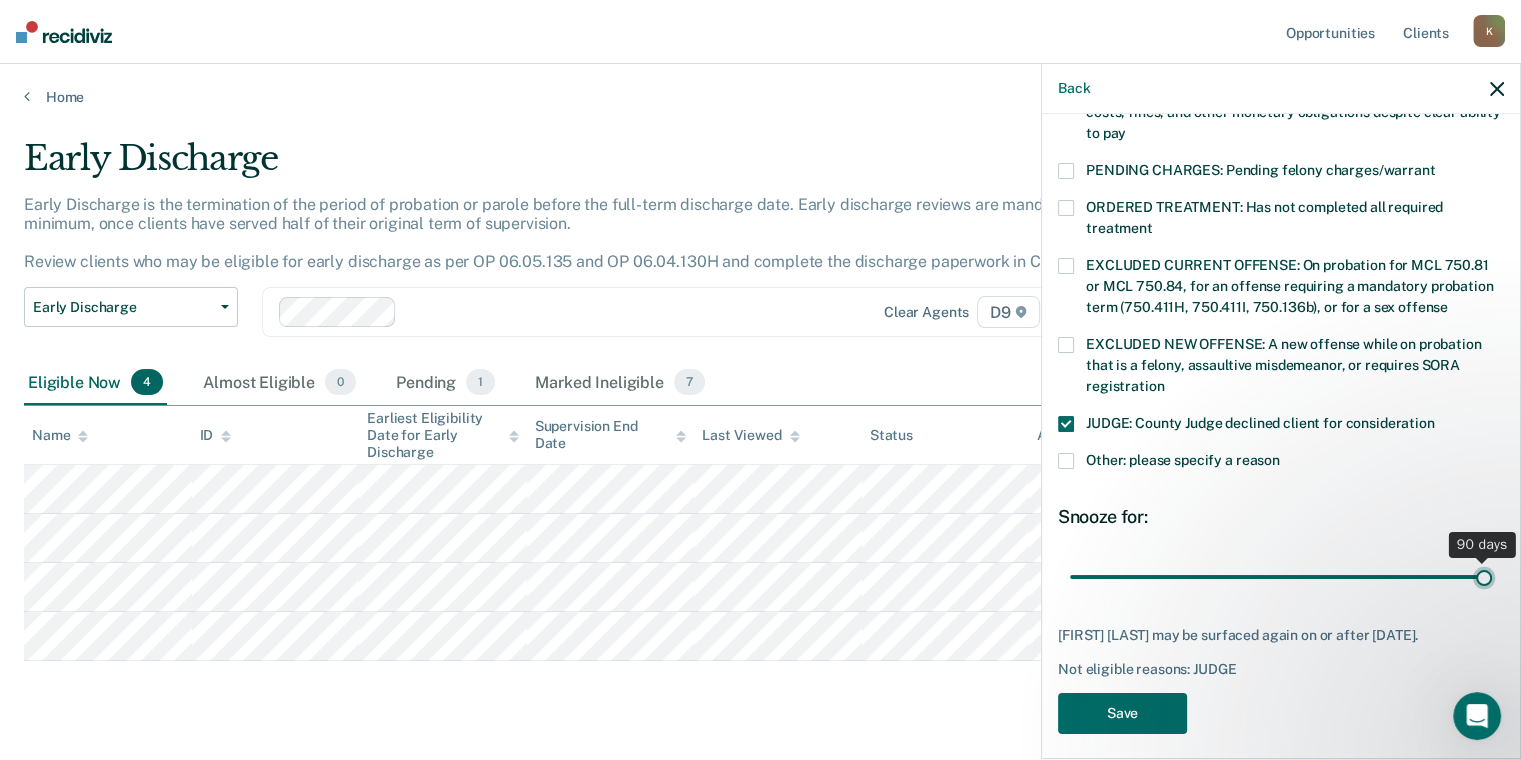 click at bounding box center (1281, 577) 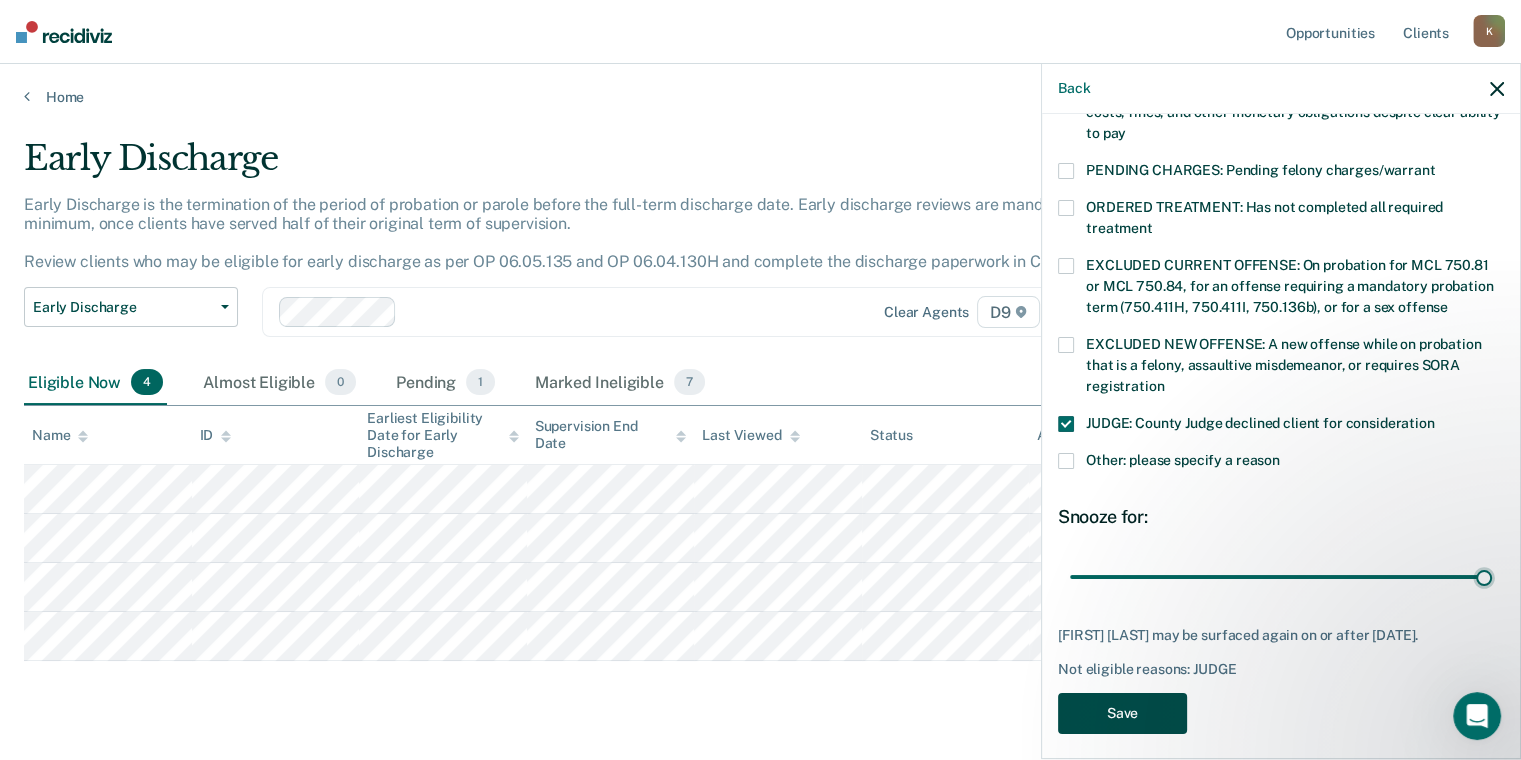 click on "Save" at bounding box center [1122, 713] 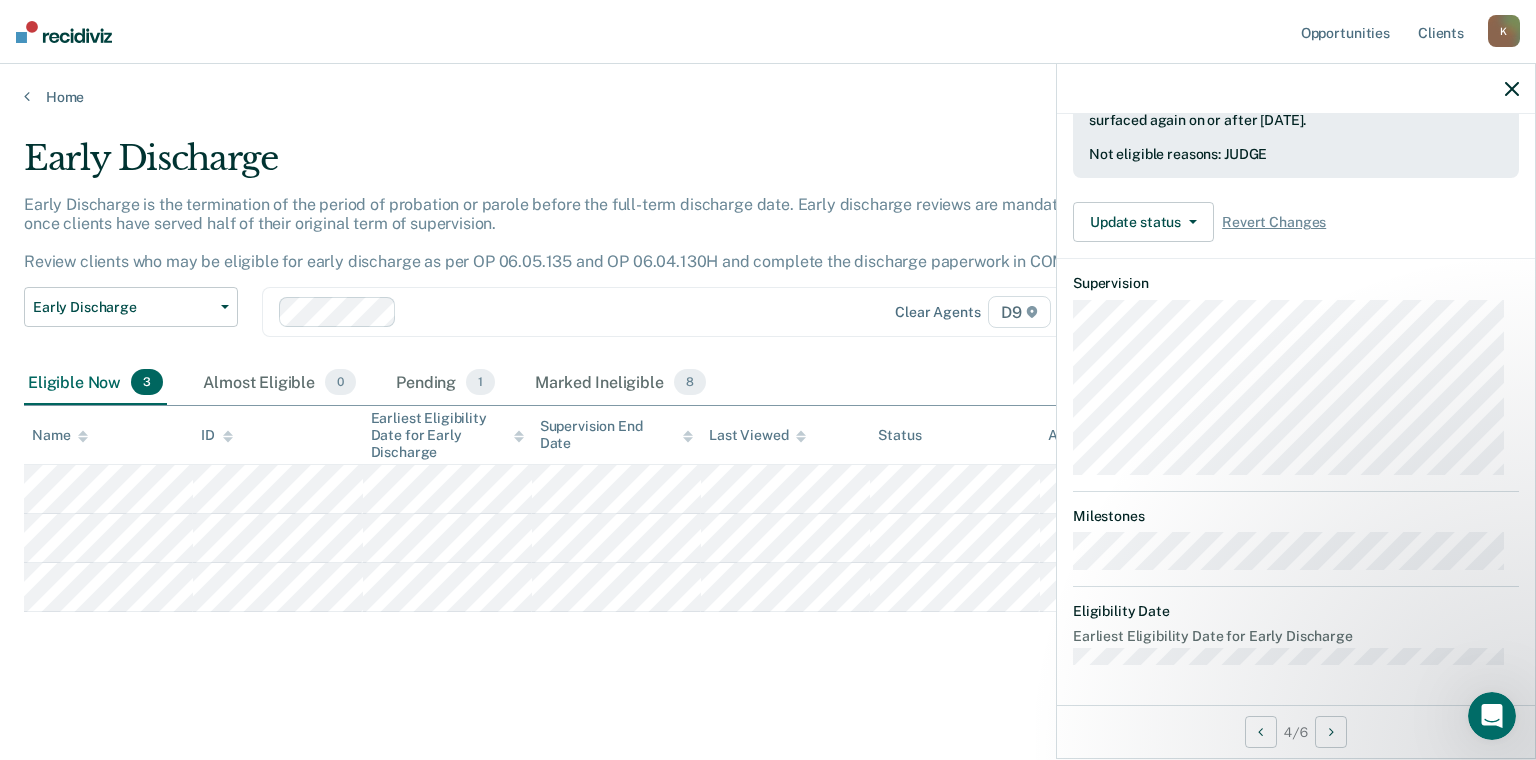 scroll, scrollTop: 378, scrollLeft: 0, axis: vertical 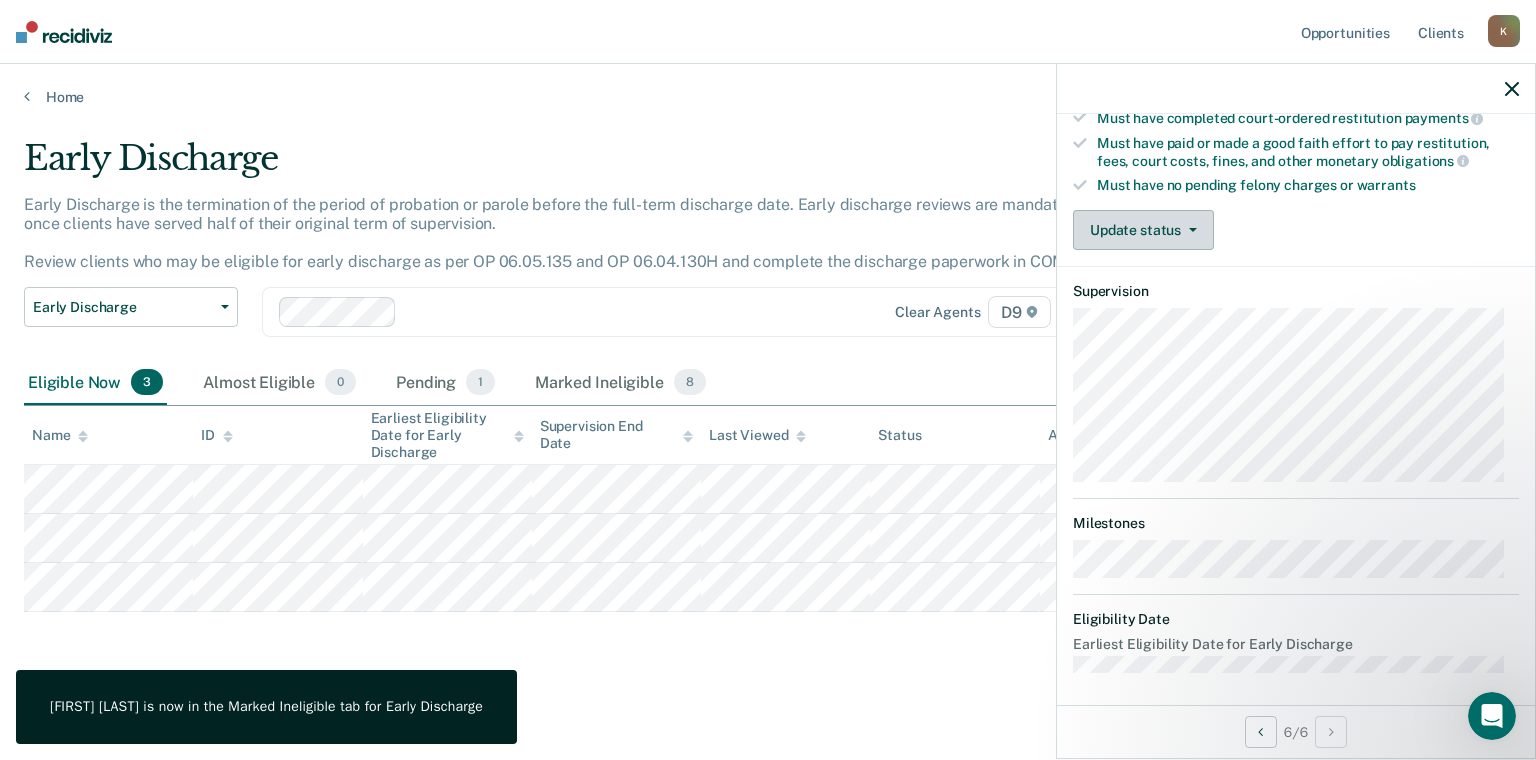 click on "Update status" at bounding box center [1143, 230] 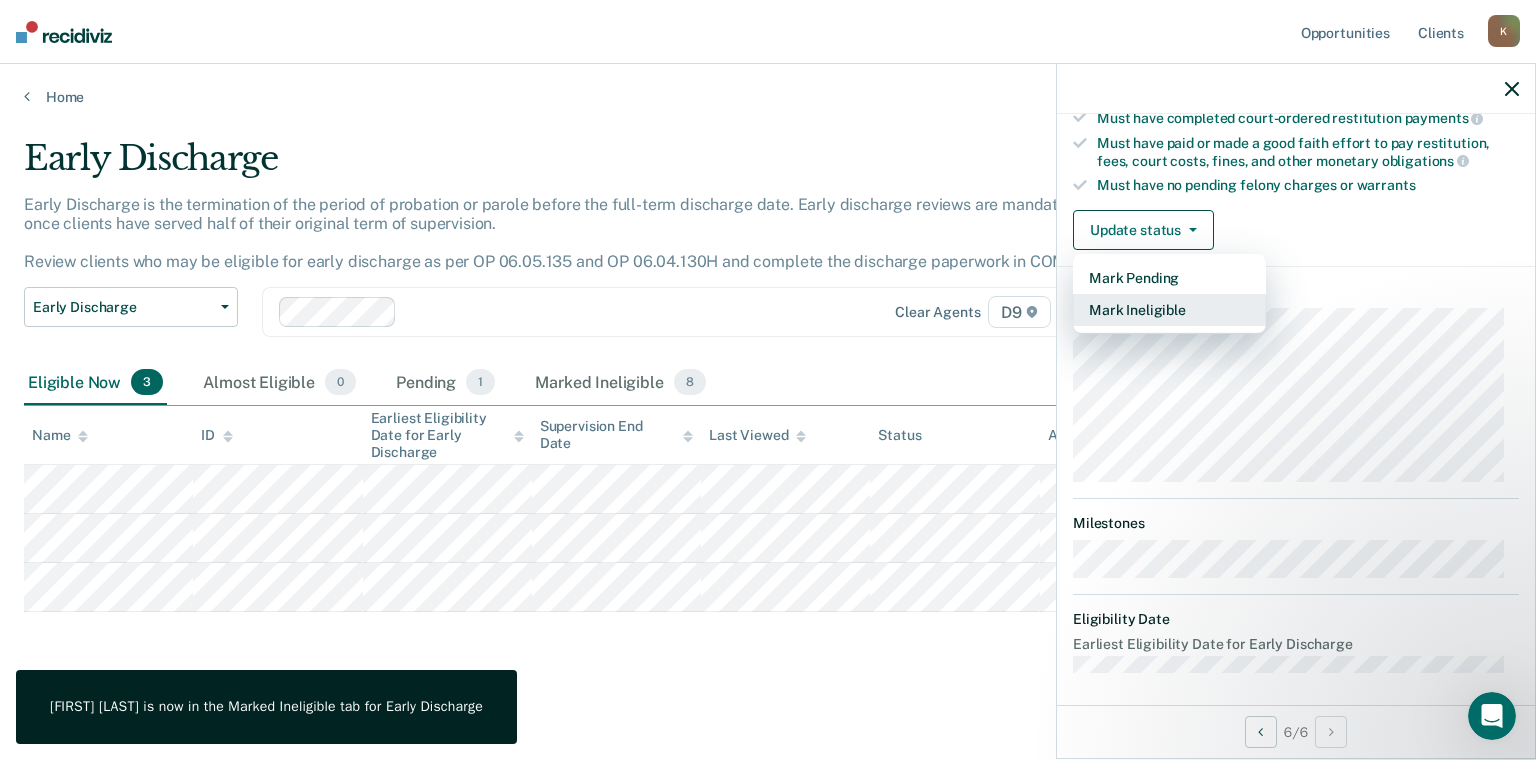 click on "Mark Ineligible" at bounding box center [1169, 310] 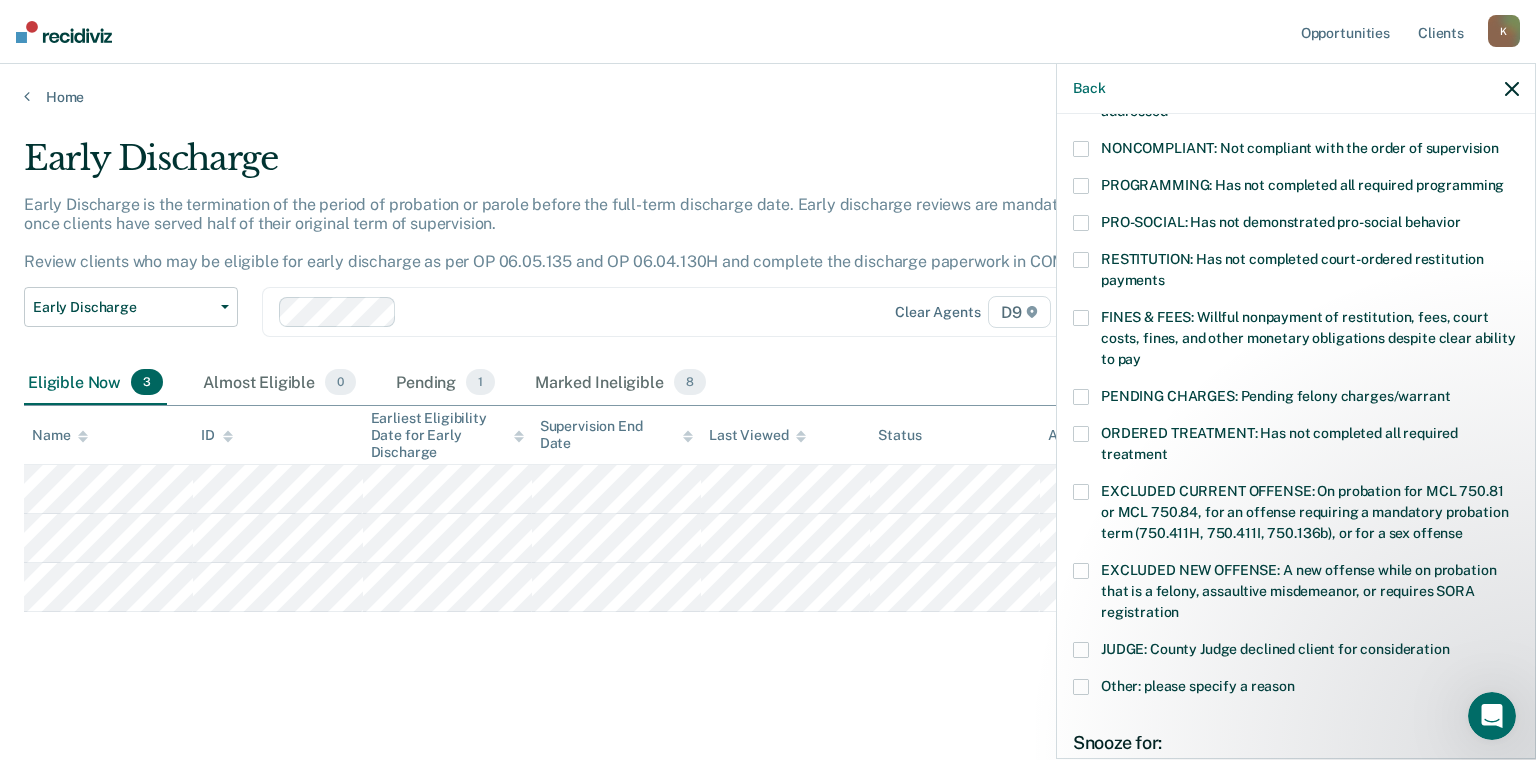 click on "ORDERED TREATMENT: Has not completed all required treatment" at bounding box center [1279, 443] 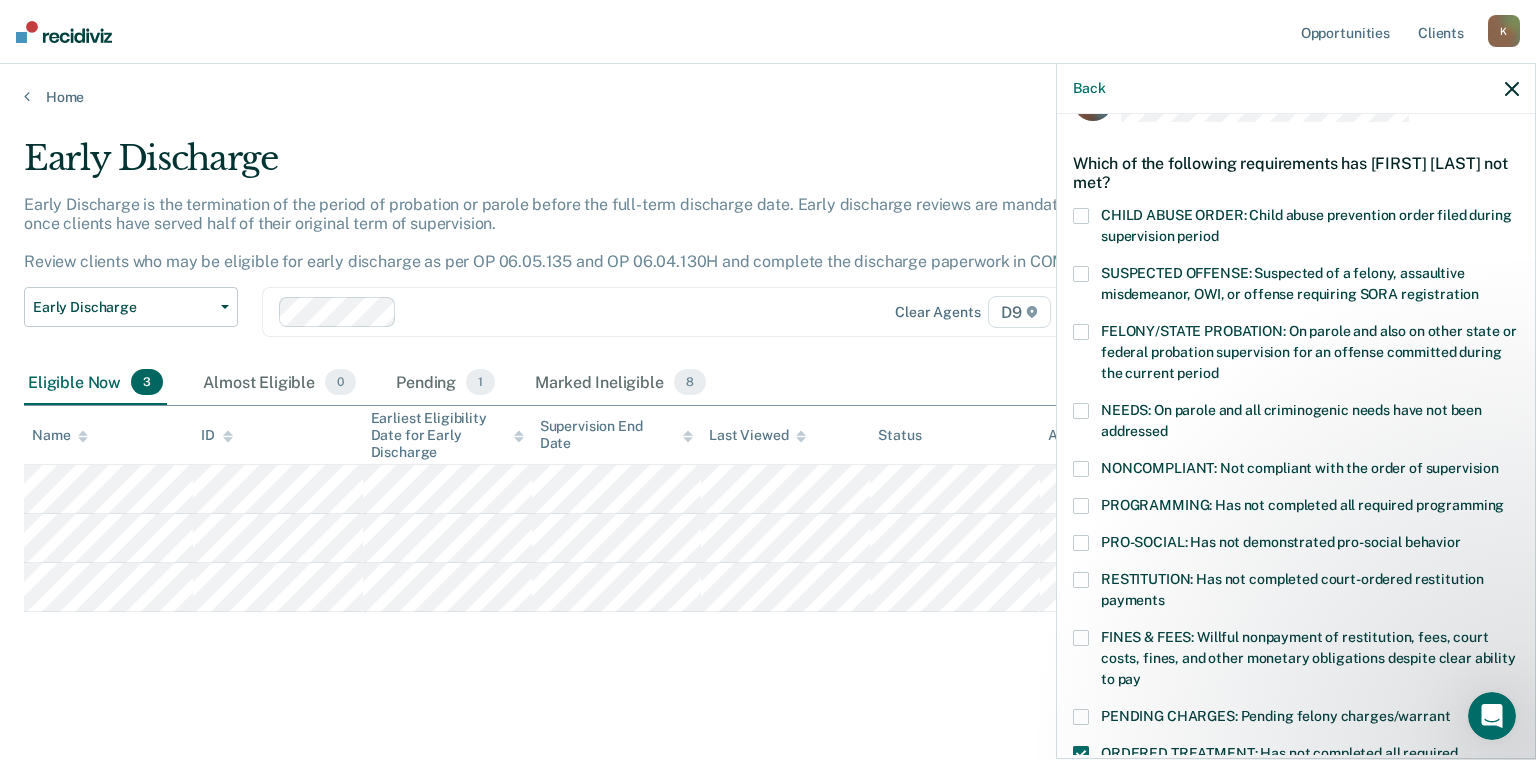 scroll, scrollTop: 52, scrollLeft: 0, axis: vertical 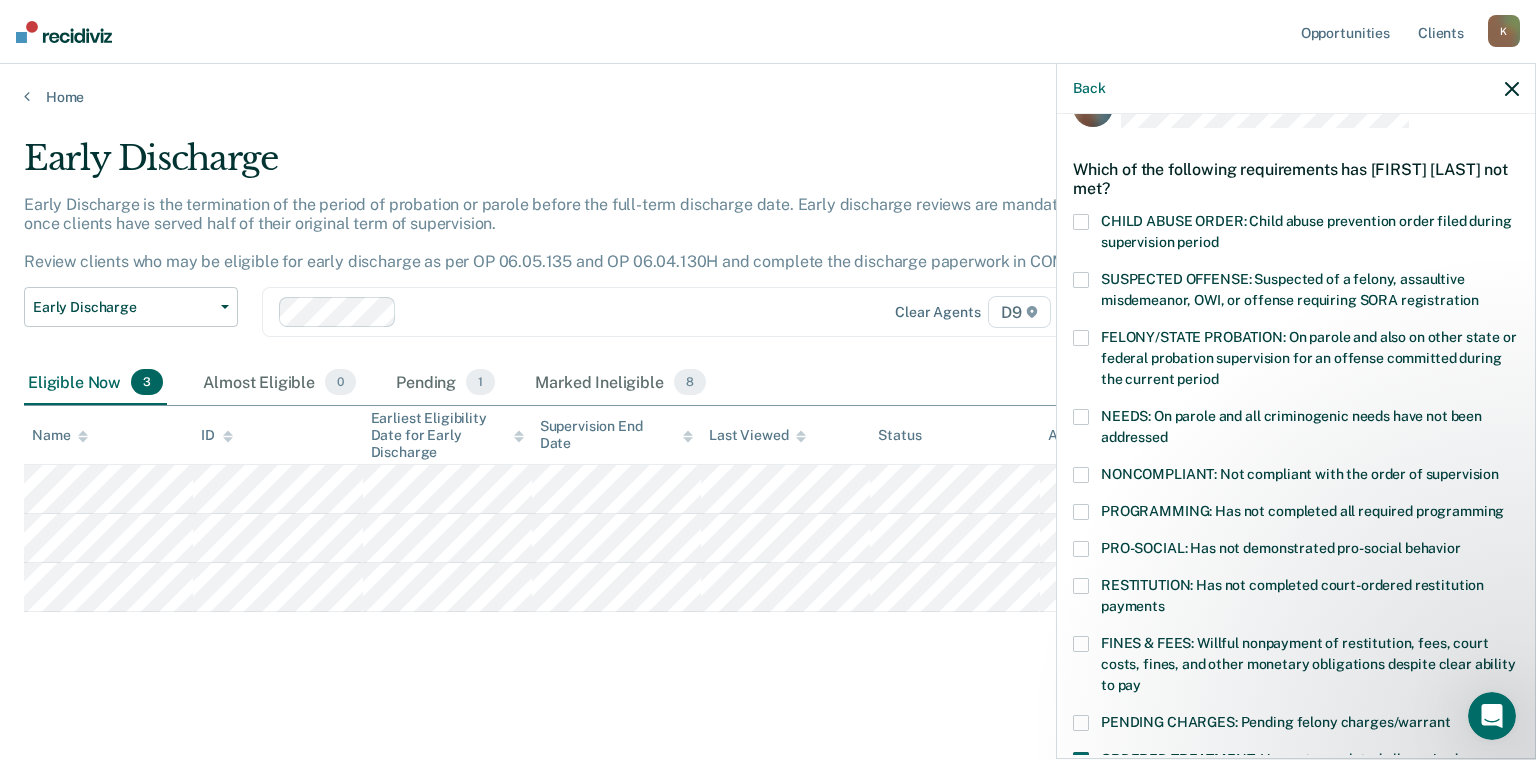 click on "NEEDS: On parole and all criminogenic needs have not been addressed" at bounding box center [1296, 438] 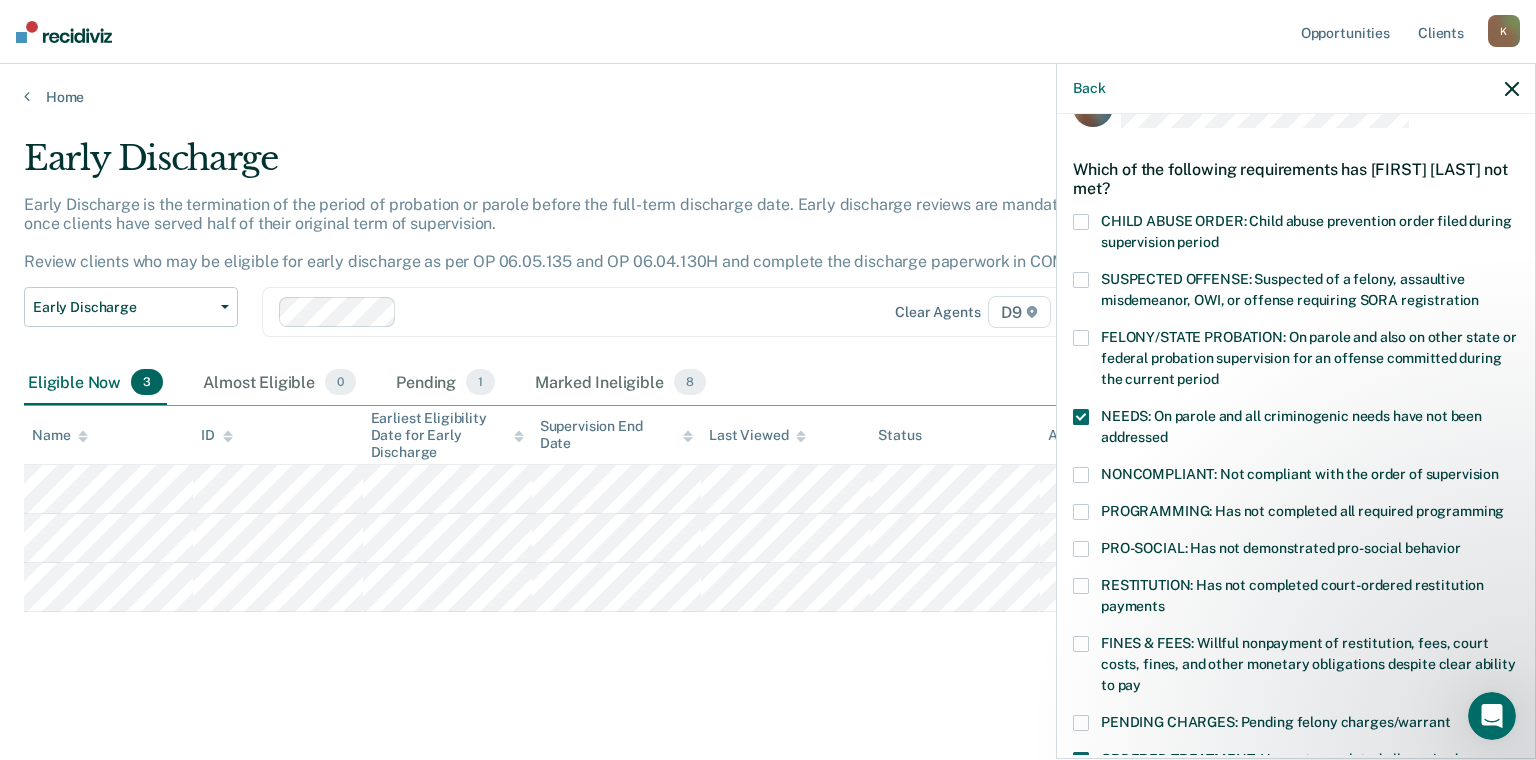 click on "NONCOMPLIANT: Not compliant with the order of supervision" at bounding box center [1300, 474] 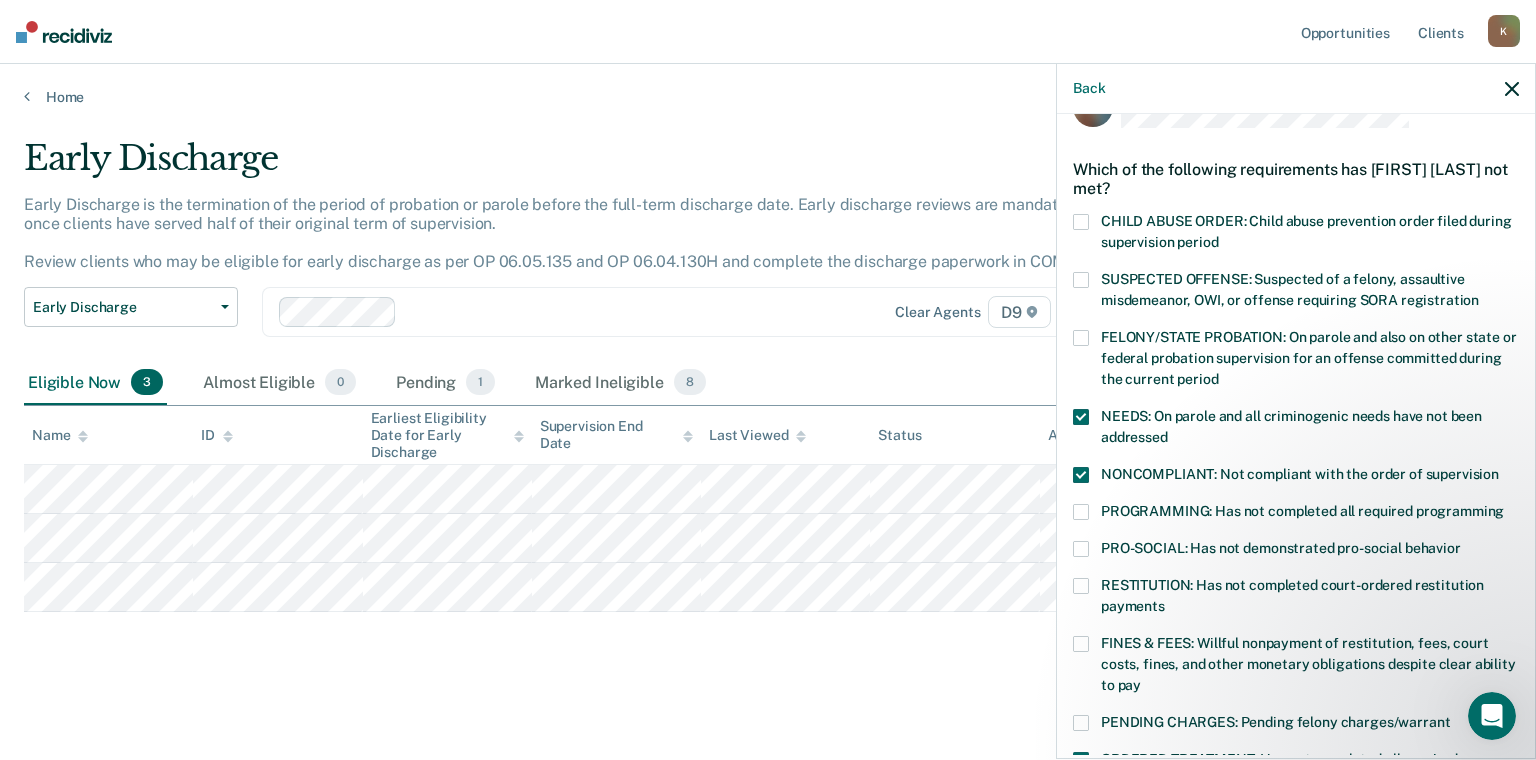 click on "NEEDS: On parole and all criminogenic needs have not been addressed" at bounding box center (1291, 426) 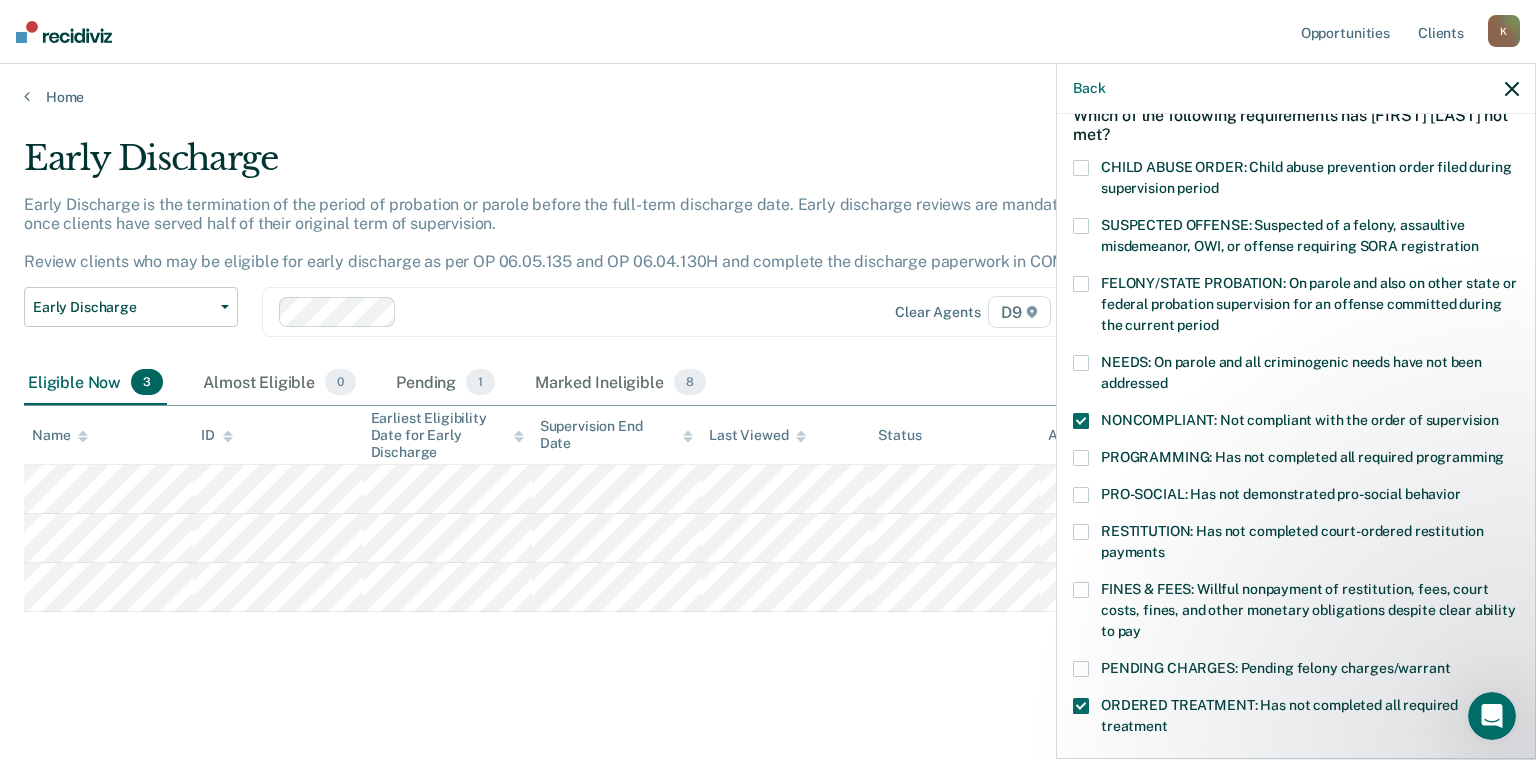 scroll, scrollTop: 192, scrollLeft: 0, axis: vertical 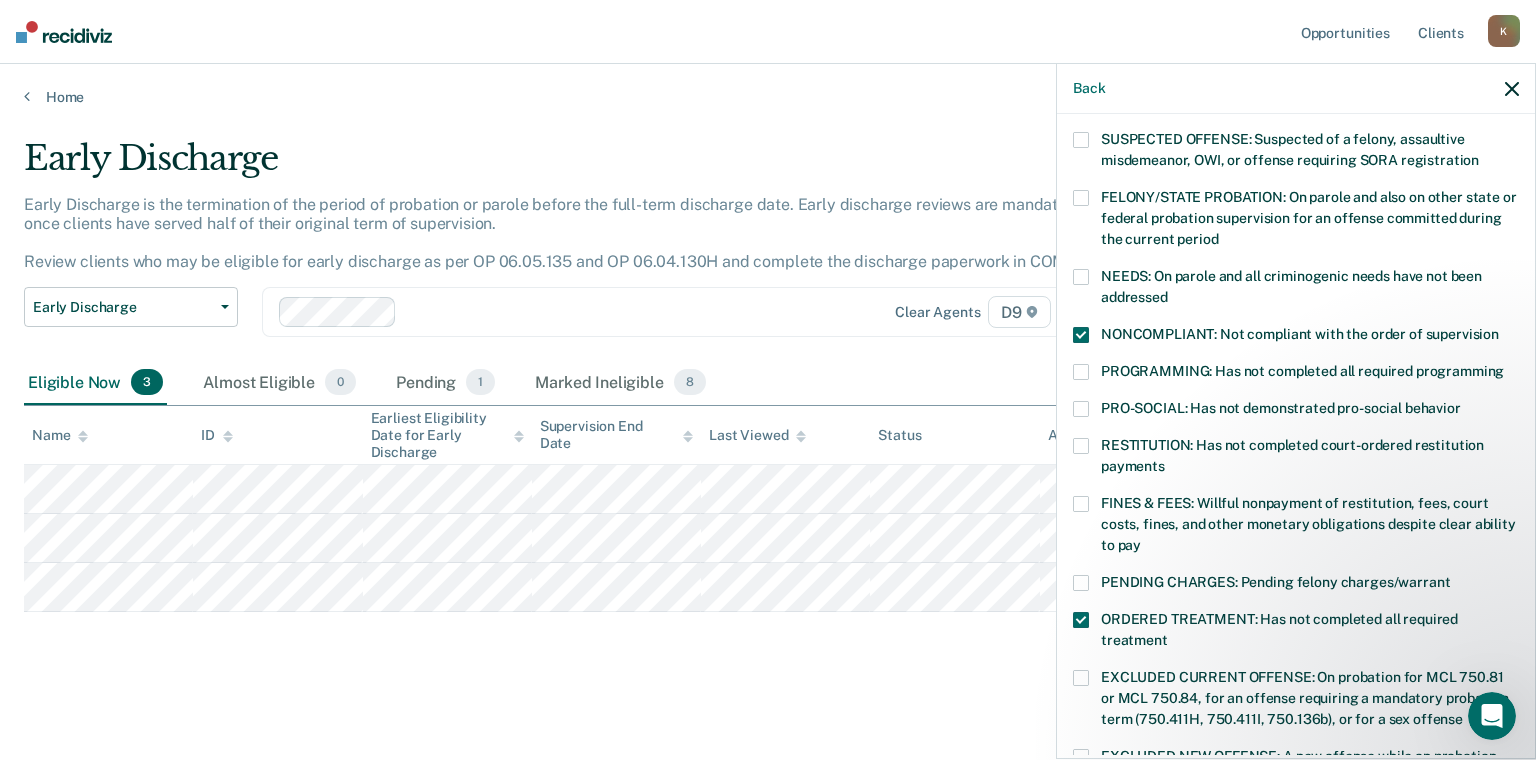 click on "PRO-SOCIAL: Has not demonstrated pro-social behavior" at bounding box center (1281, 408) 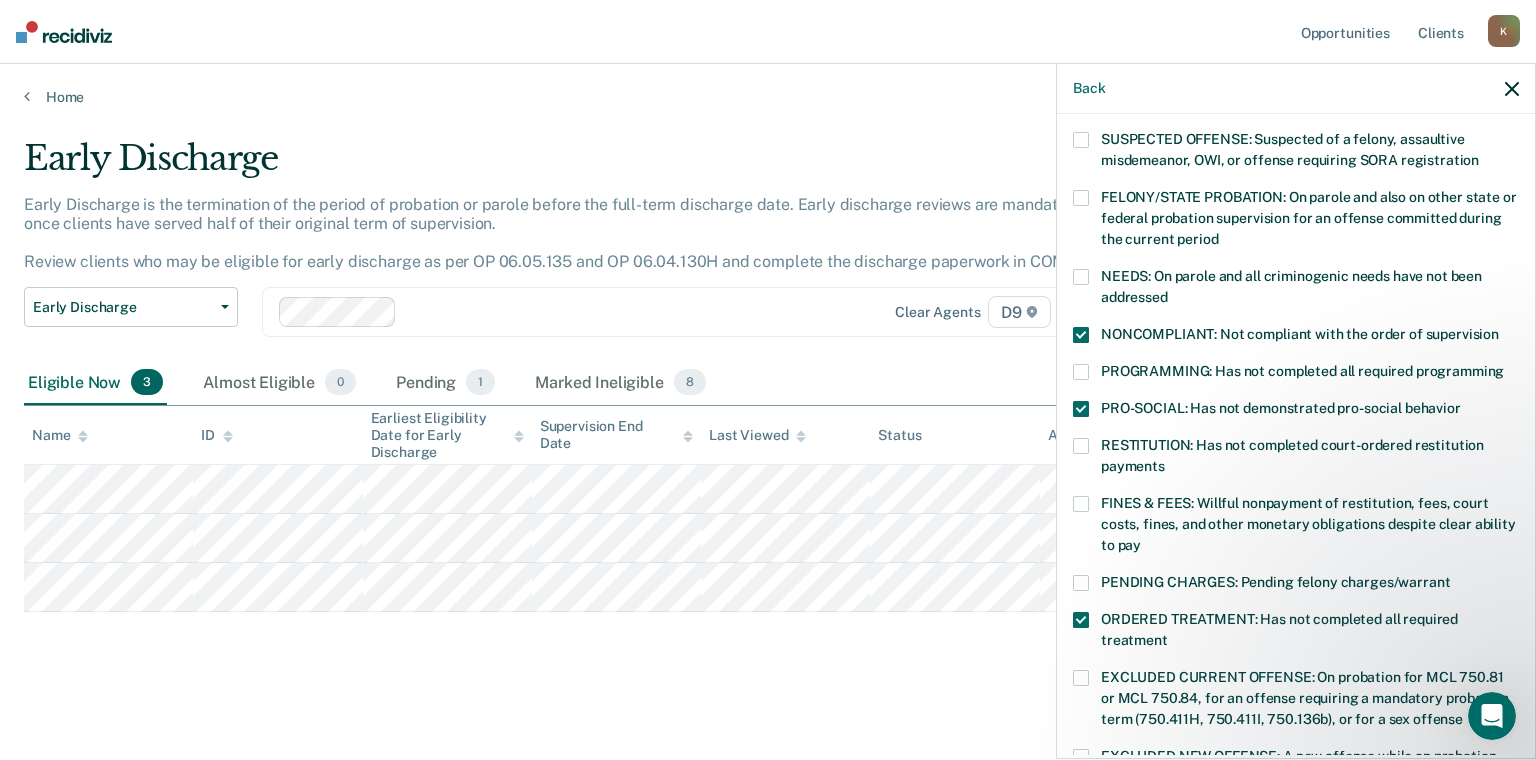 drag, startPoint x: 1535, startPoint y: 412, endPoint x: 1535, endPoint y: 444, distance: 32 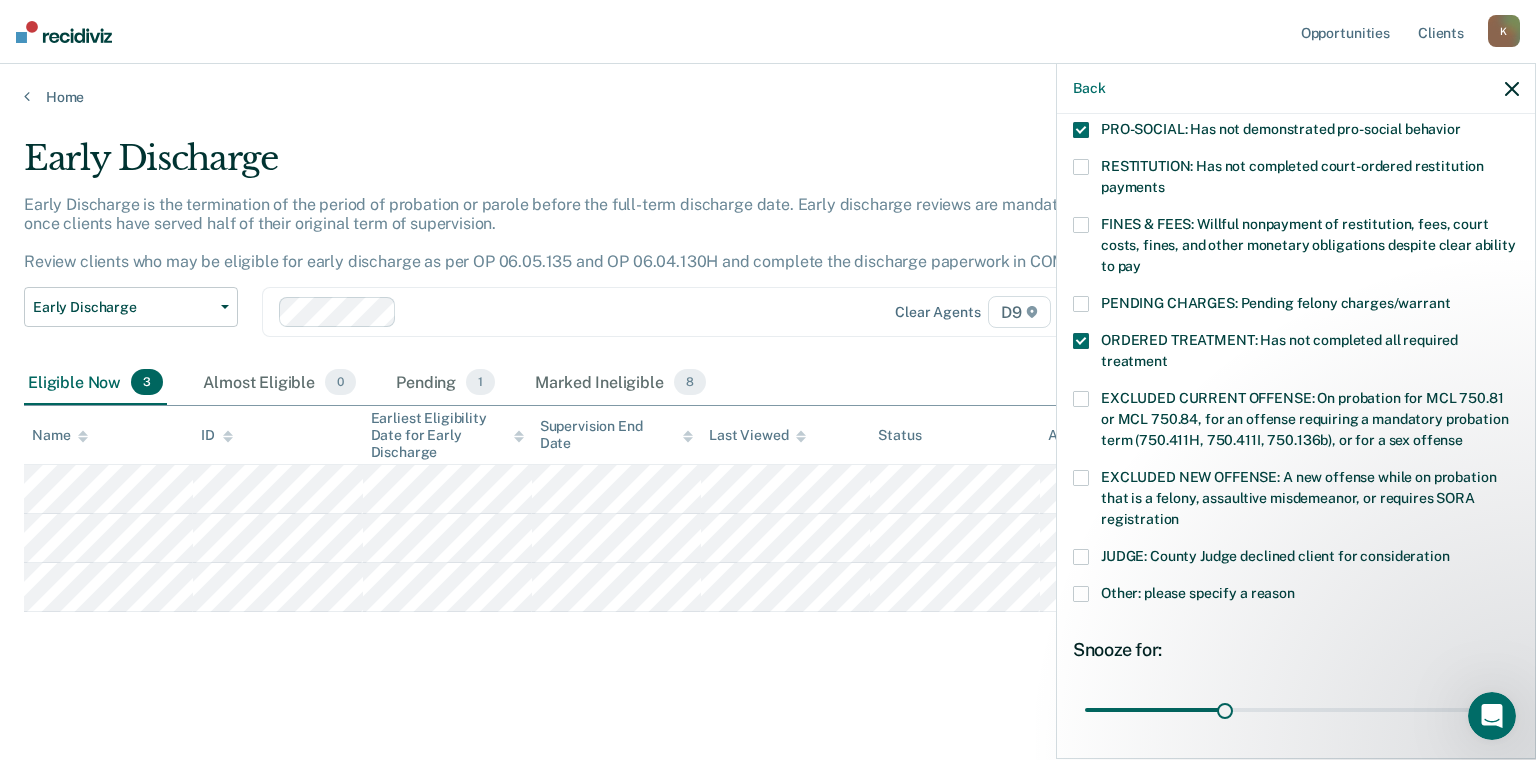 scroll, scrollTop: 650, scrollLeft: 0, axis: vertical 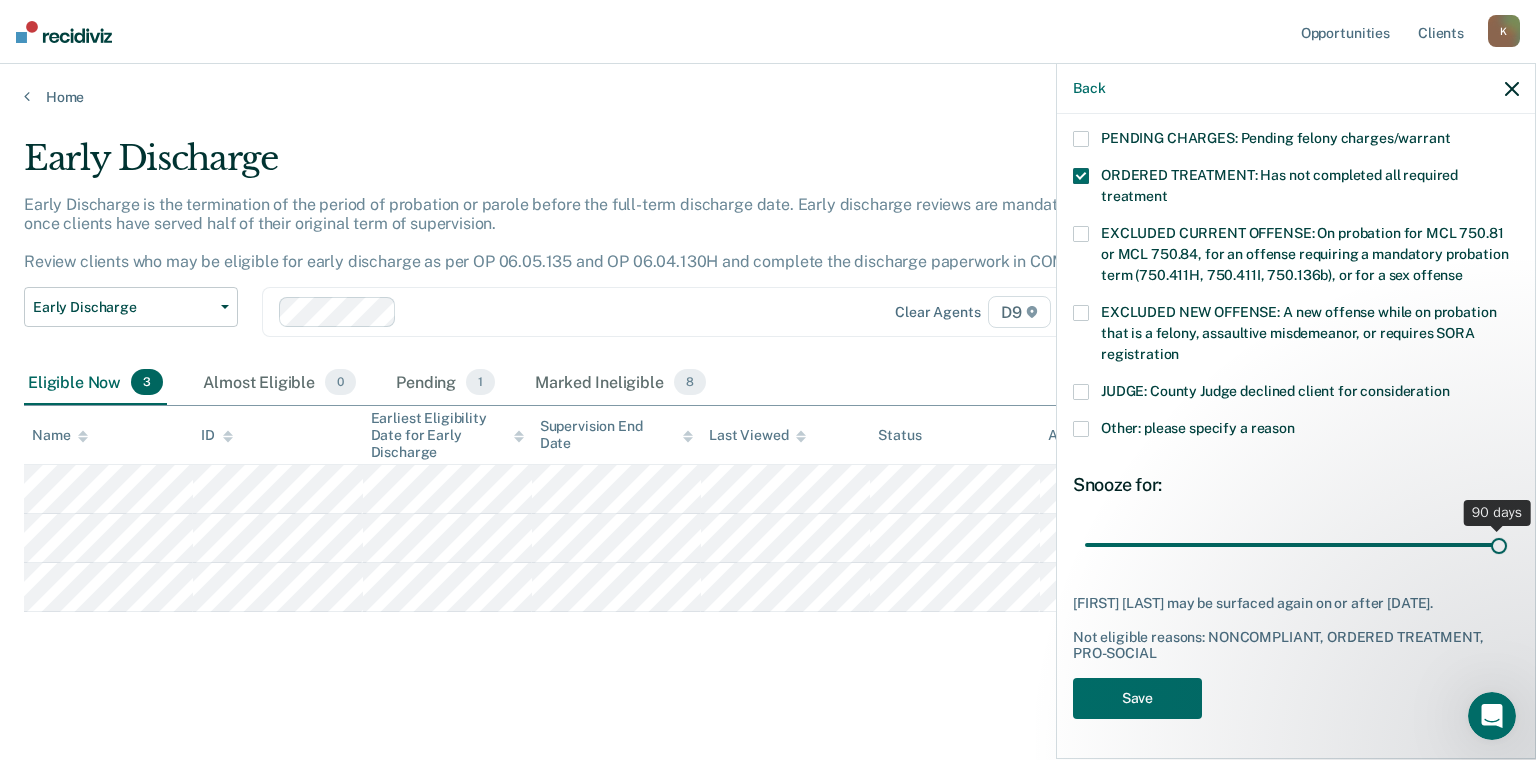 drag, startPoint x: 1225, startPoint y: 528, endPoint x: 1535, endPoint y: 651, distance: 333.51013 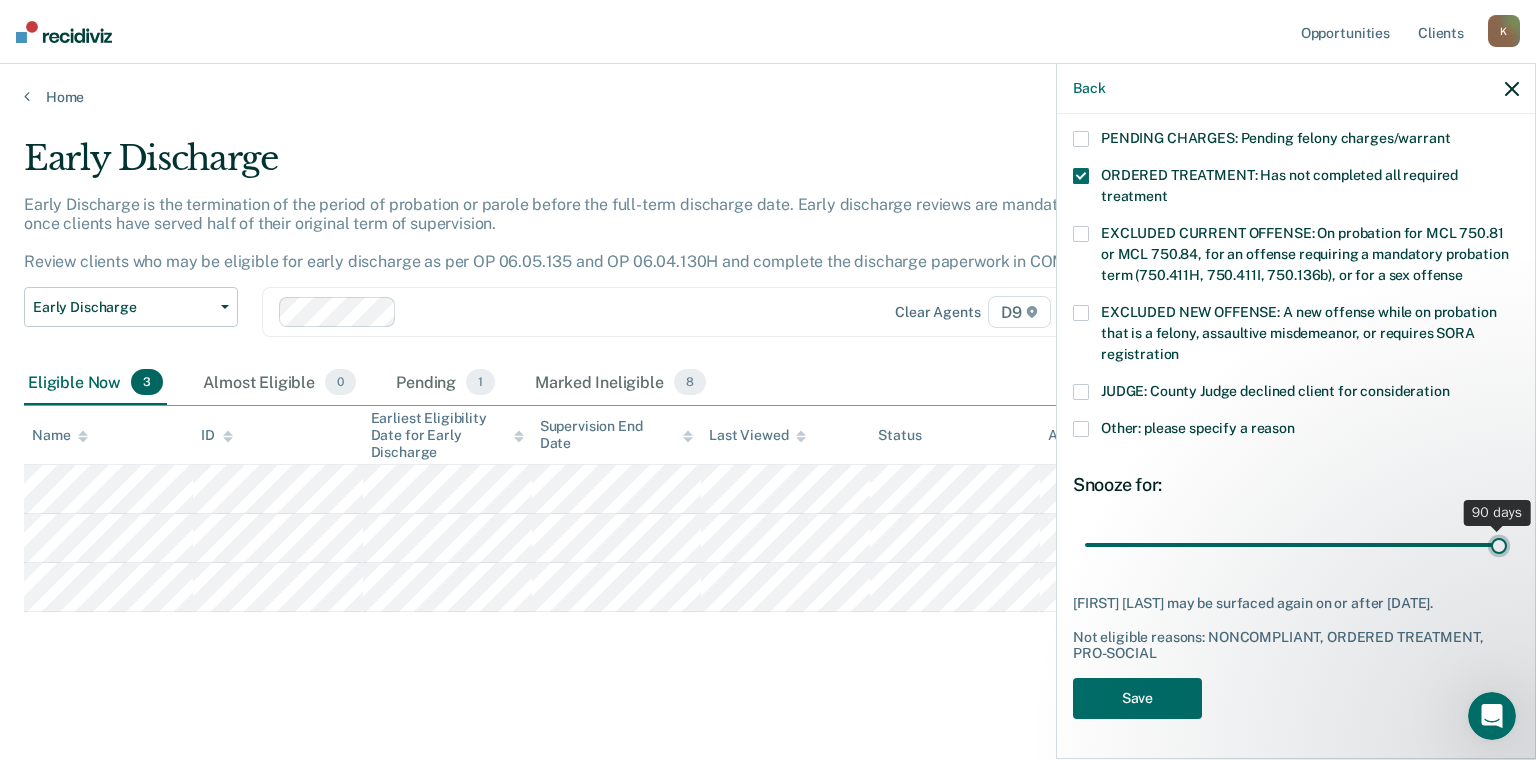 type on "90" 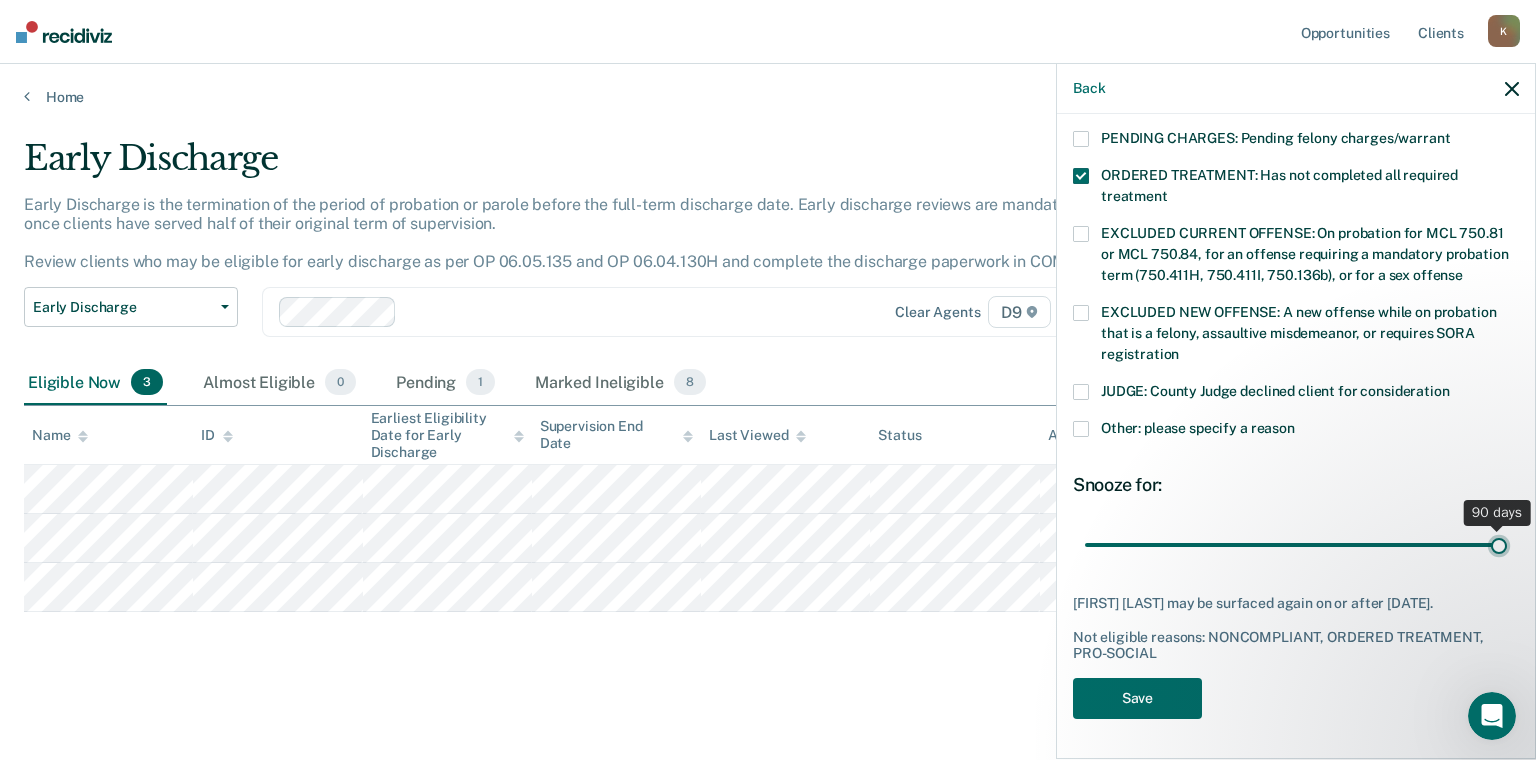 click at bounding box center [1296, 545] 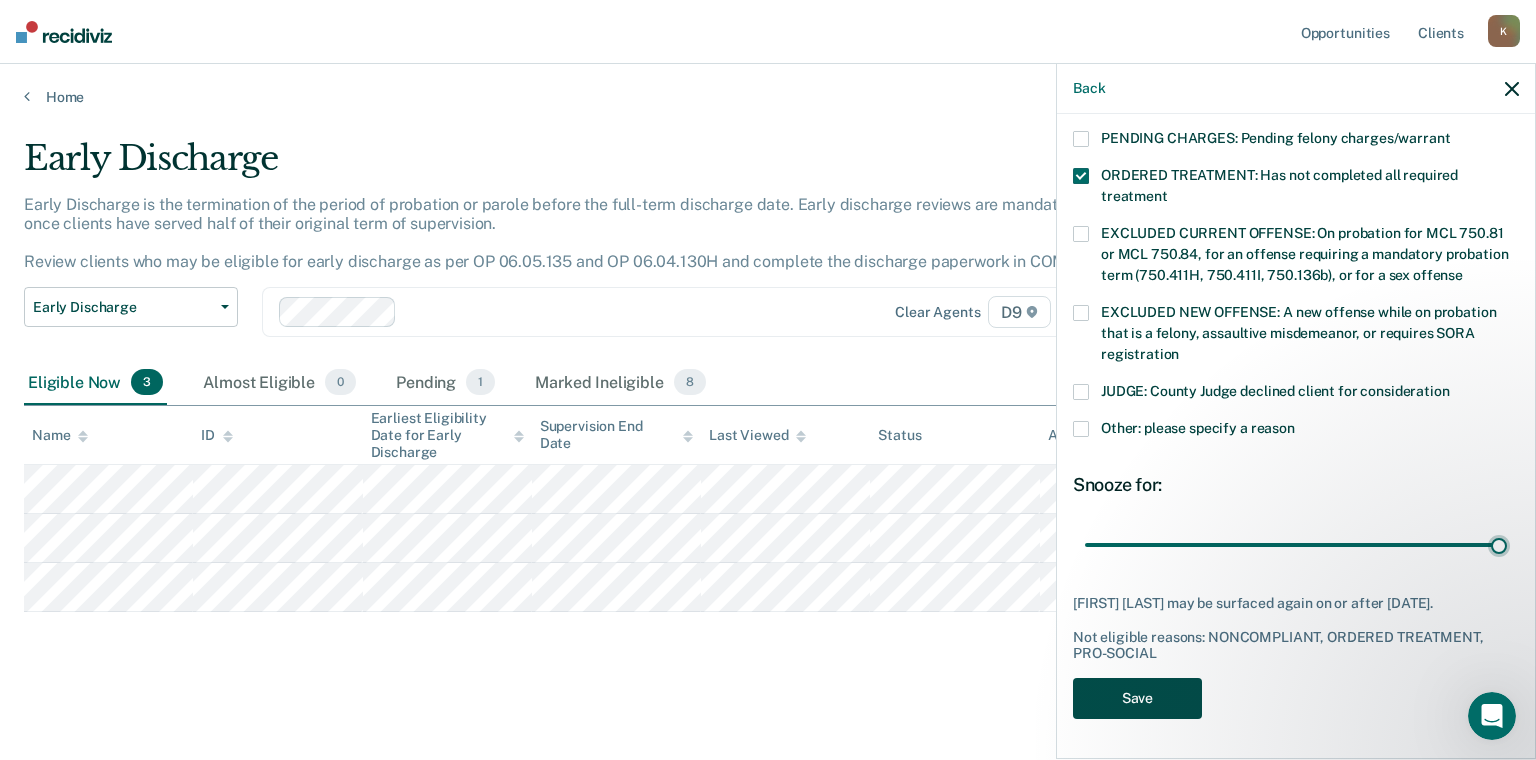 click on "Save" at bounding box center (1137, 698) 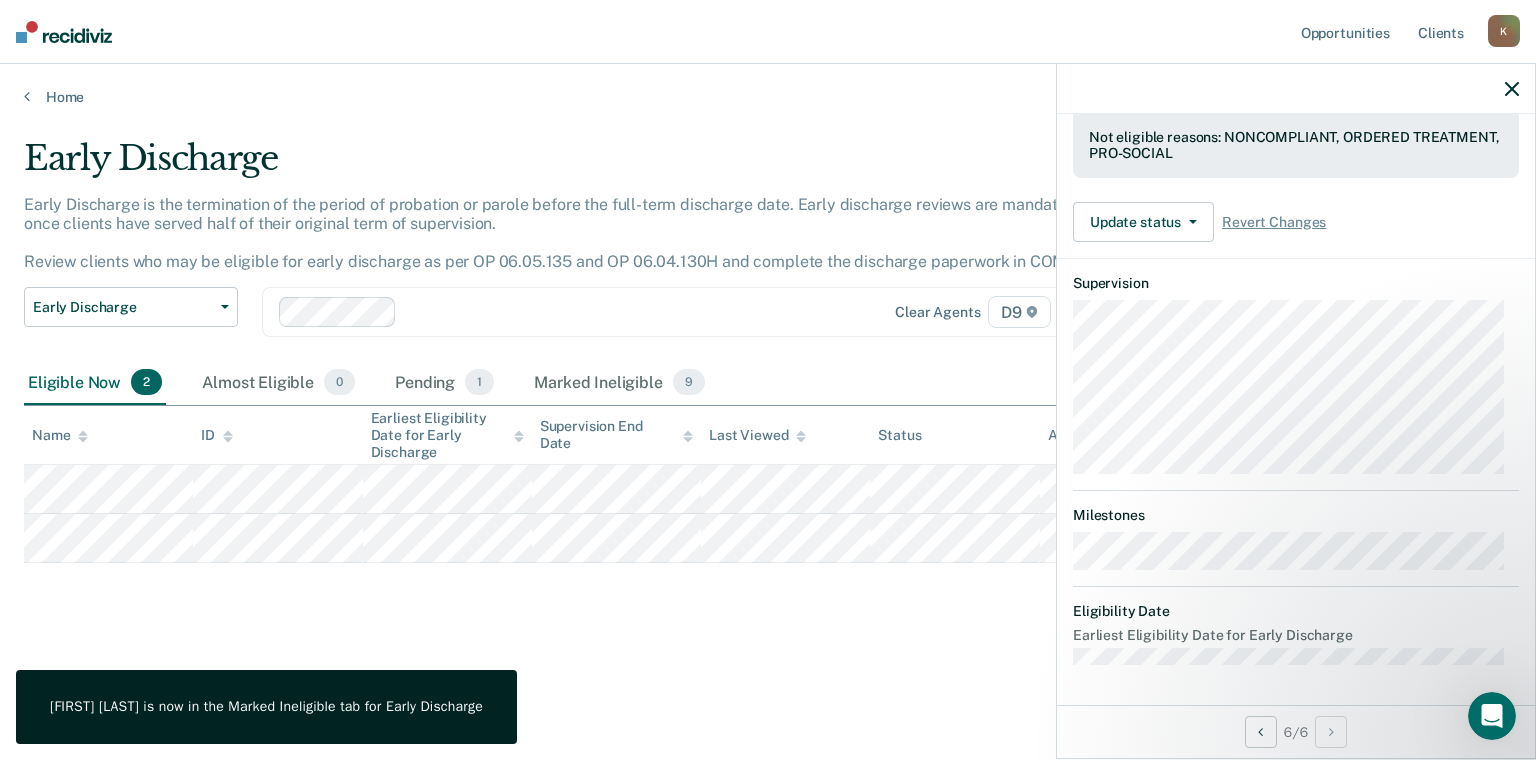 scroll, scrollTop: 378, scrollLeft: 0, axis: vertical 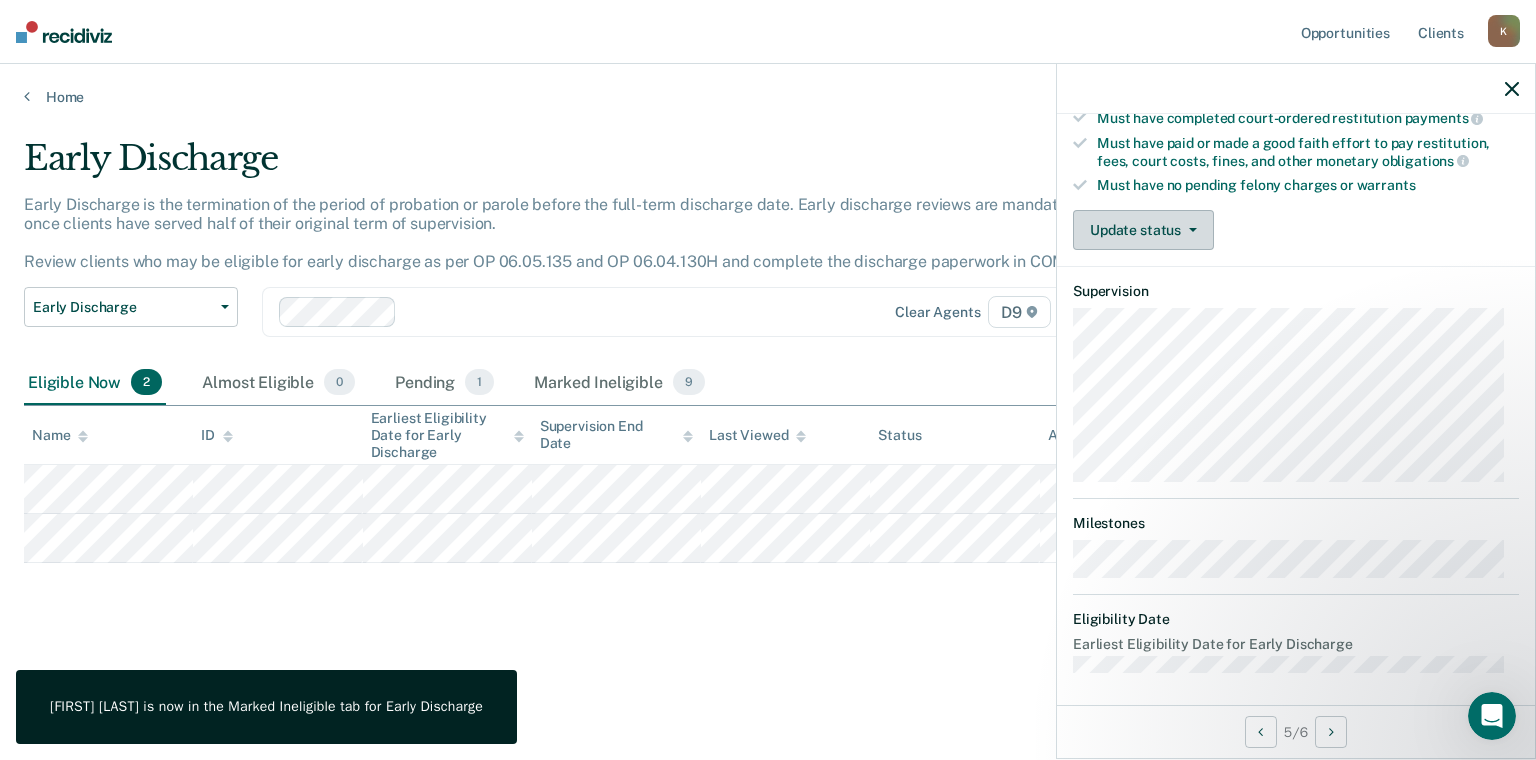 click on "Update status" at bounding box center [1143, 230] 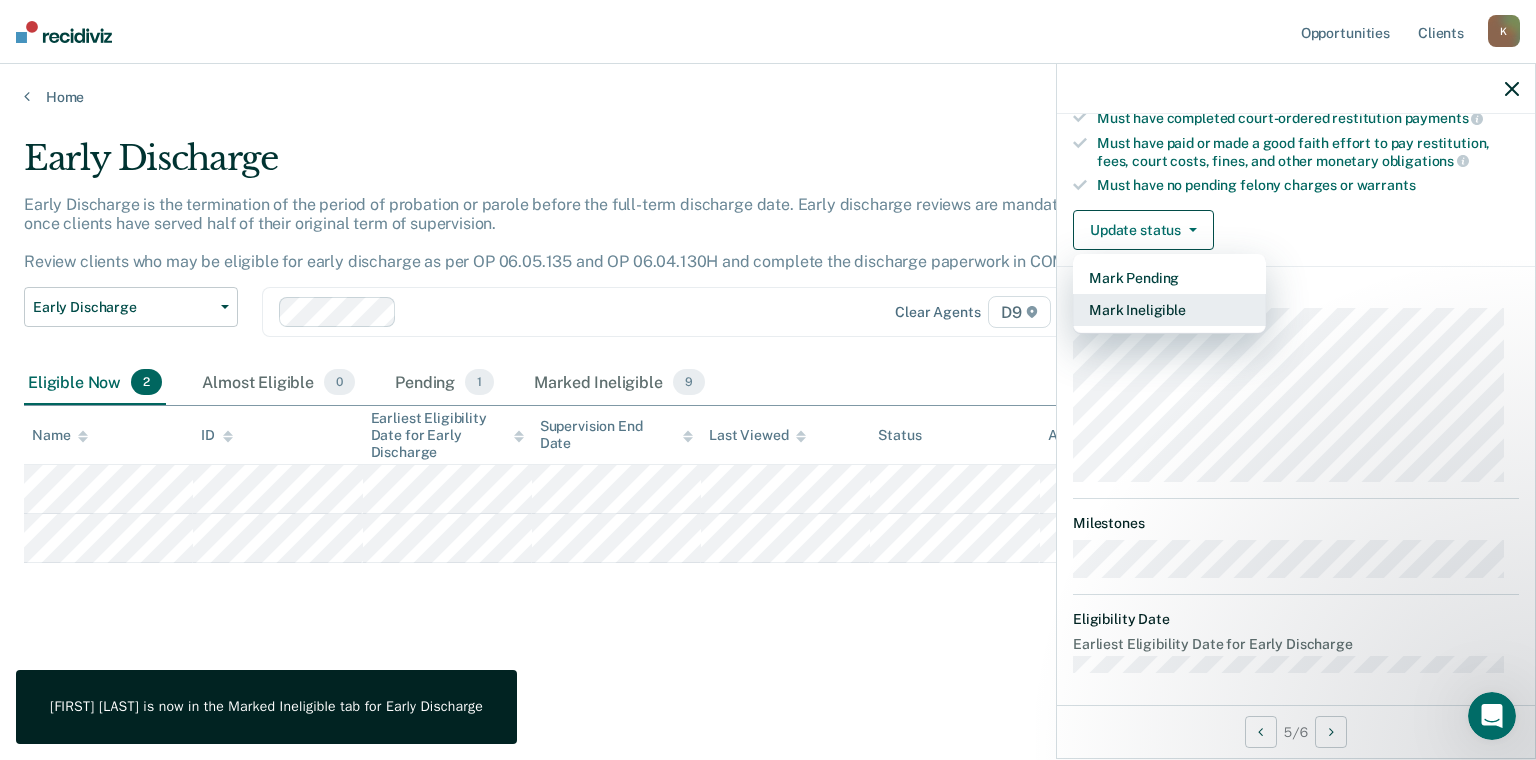 click on "Mark Ineligible" at bounding box center (1169, 310) 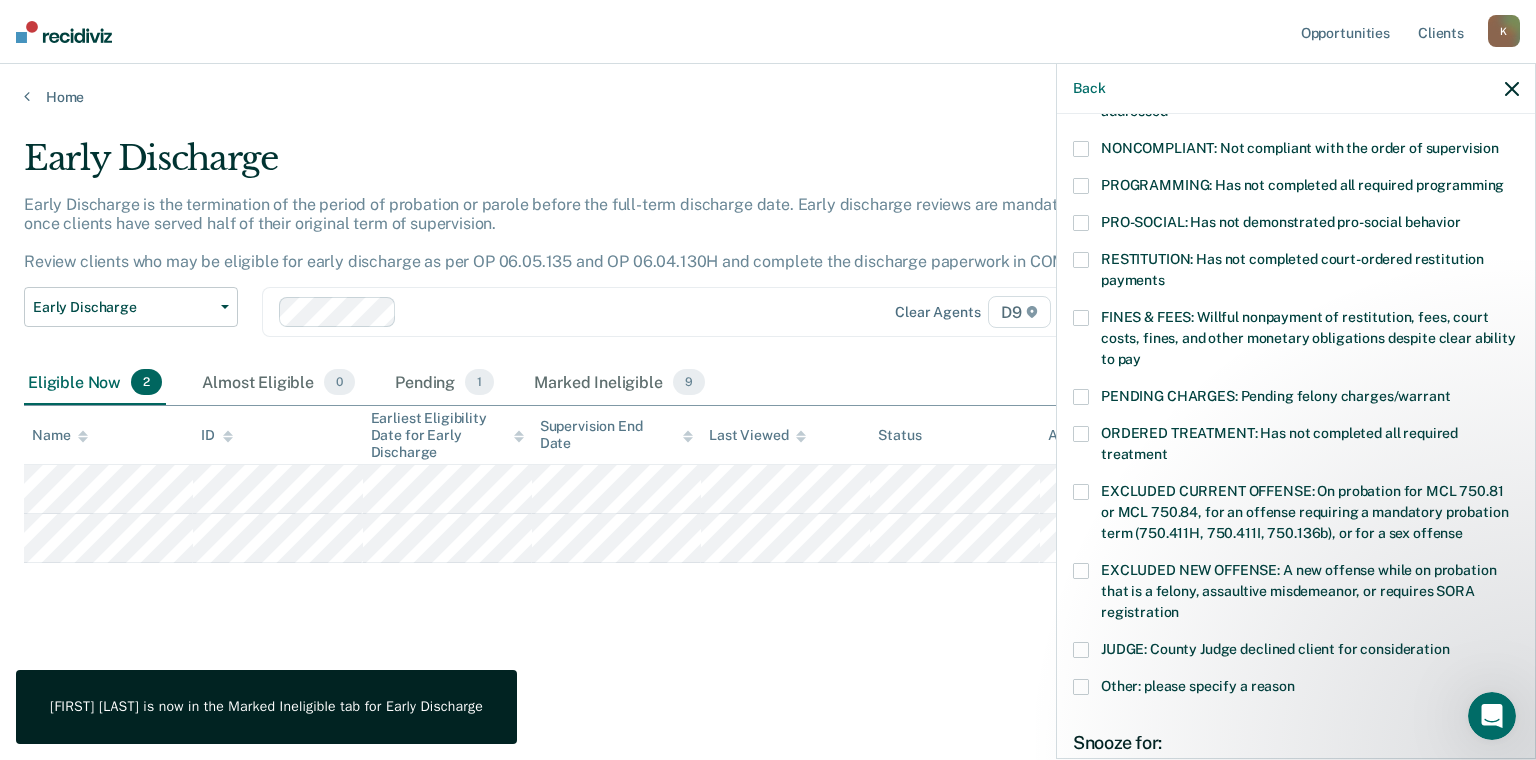 click on "FINES & FEES: Willful nonpayment of restitution, fees, court costs, fines, and other monetary obligations despite clear ability to pay" at bounding box center (1308, 338) 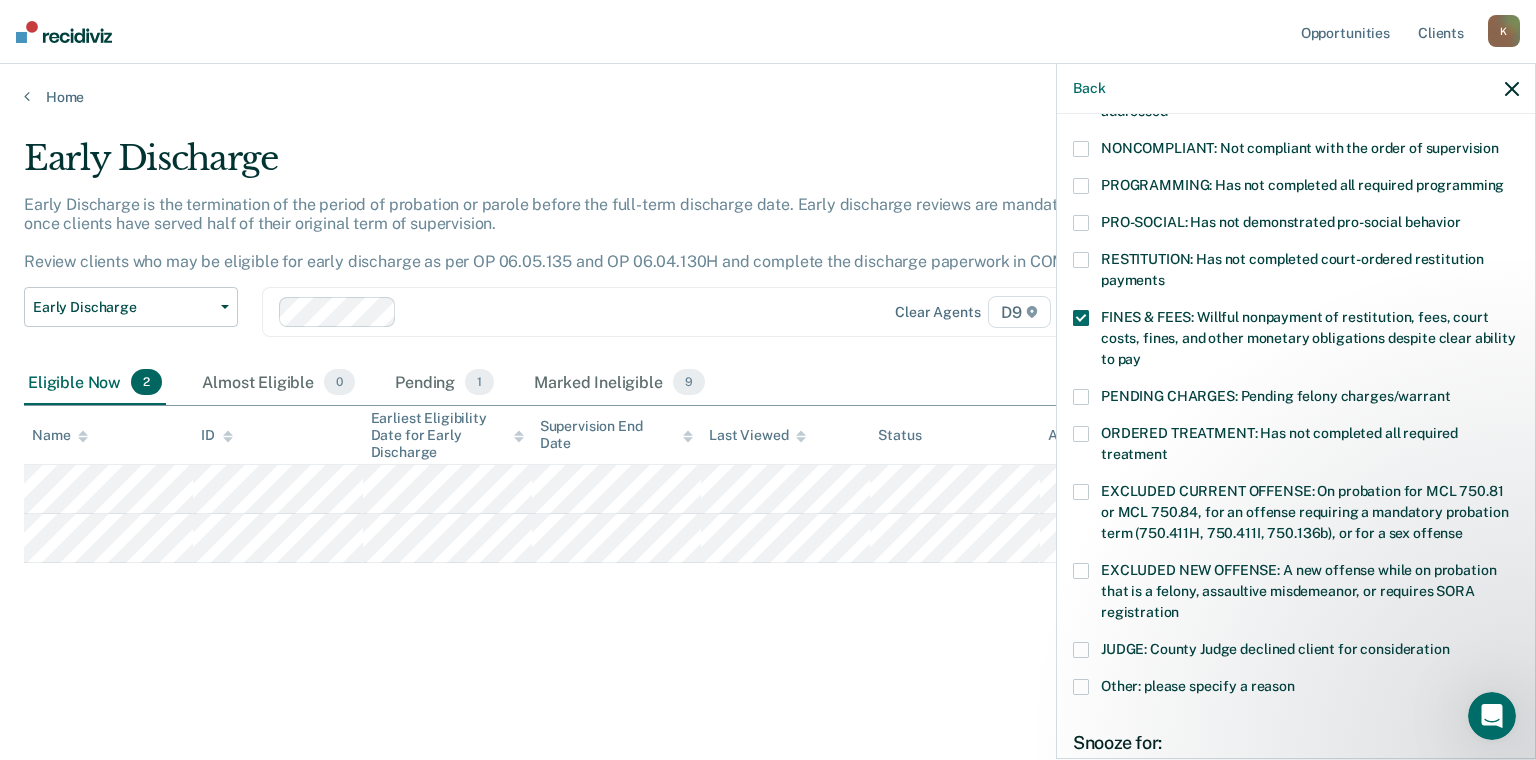 drag, startPoint x: 1535, startPoint y: 441, endPoint x: 1532, endPoint y: 470, distance: 29.15476 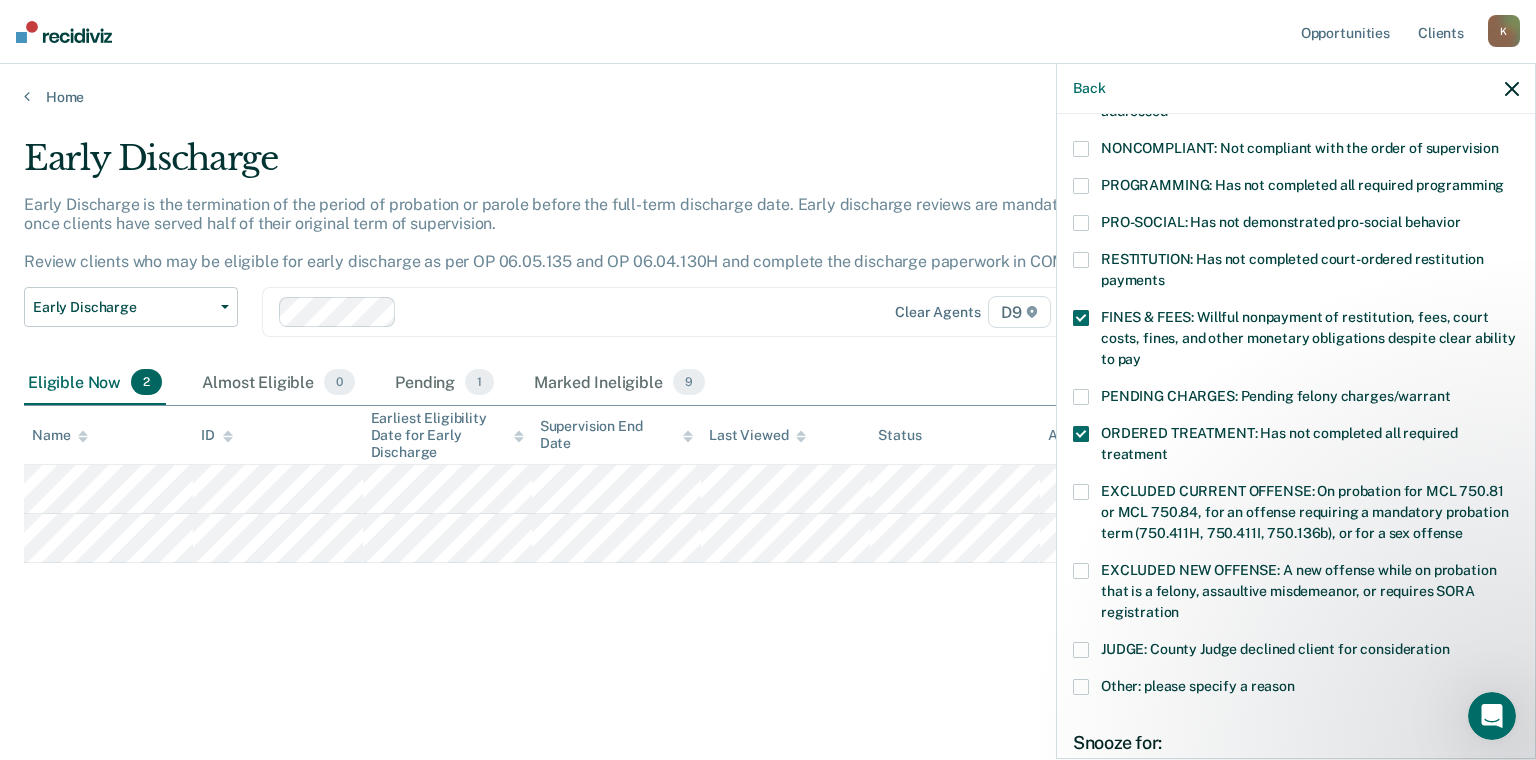 drag, startPoint x: 1535, startPoint y: 524, endPoint x: 1528, endPoint y: 470, distance: 54.451813 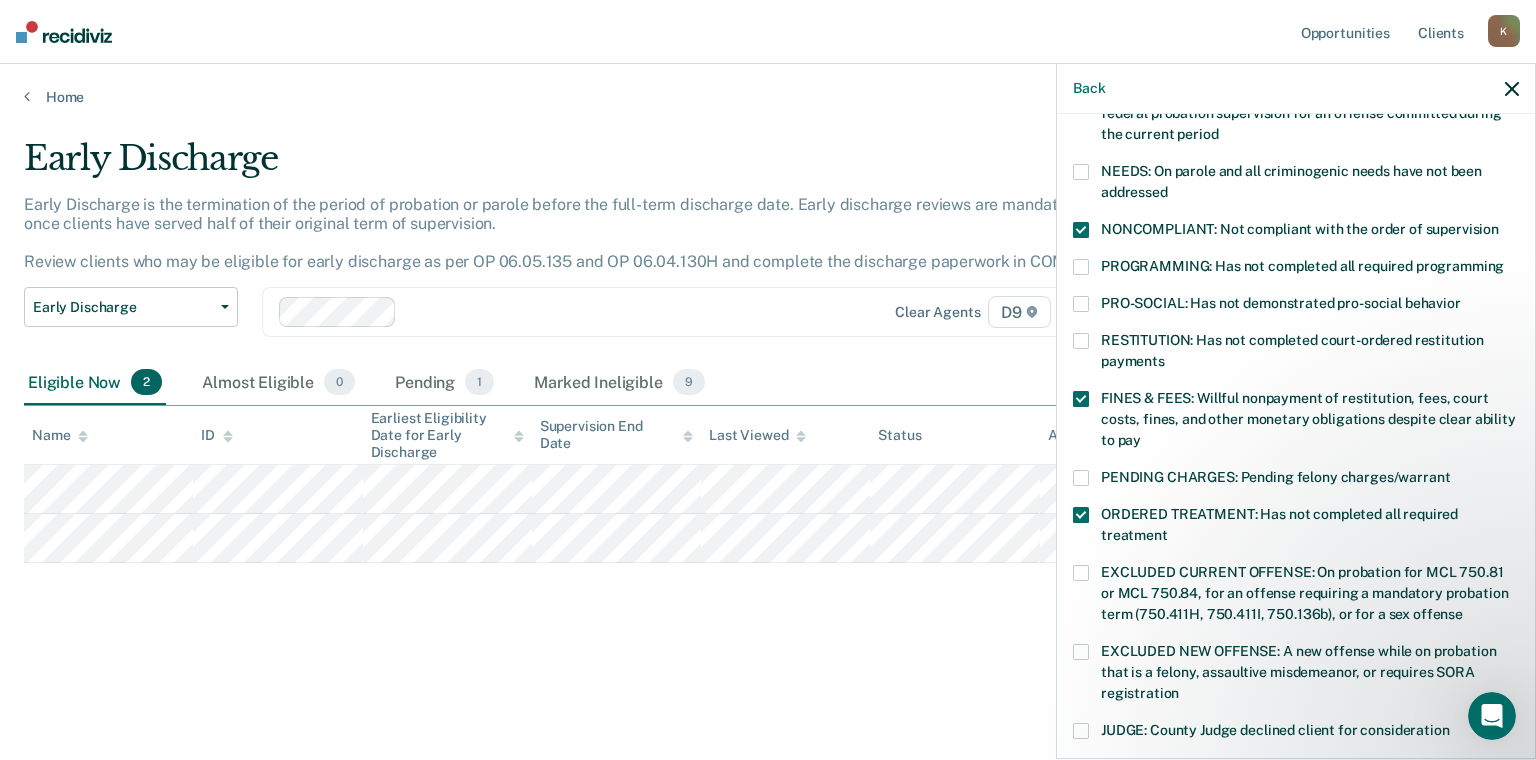 scroll, scrollTop: 282, scrollLeft: 0, axis: vertical 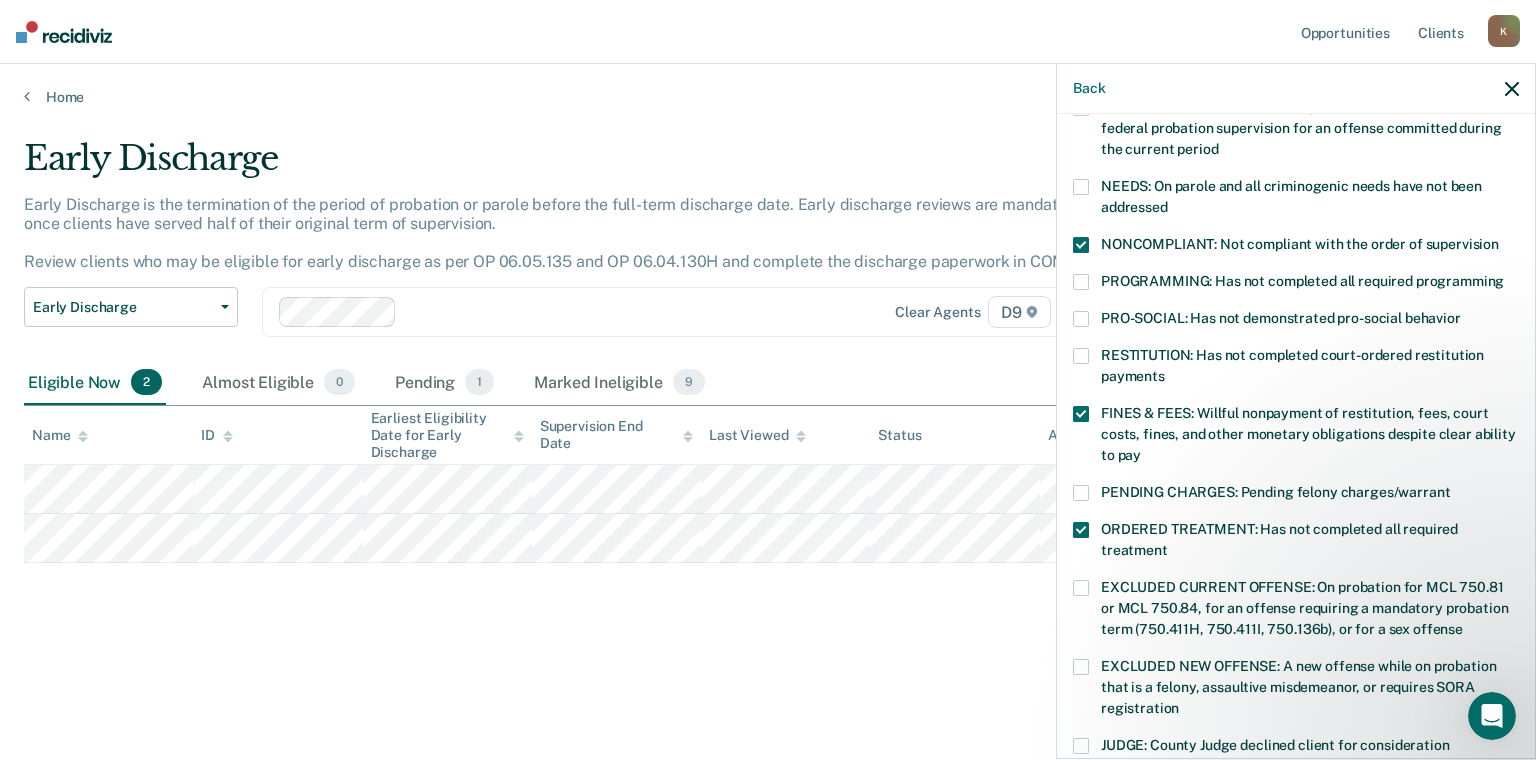 click on "PRO-SOCIAL: Has not demonstrated pro-social behavior" at bounding box center [1296, 321] 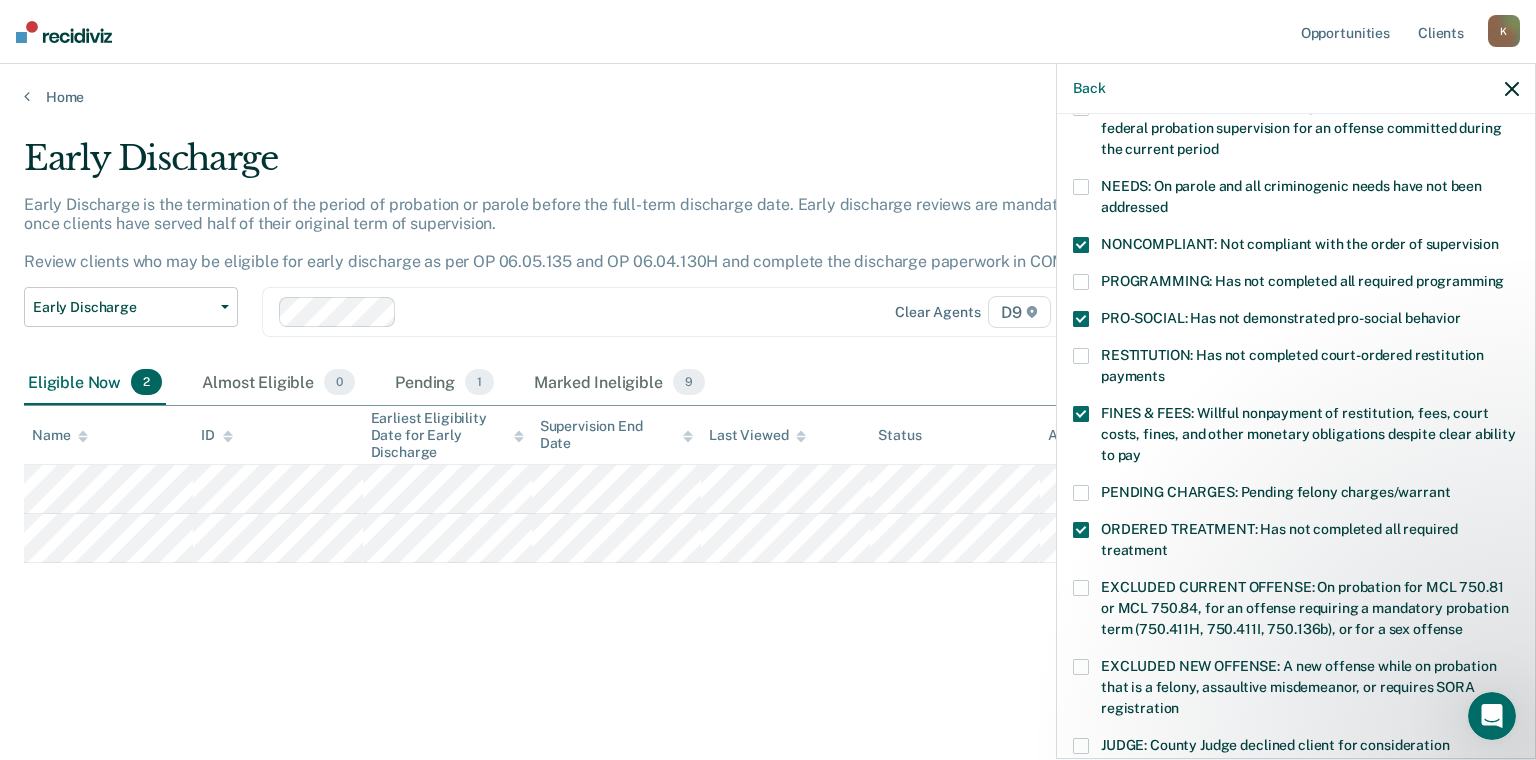 click on "PROGRAMMING: Has not completed all required programming" at bounding box center [1296, 292] 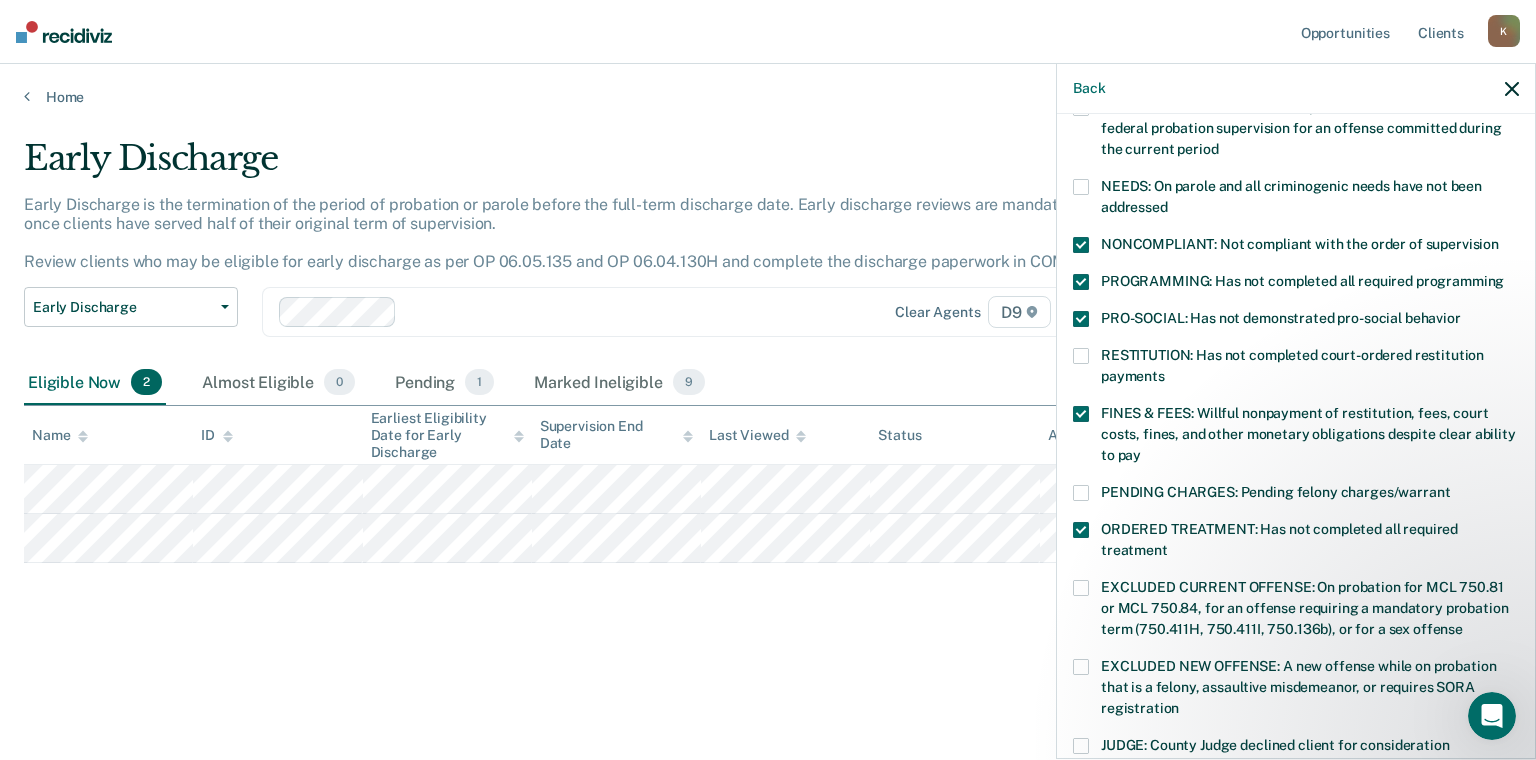 drag, startPoint x: 1535, startPoint y: 344, endPoint x: 1531, endPoint y: 303, distance: 41.19466 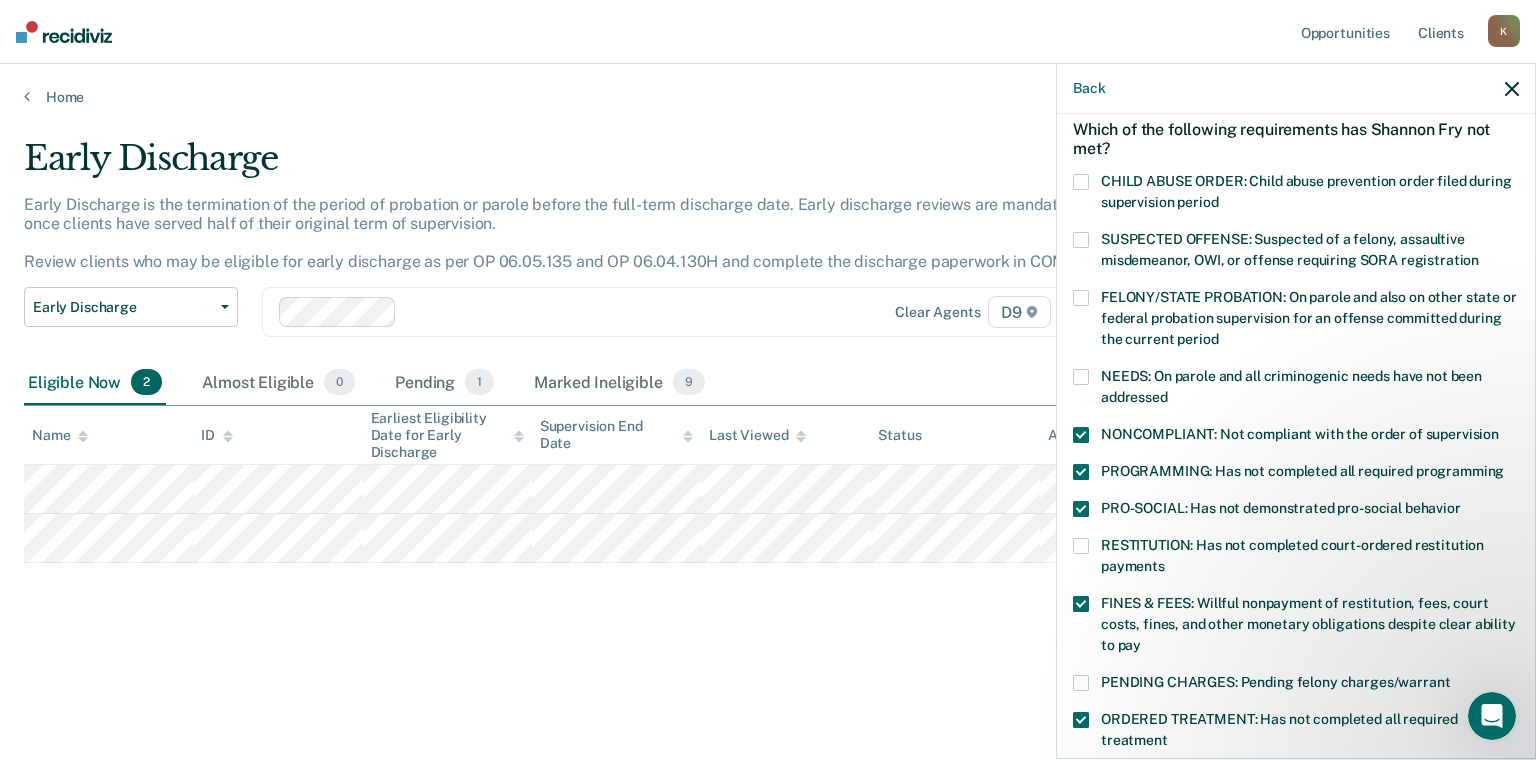 scroll, scrollTop: 633, scrollLeft: 0, axis: vertical 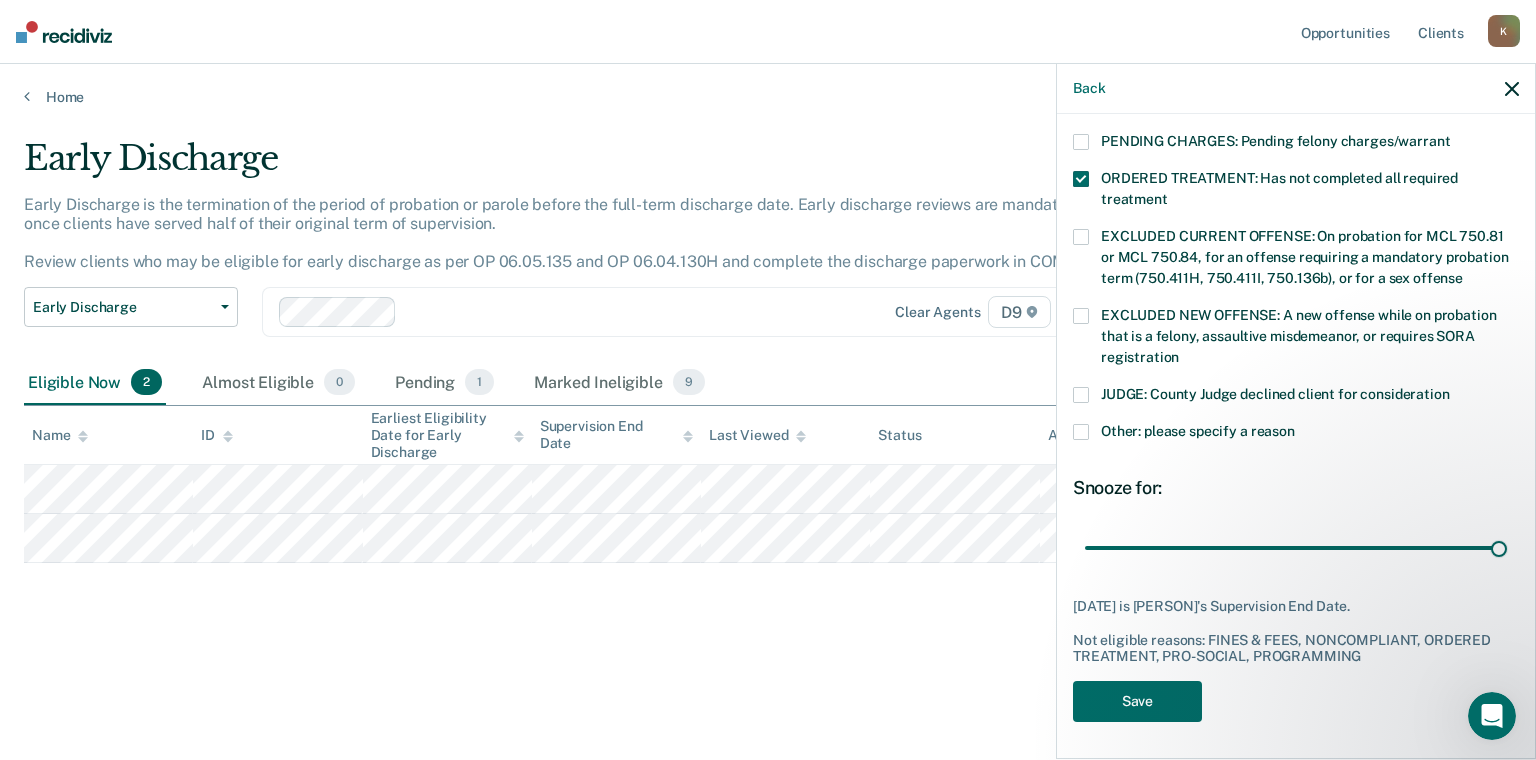 drag, startPoint x: 1256, startPoint y: 548, endPoint x: 1532, endPoint y: 580, distance: 277.84888 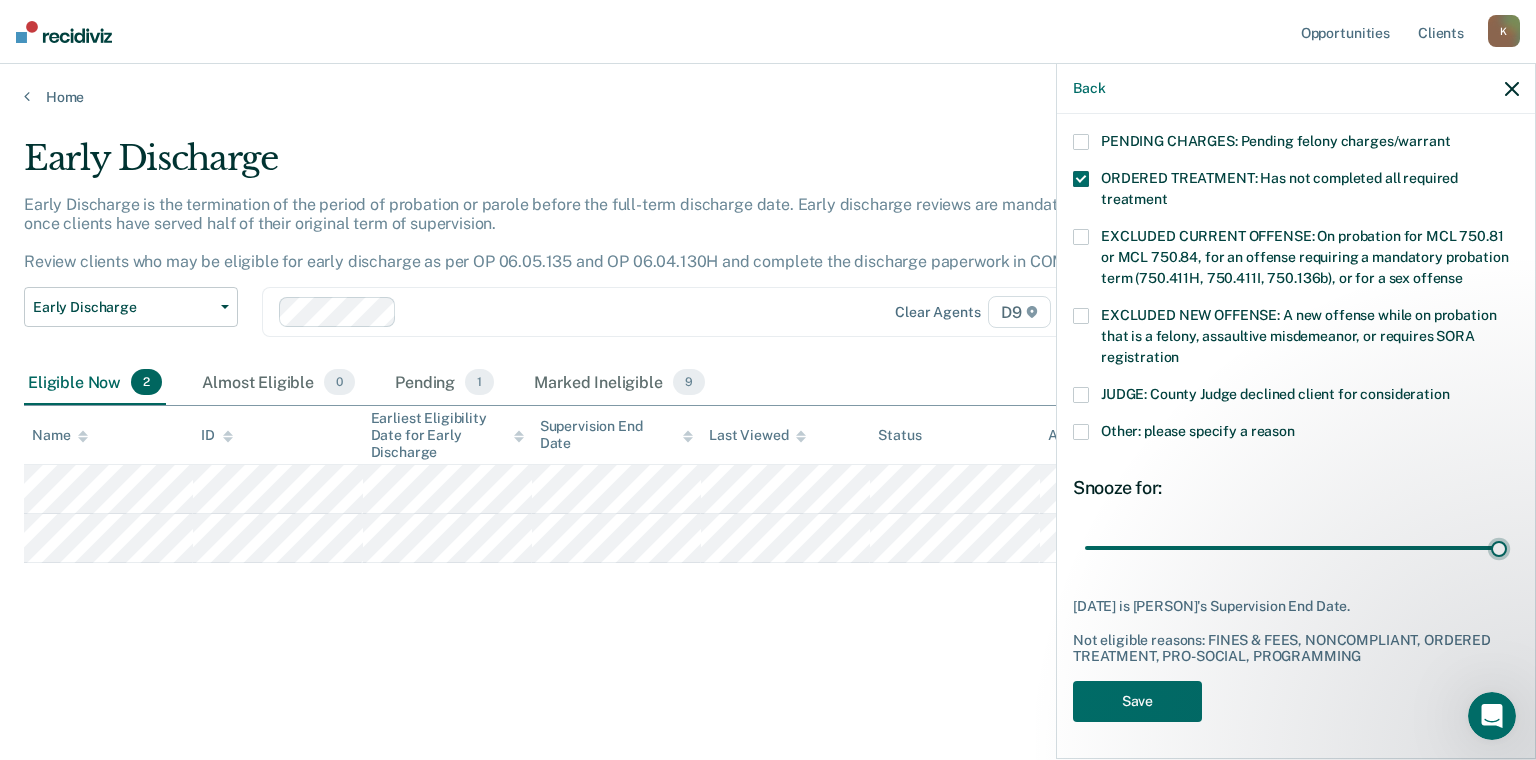 type on "78" 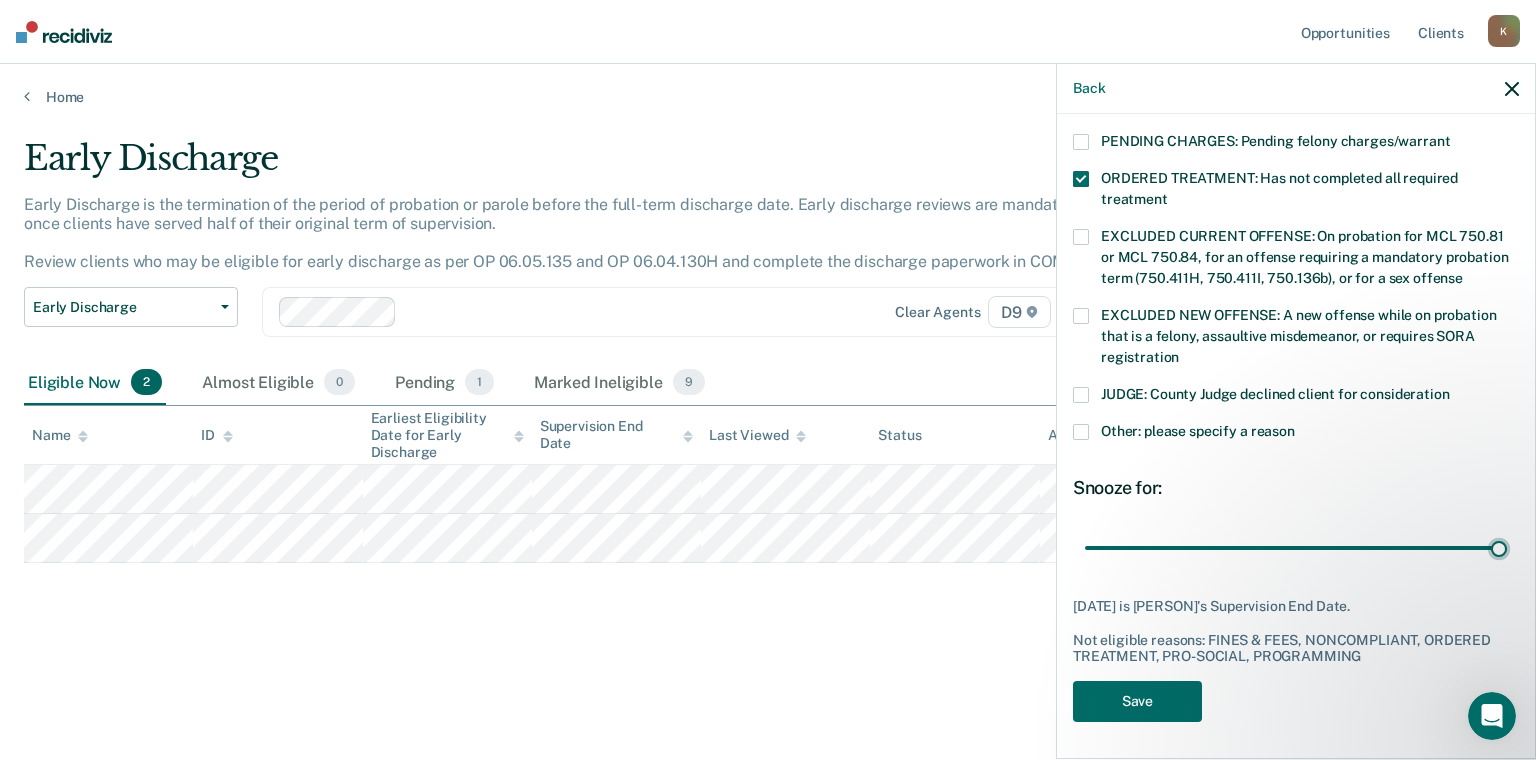 click at bounding box center [1296, 548] 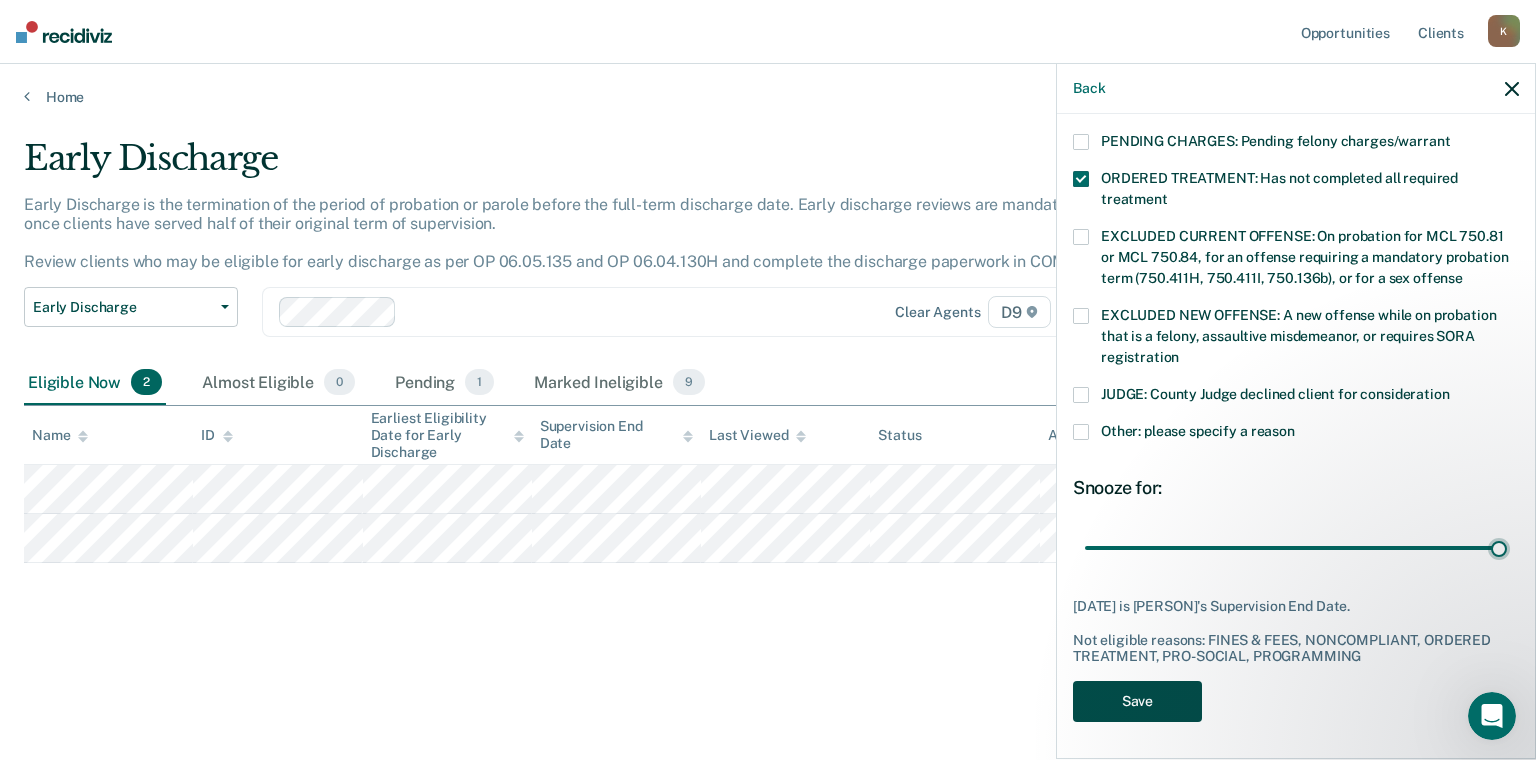 click on "Save" at bounding box center [1137, 701] 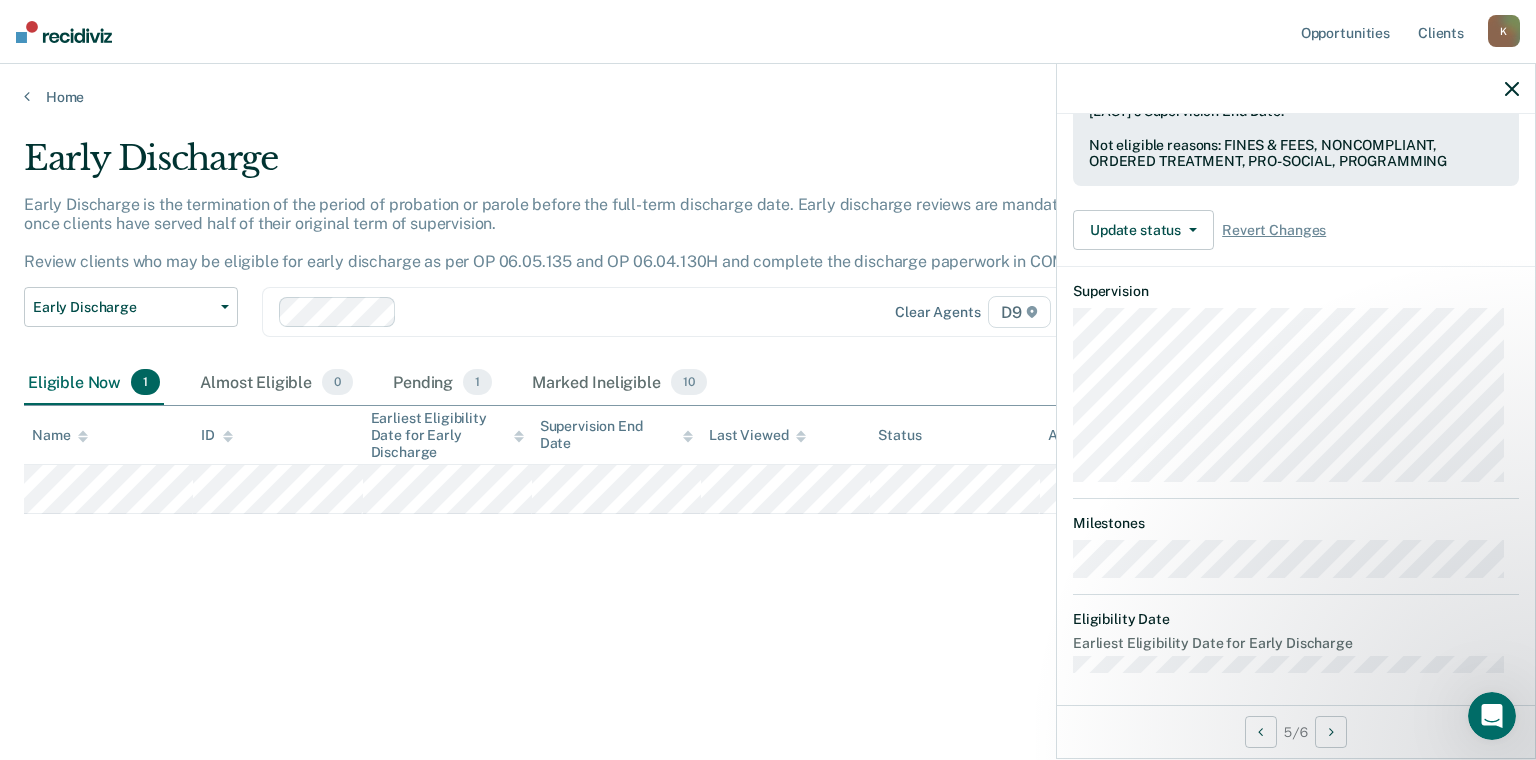 scroll, scrollTop: 378, scrollLeft: 0, axis: vertical 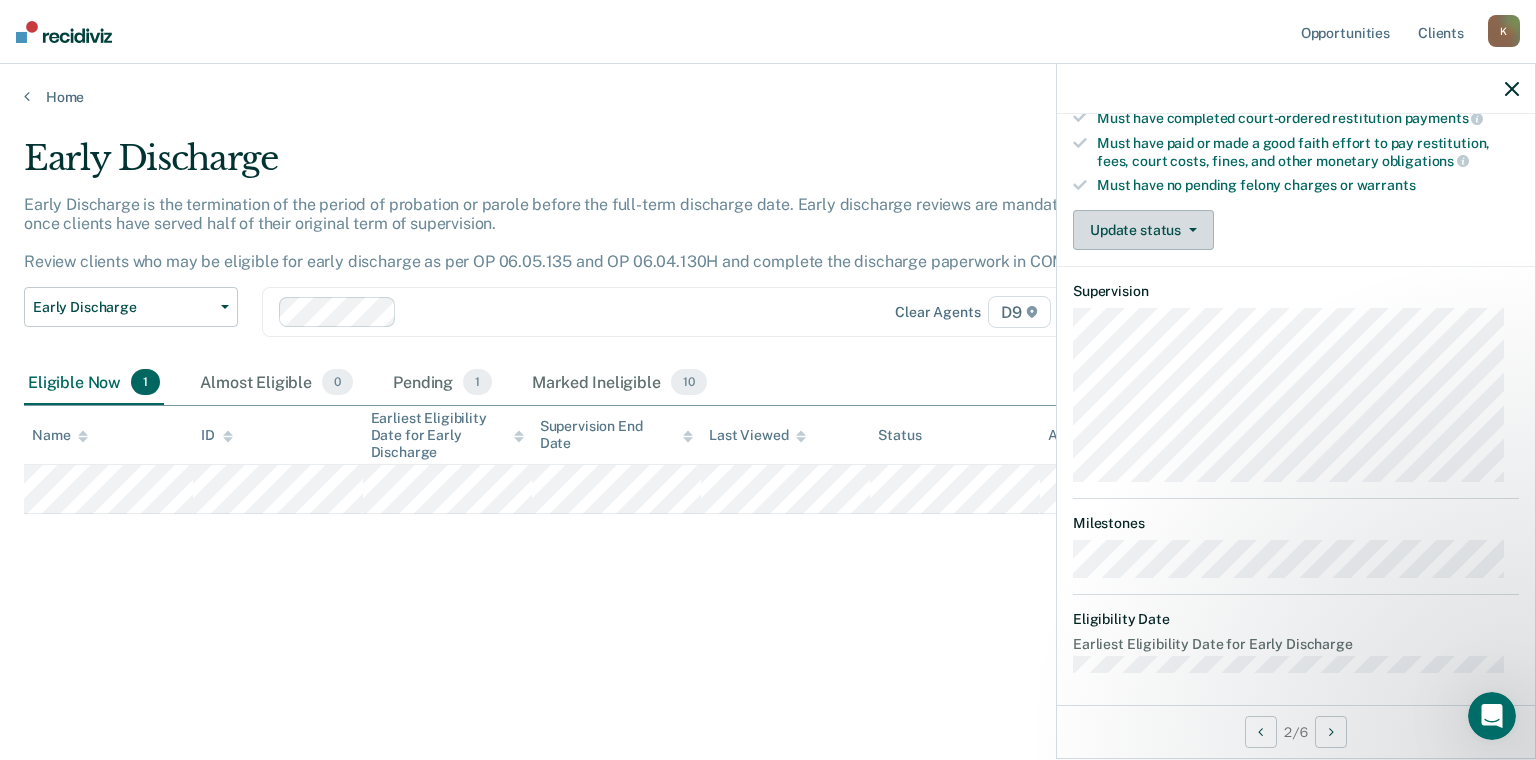click on "Update status" at bounding box center [1143, 230] 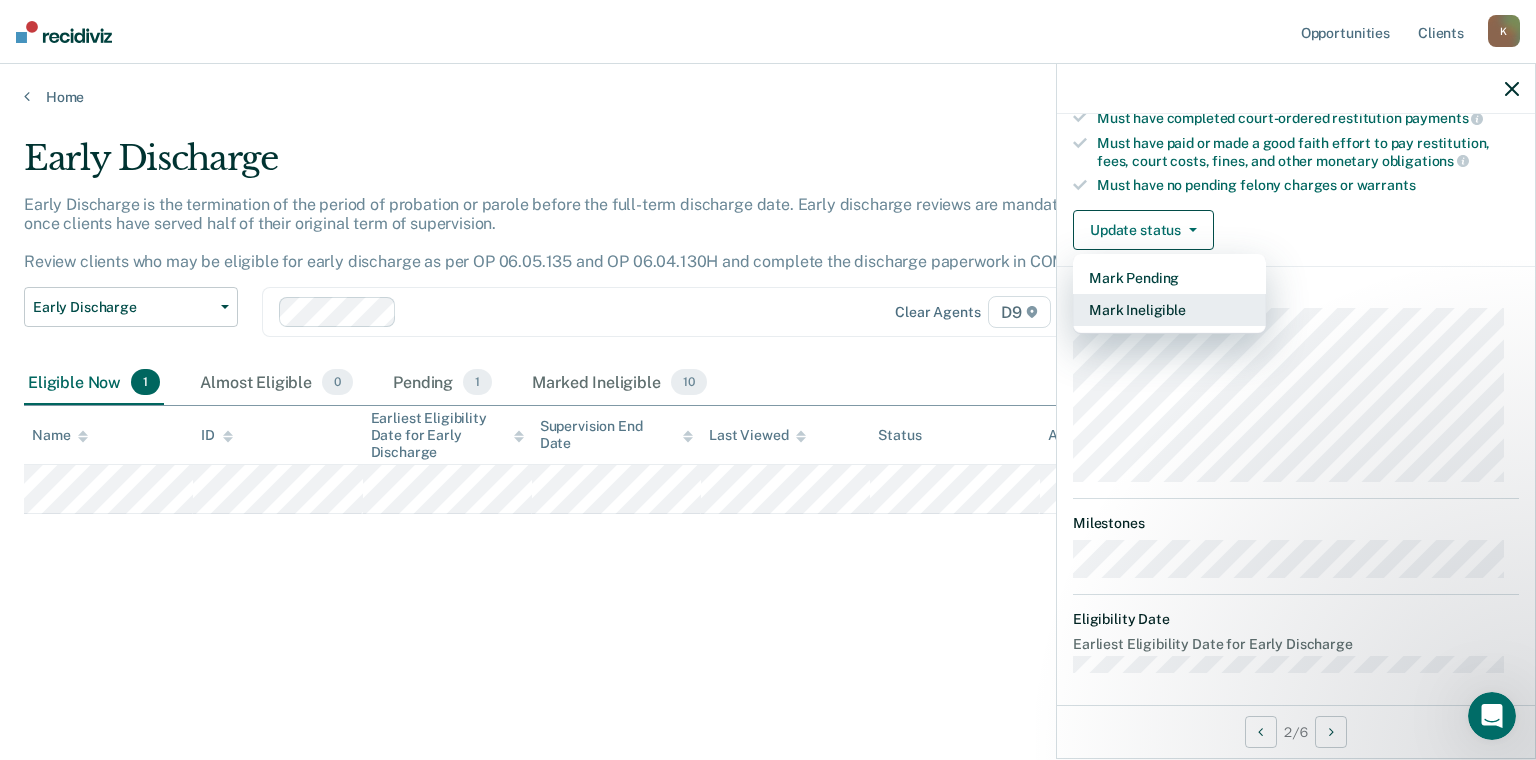 click on "Mark Ineligible" at bounding box center (1169, 310) 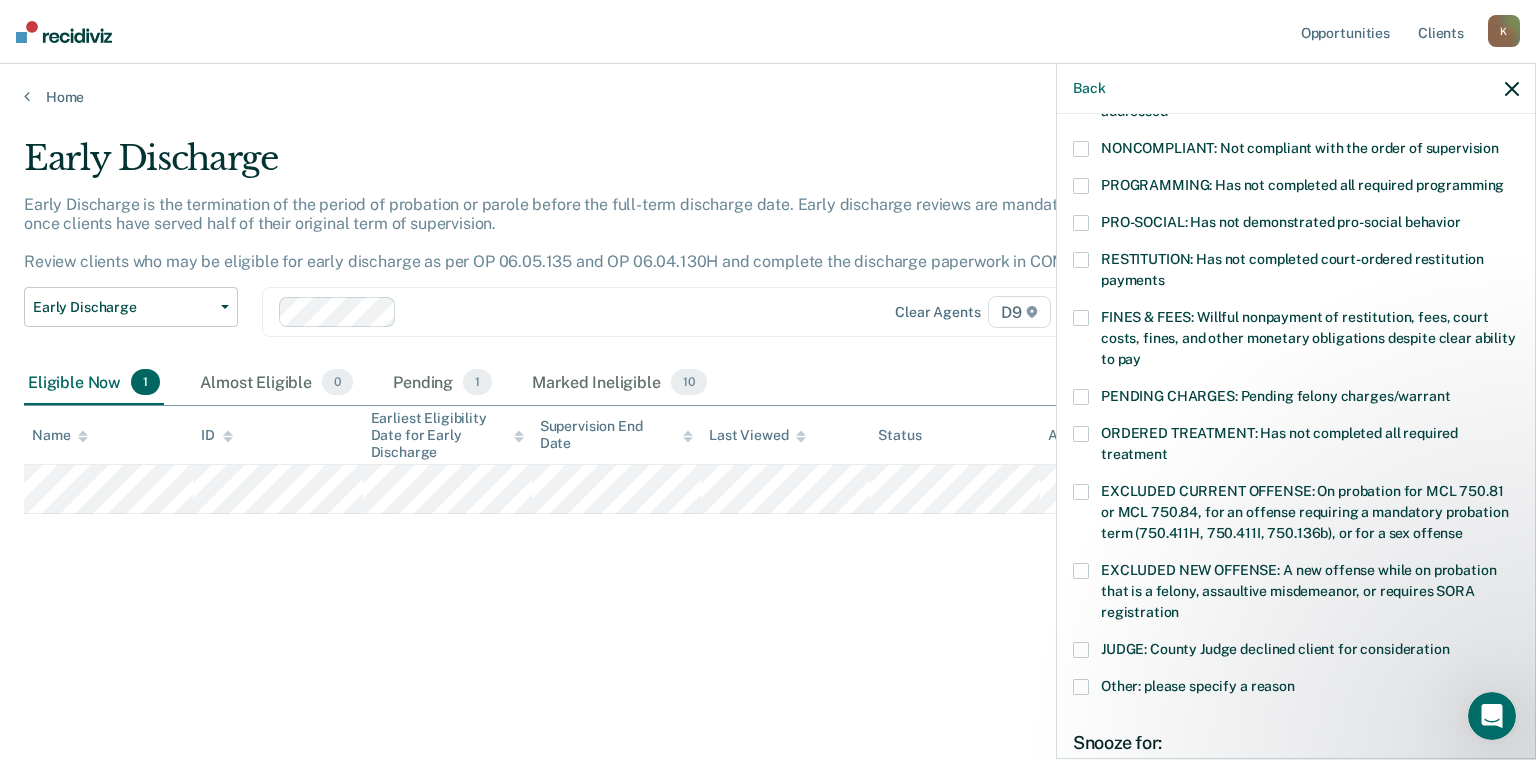drag, startPoint x: 1535, startPoint y: 605, endPoint x: 1264, endPoint y: 703, distance: 288.1753 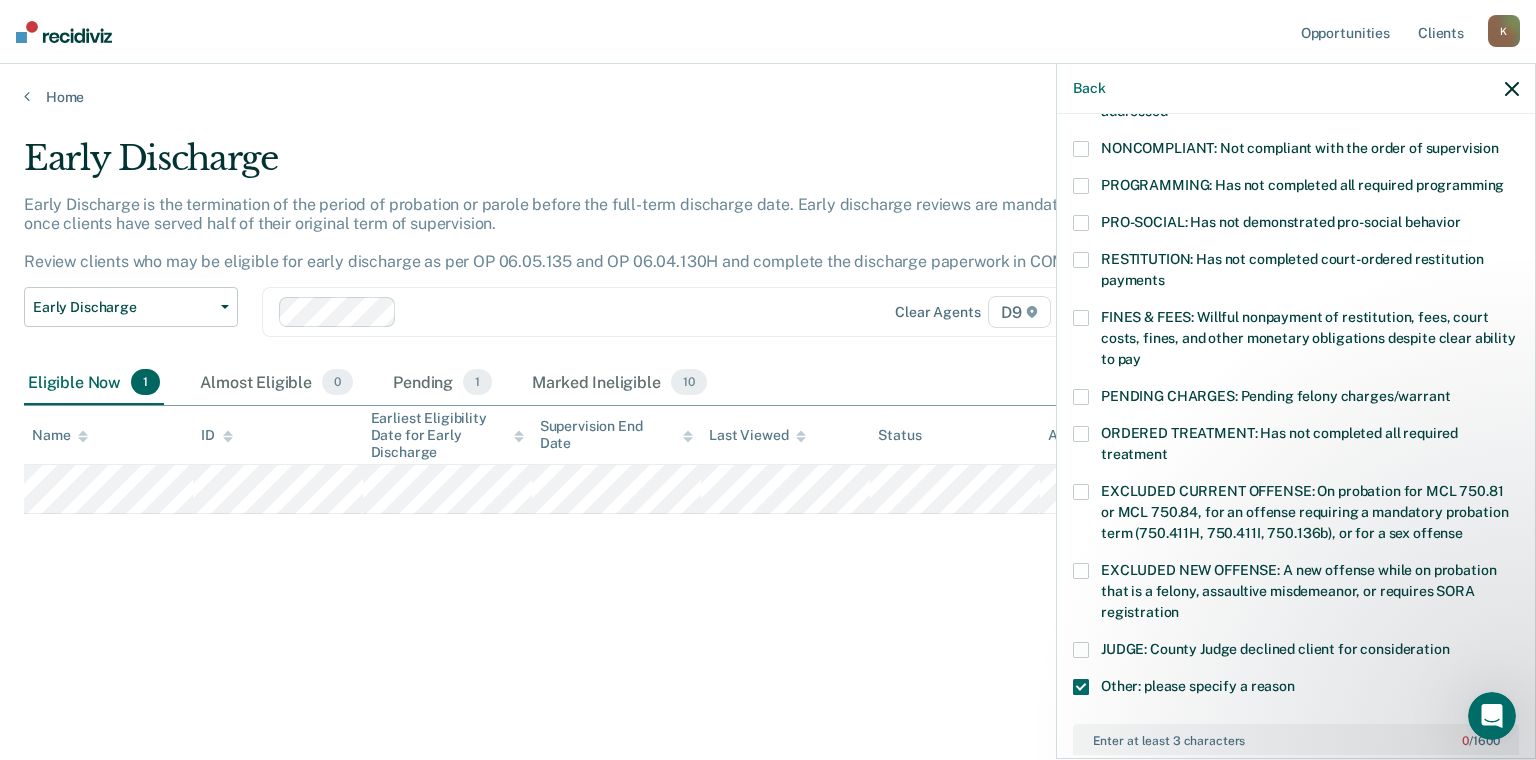 scroll, scrollTop: 752, scrollLeft: 0, axis: vertical 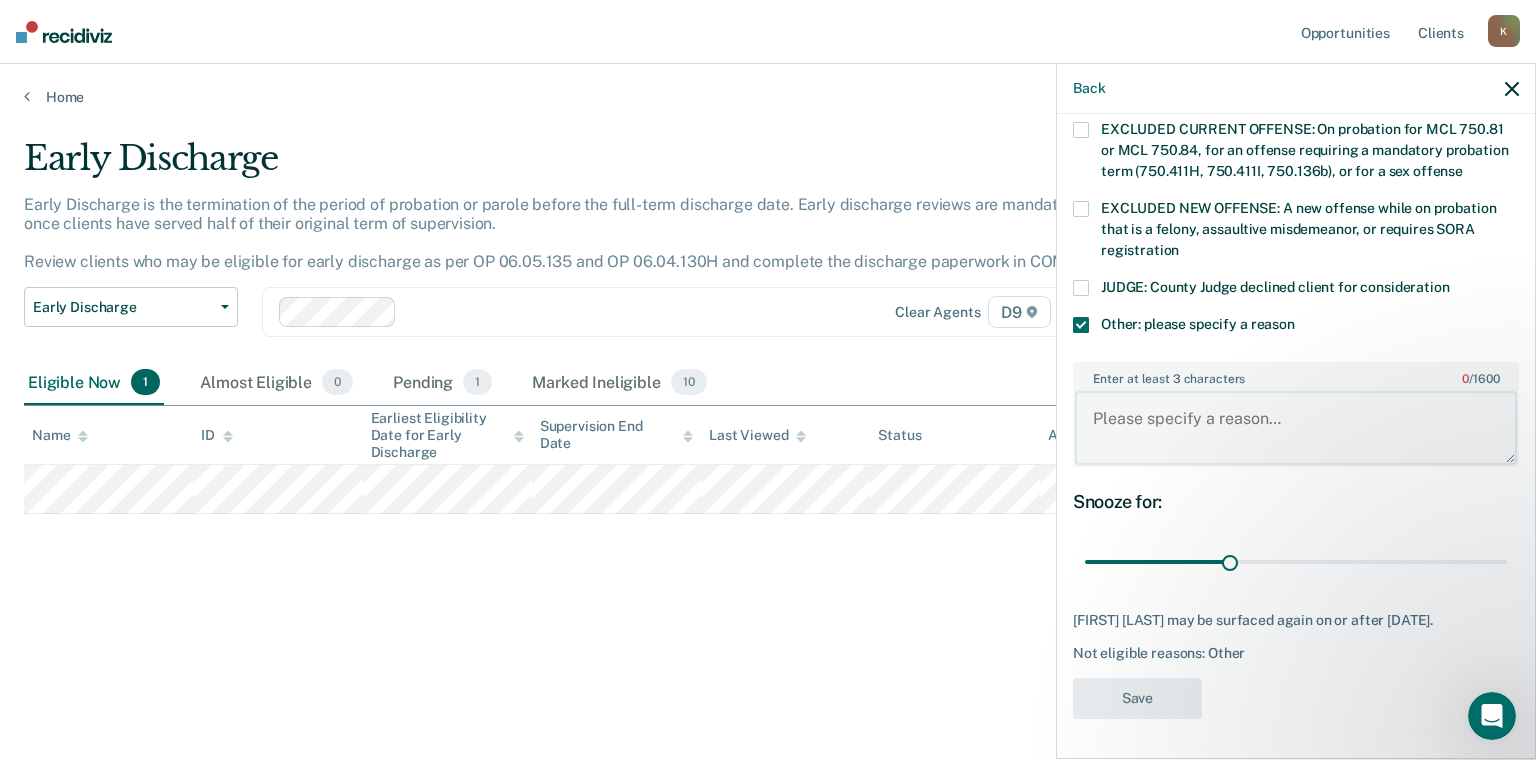 drag, startPoint x: 1225, startPoint y: 496, endPoint x: 1112, endPoint y: 414, distance: 139.61734 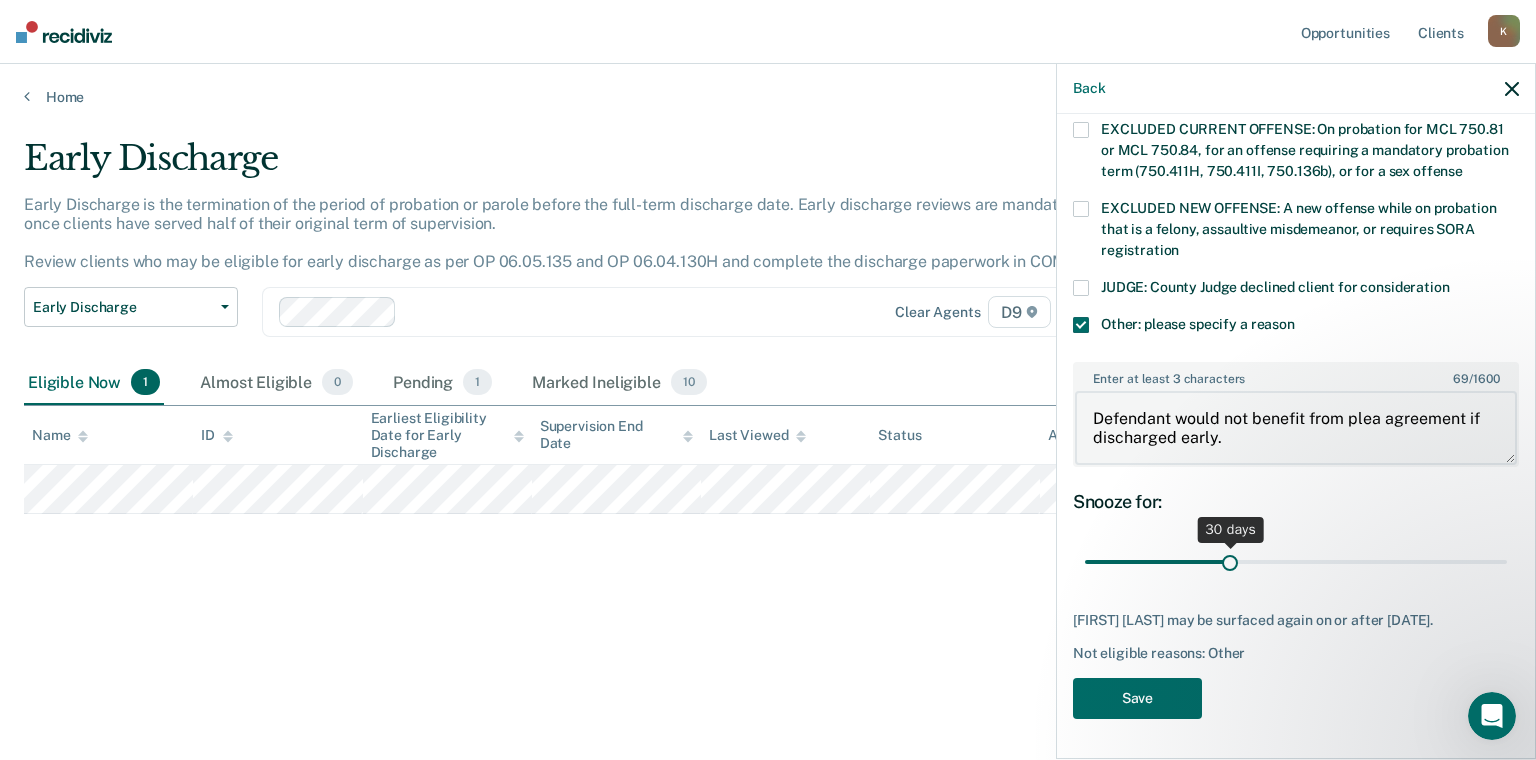 type on "Defendant would not benefit from plea agreement if discharged early." 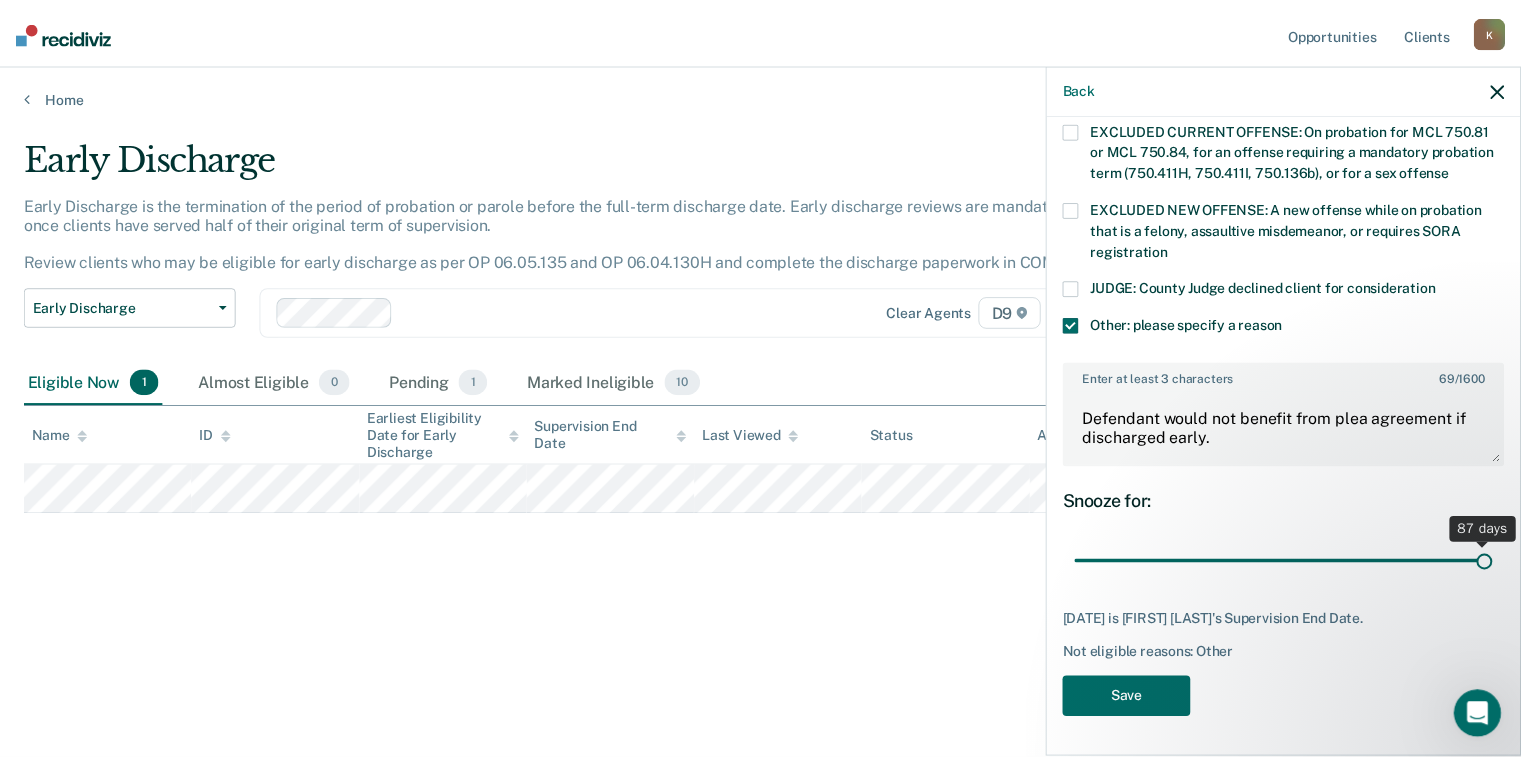 scroll, scrollTop: 736, scrollLeft: 0, axis: vertical 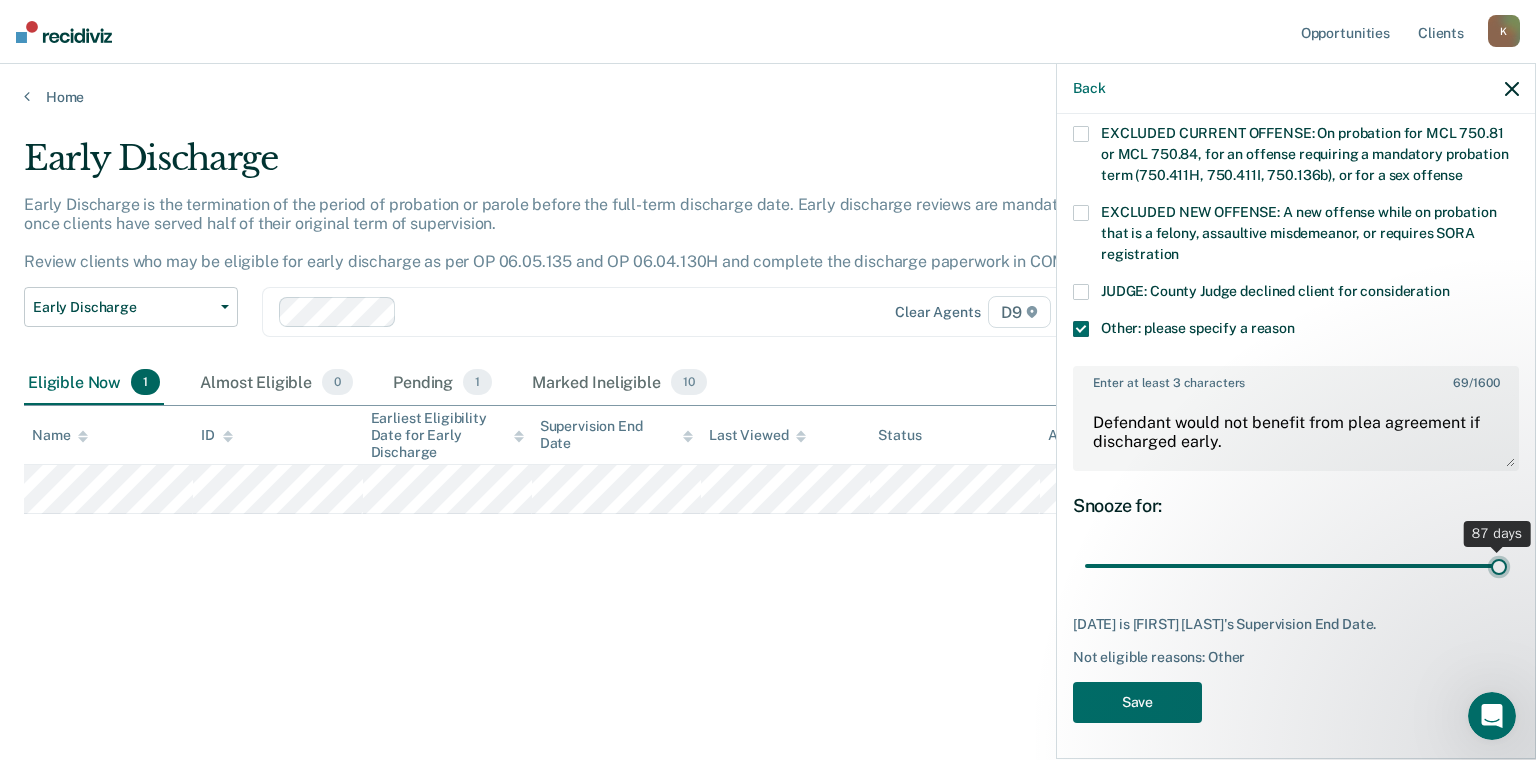 drag, startPoint x: 1220, startPoint y: 550, endPoint x: 1535, endPoint y: 595, distance: 318.19806 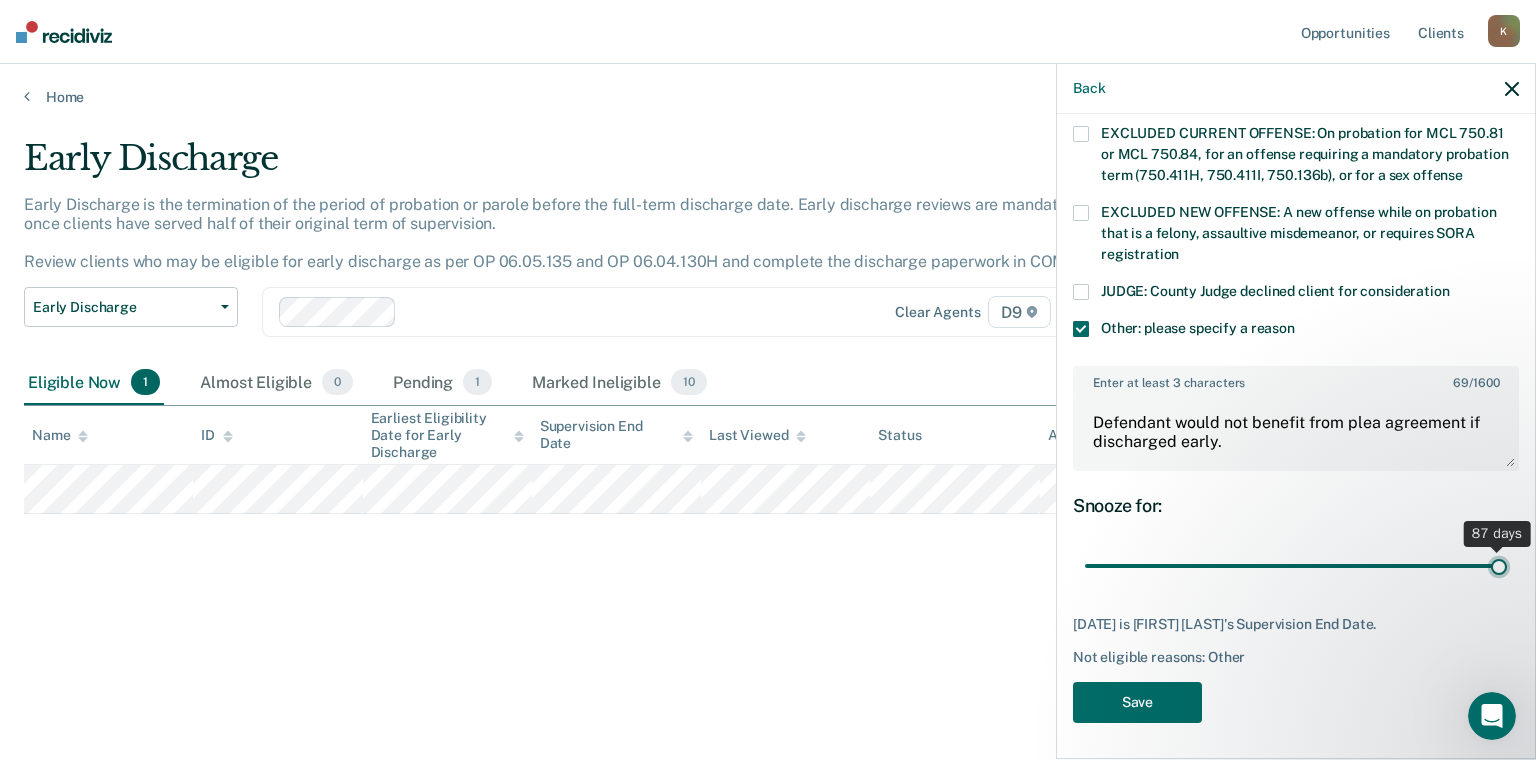 type on "87" 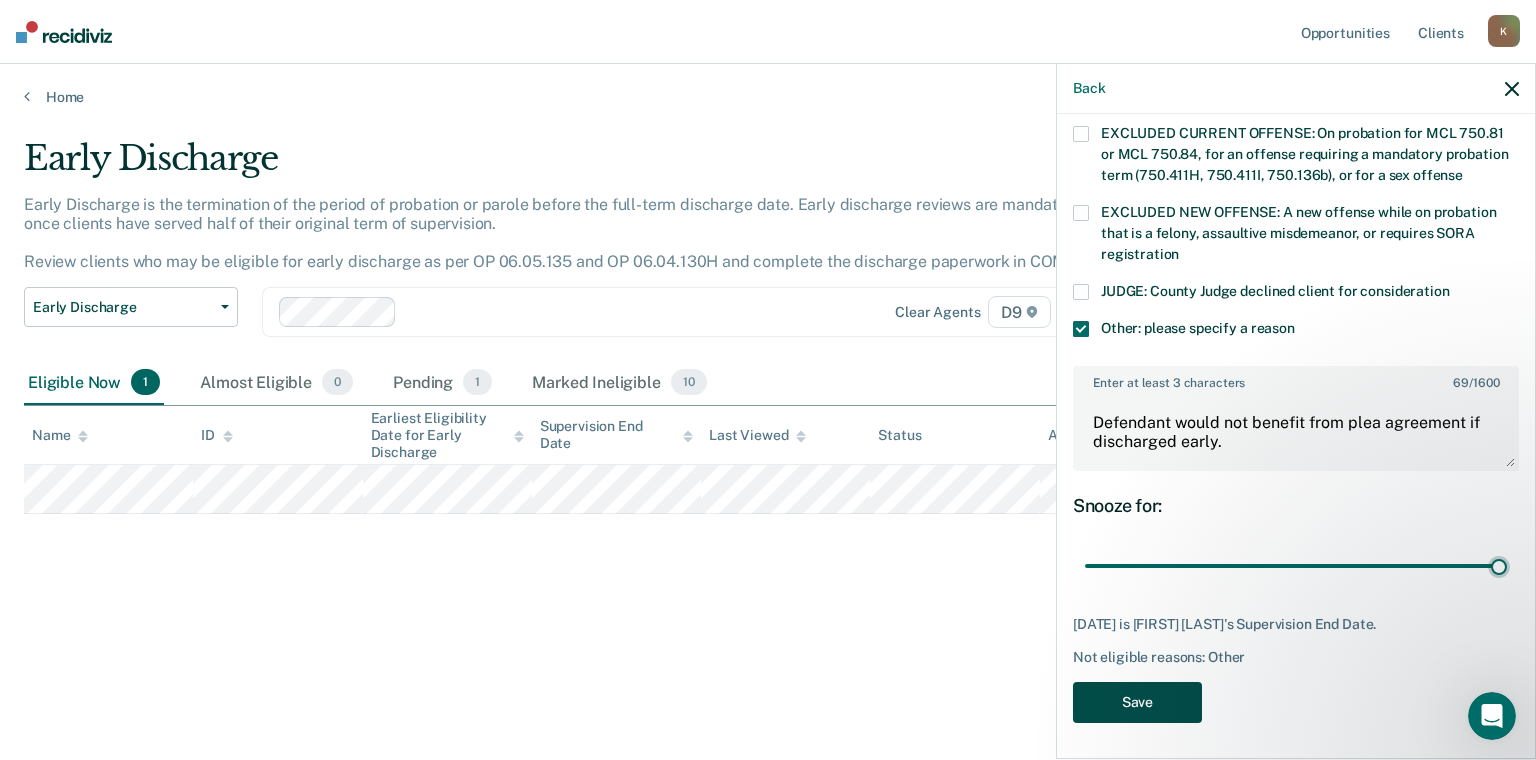 click on "Save" at bounding box center [1137, 702] 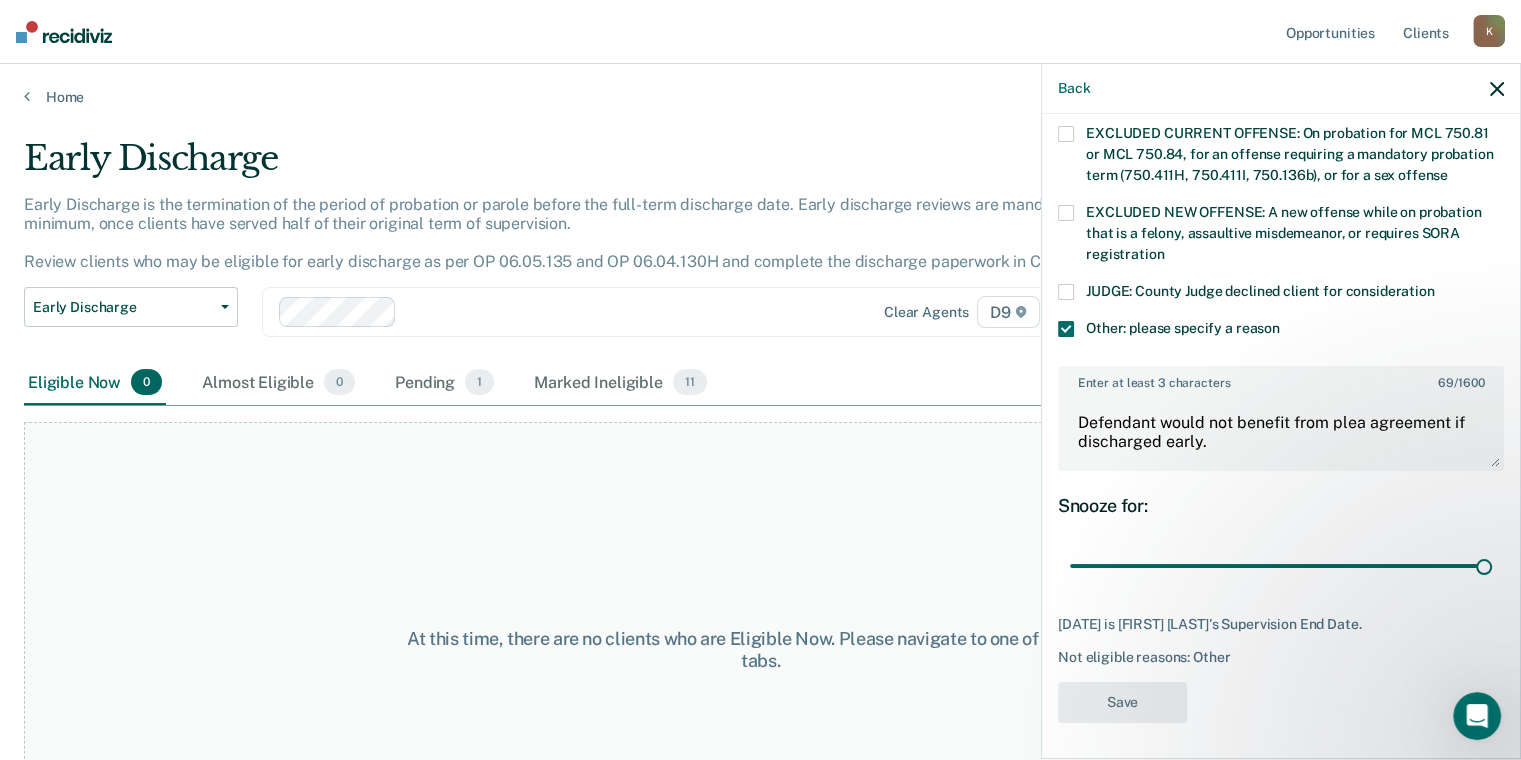 scroll, scrollTop: 576, scrollLeft: 0, axis: vertical 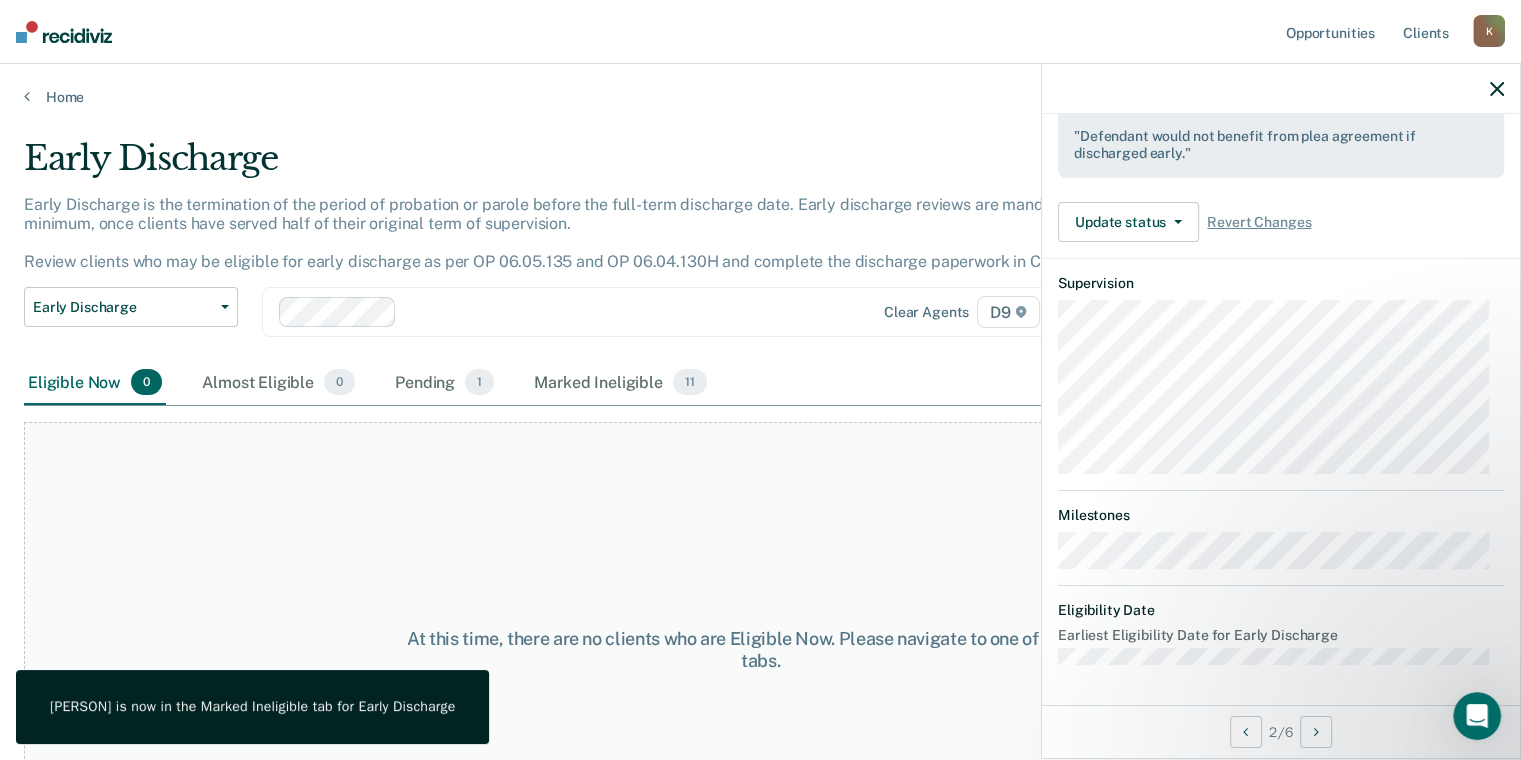 click on "Home" at bounding box center [760, 85] 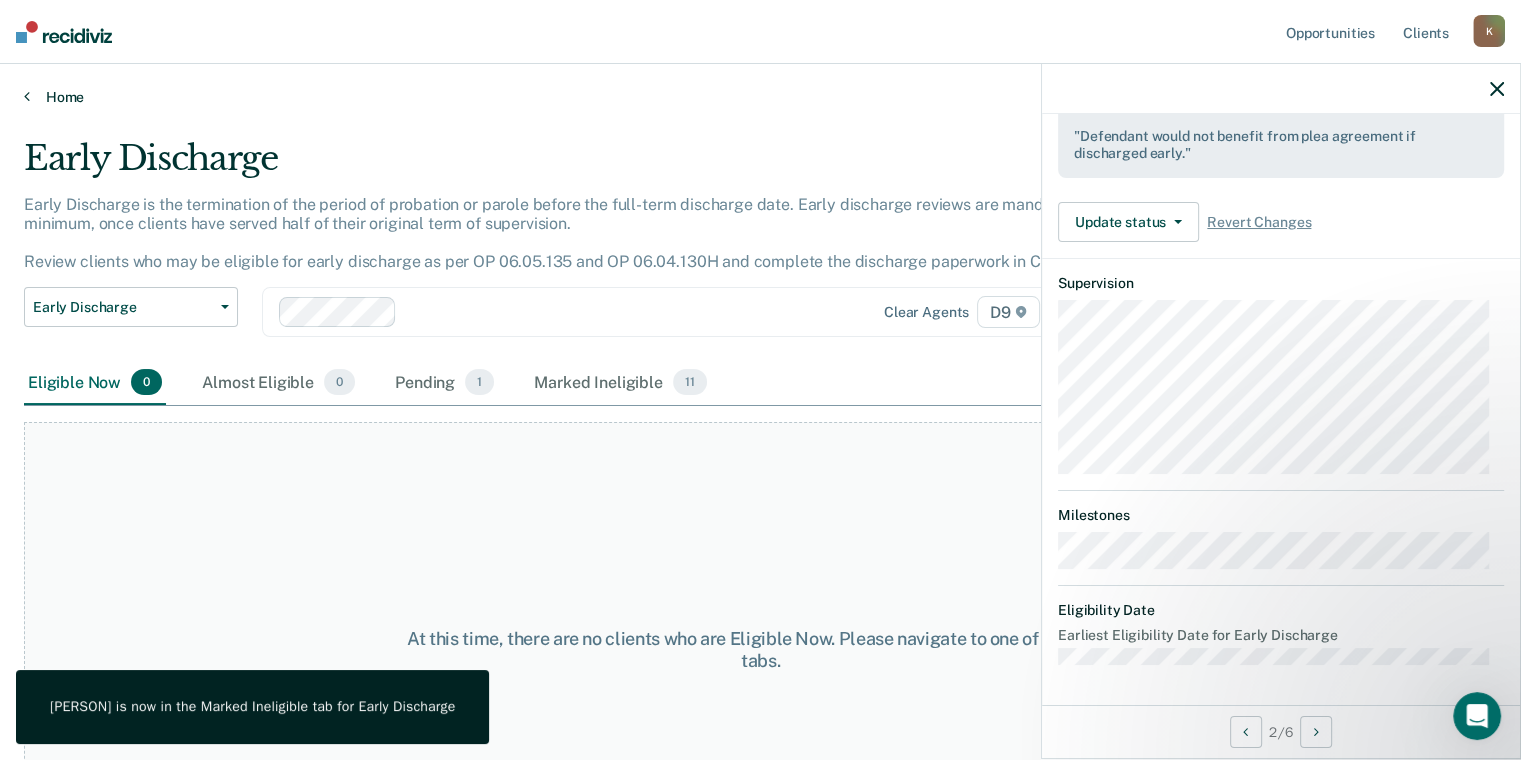click on "Home" at bounding box center (760, 97) 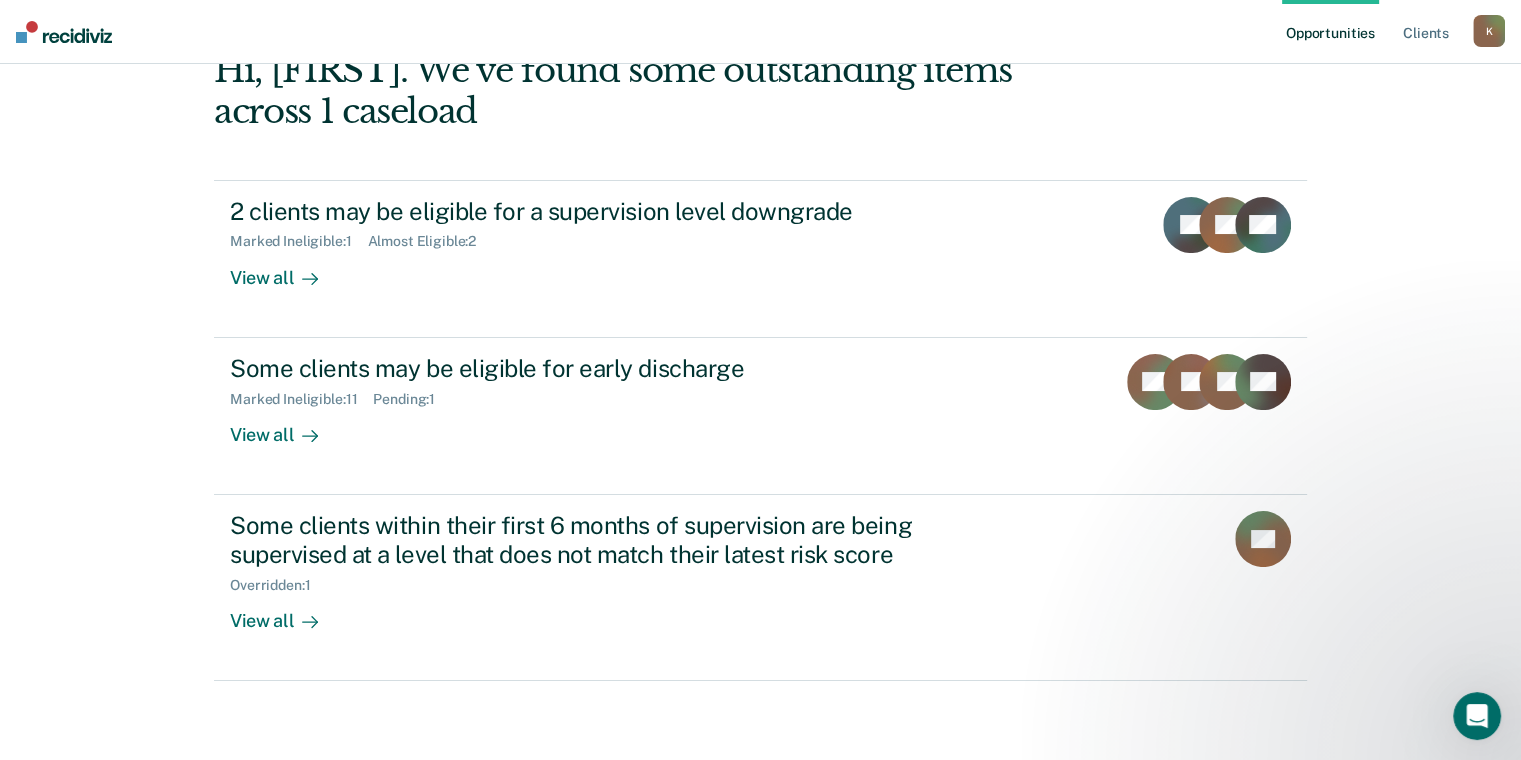 scroll, scrollTop: 0, scrollLeft: 0, axis: both 